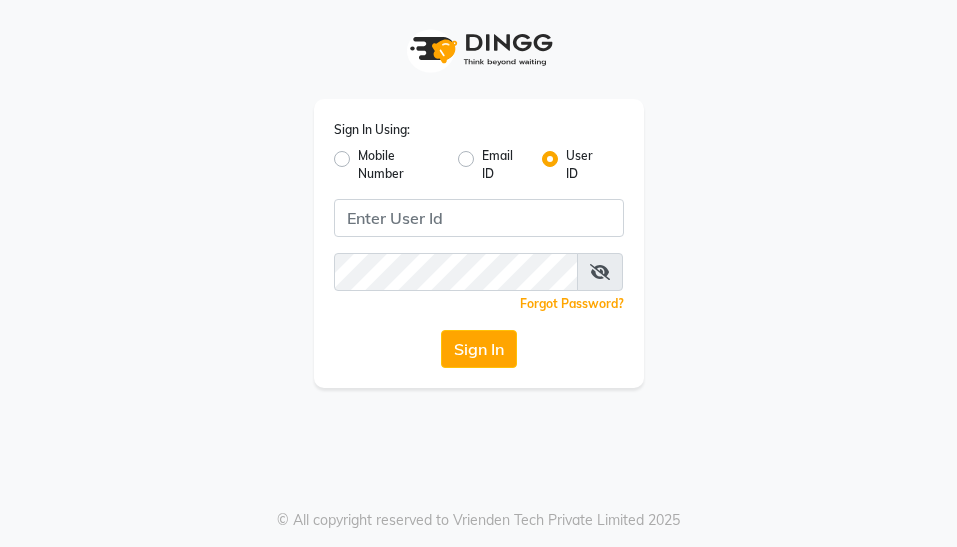 scroll, scrollTop: 0, scrollLeft: 0, axis: both 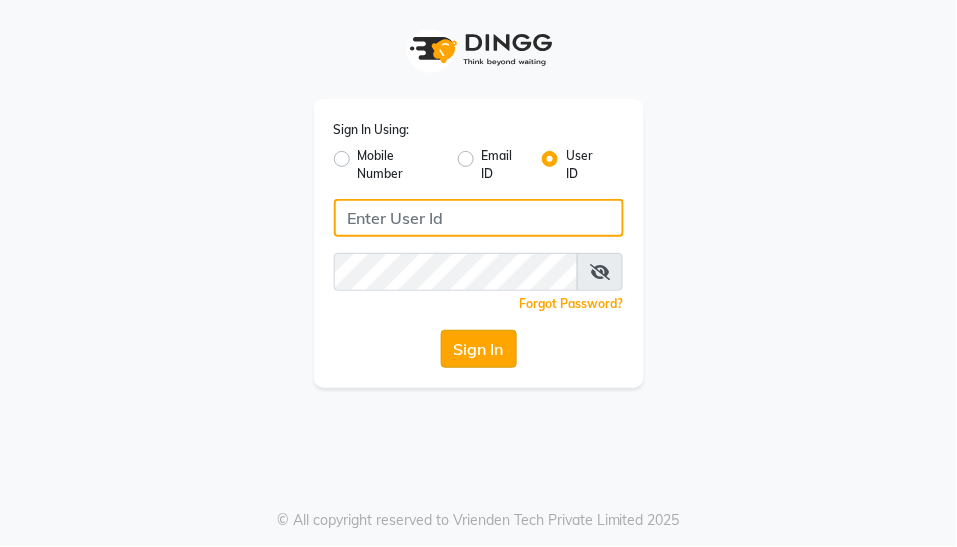 type on "[EMAIL]" 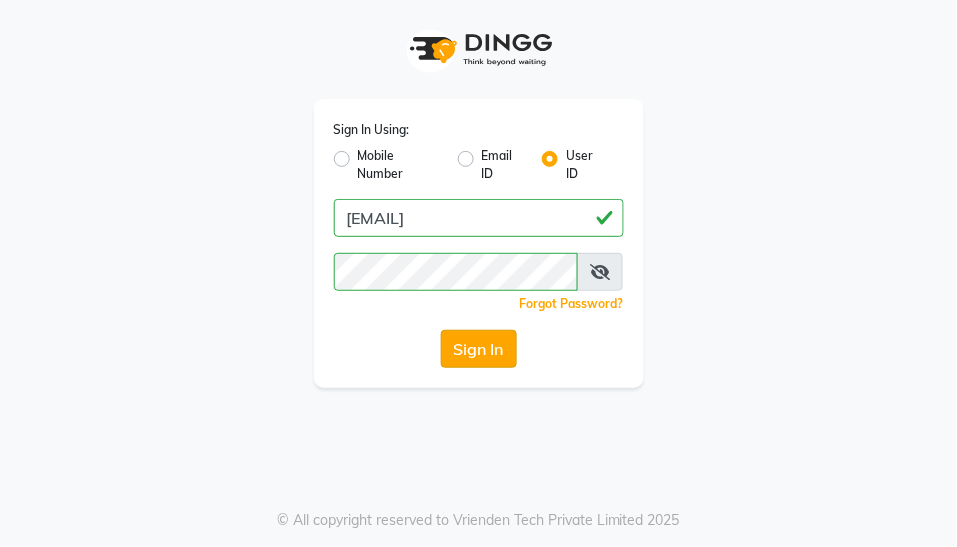 click on "Sign In" 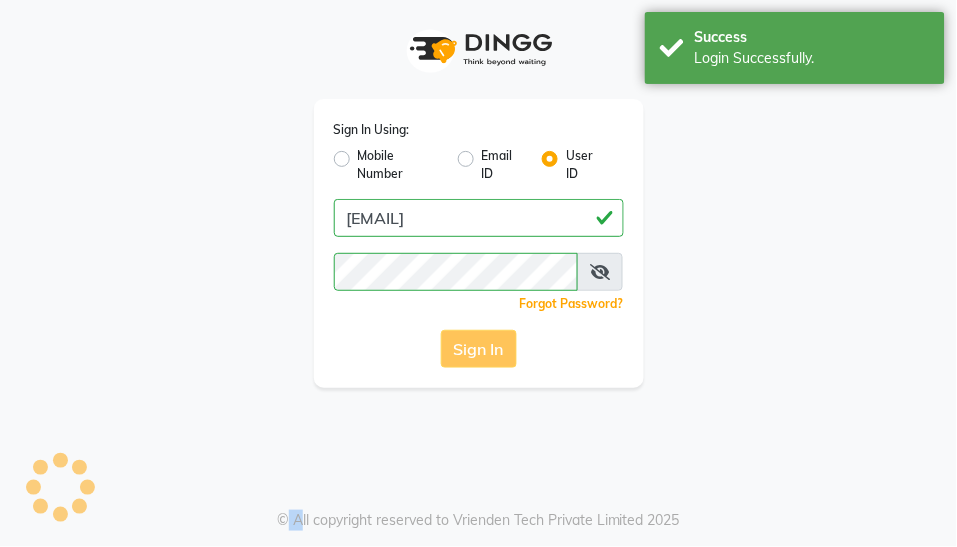click on "Sign In" 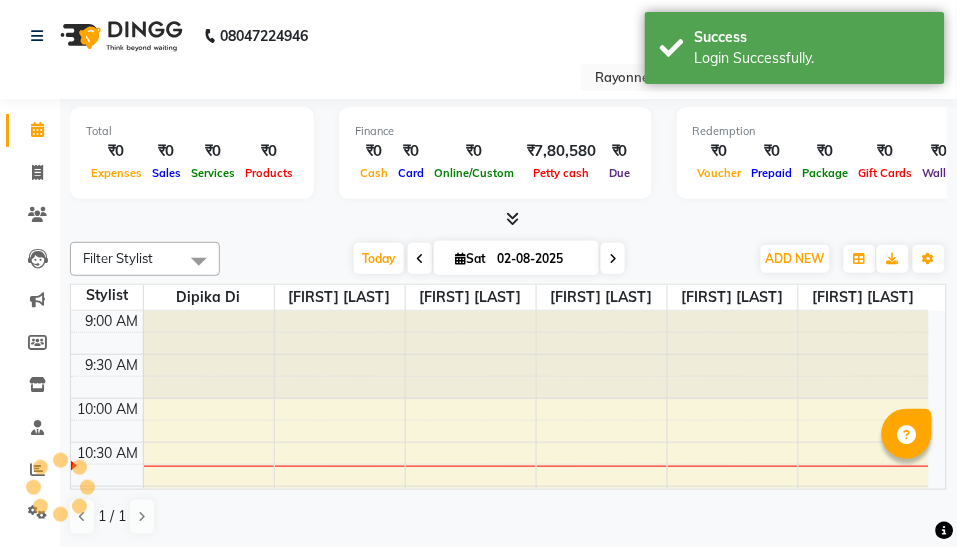 scroll, scrollTop: 0, scrollLeft: 0, axis: both 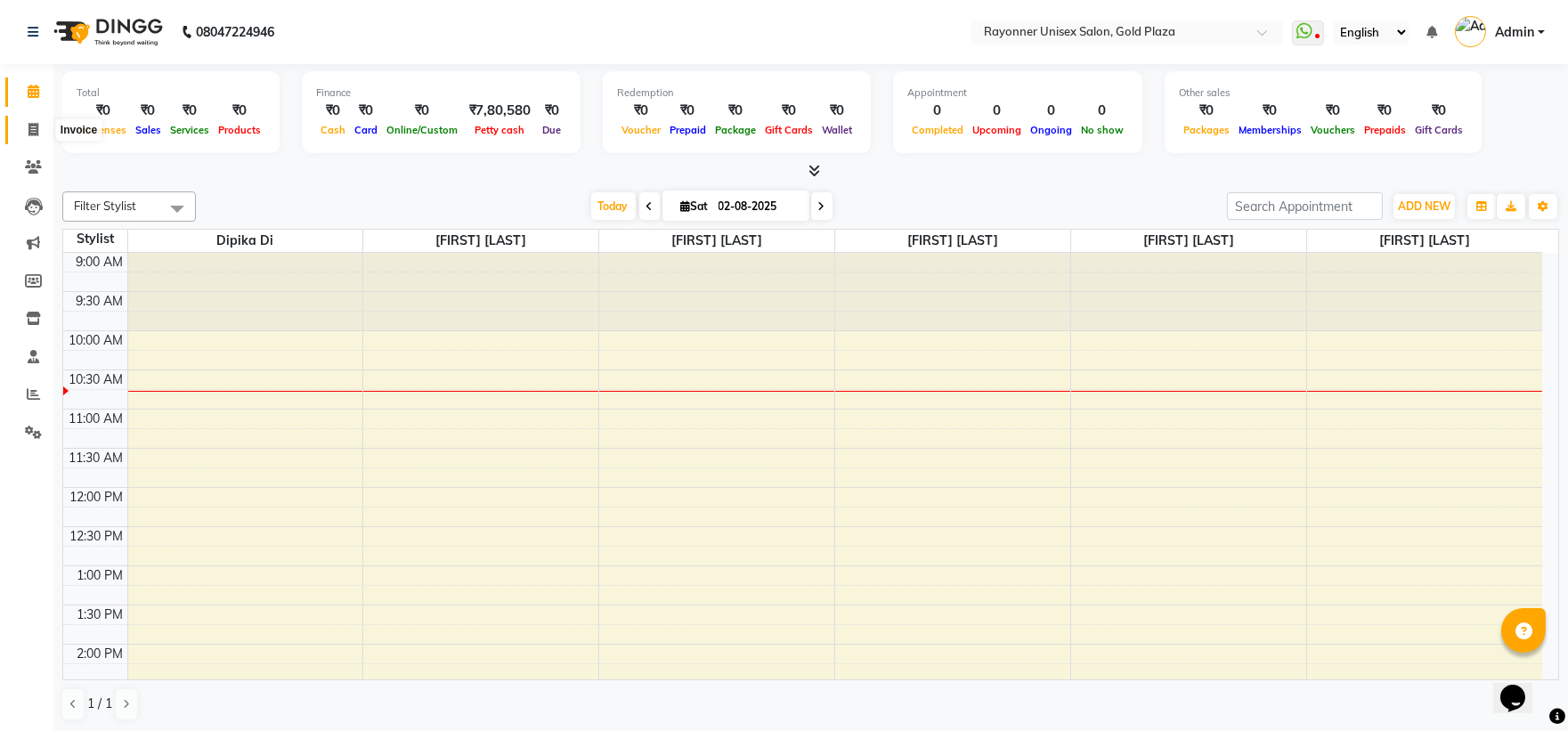 click 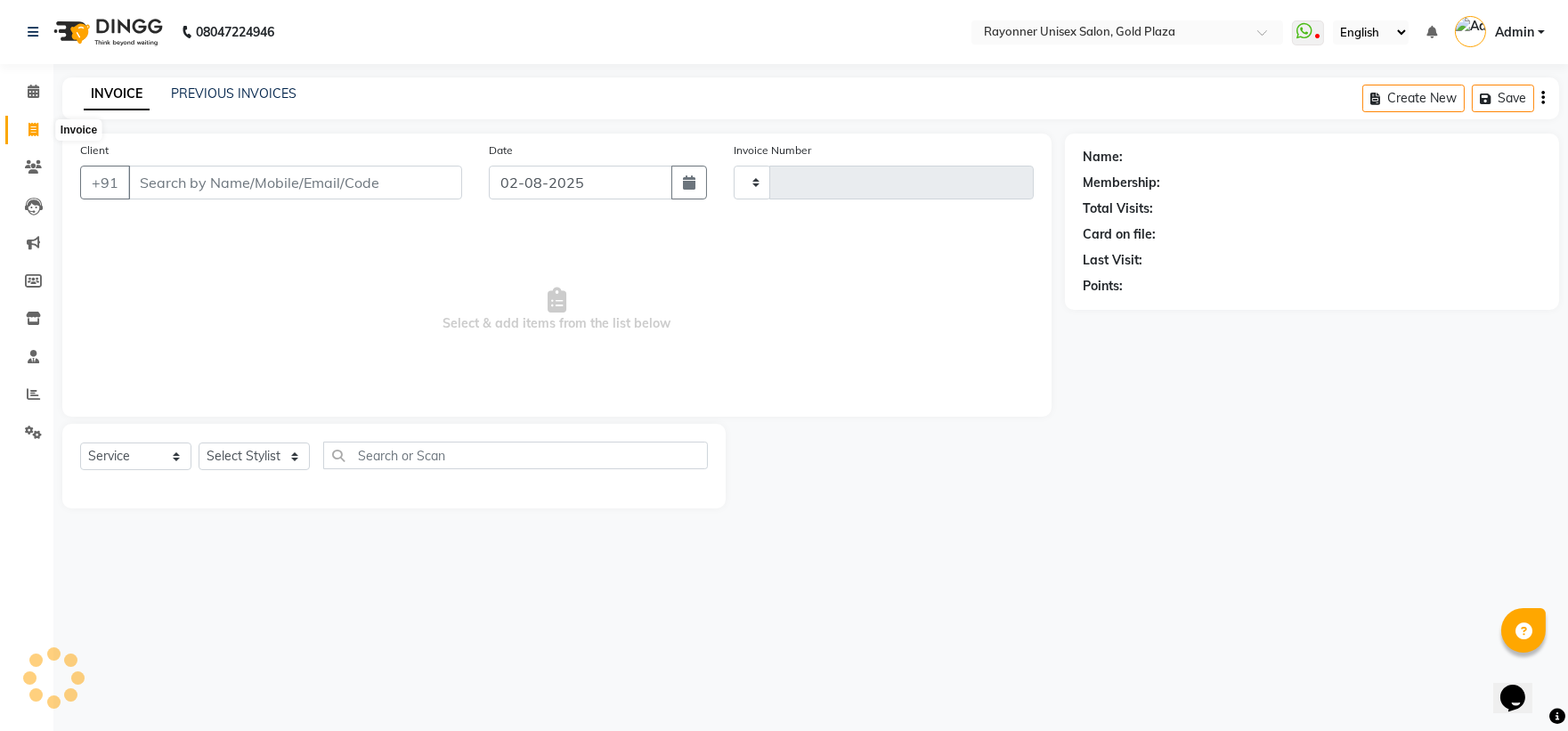 type on "1198" 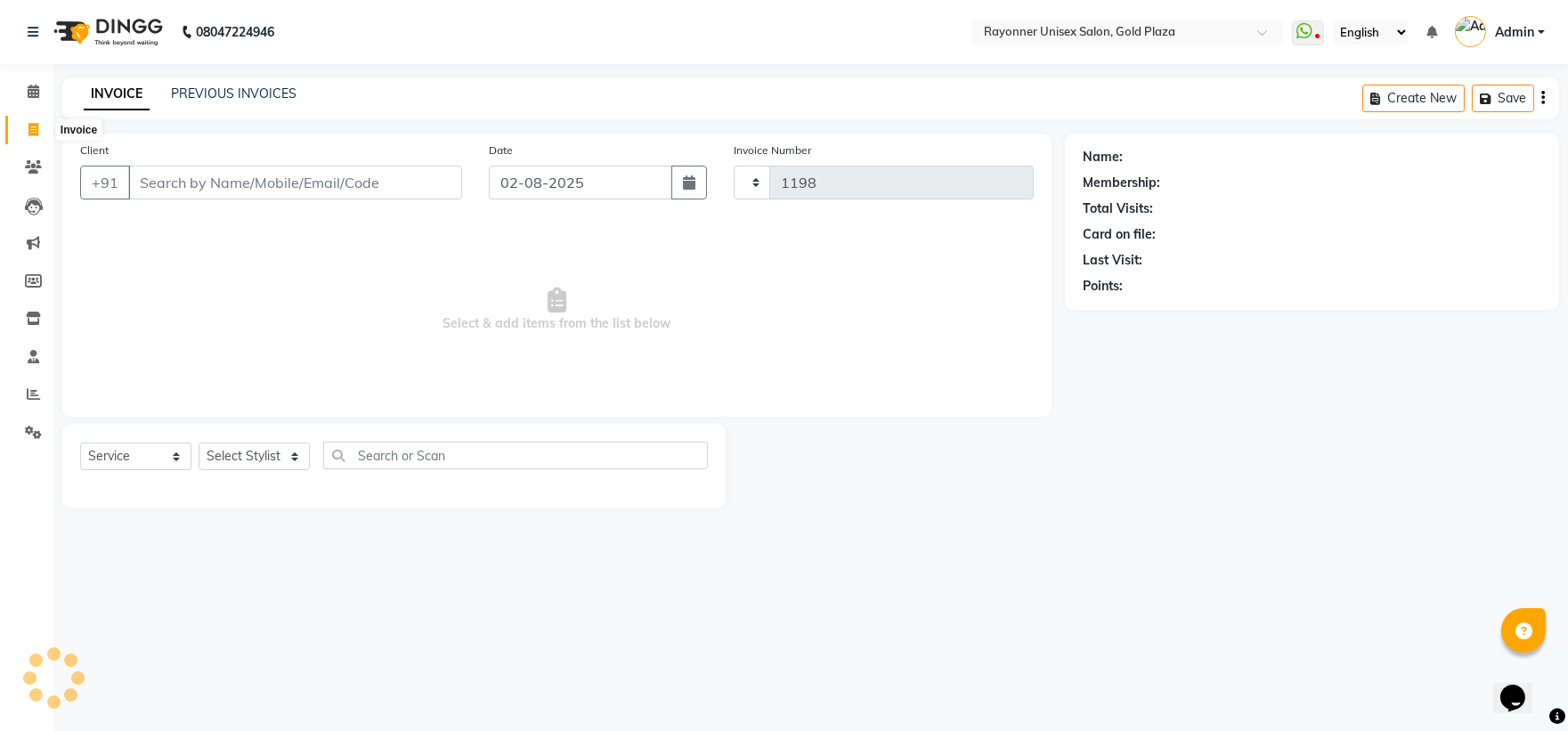 select on "5201" 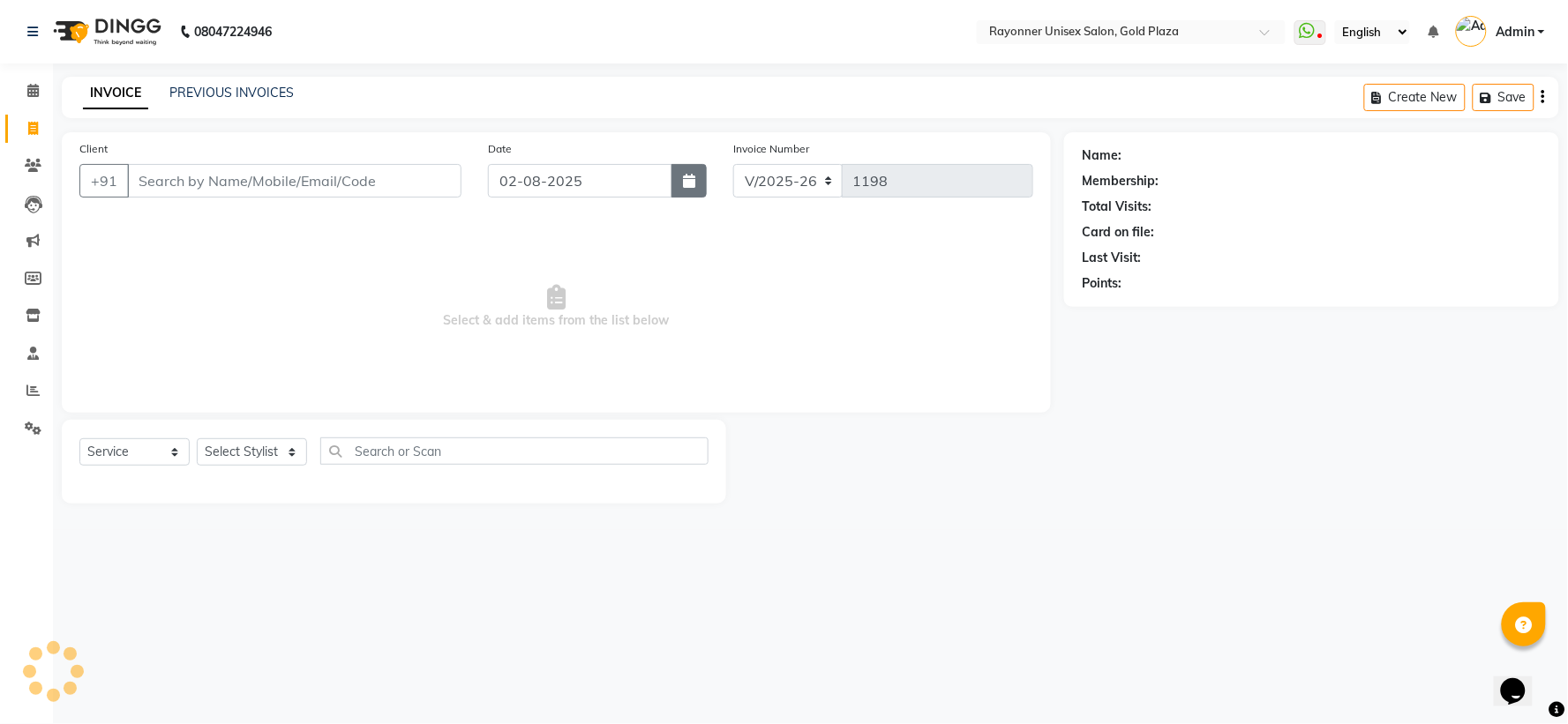 select on "P" 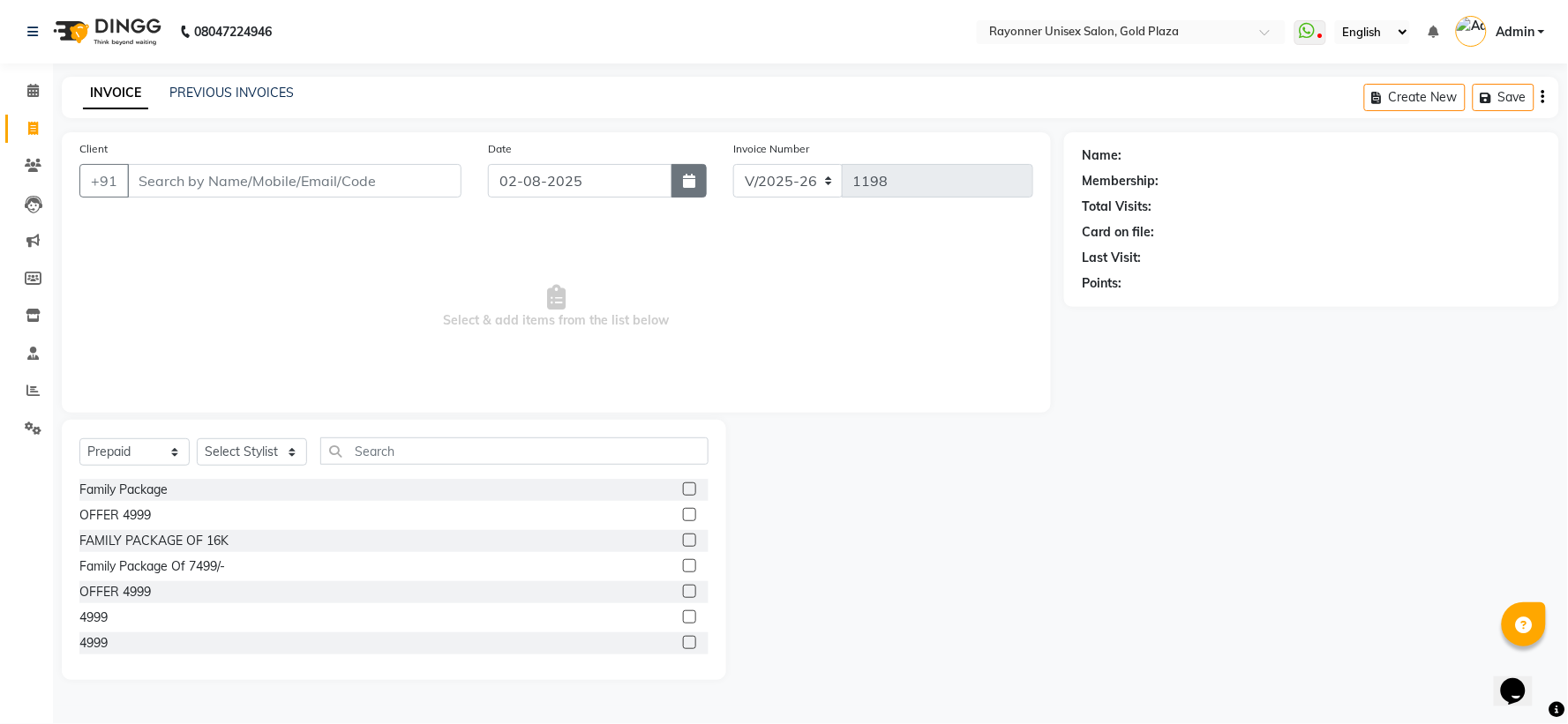 click 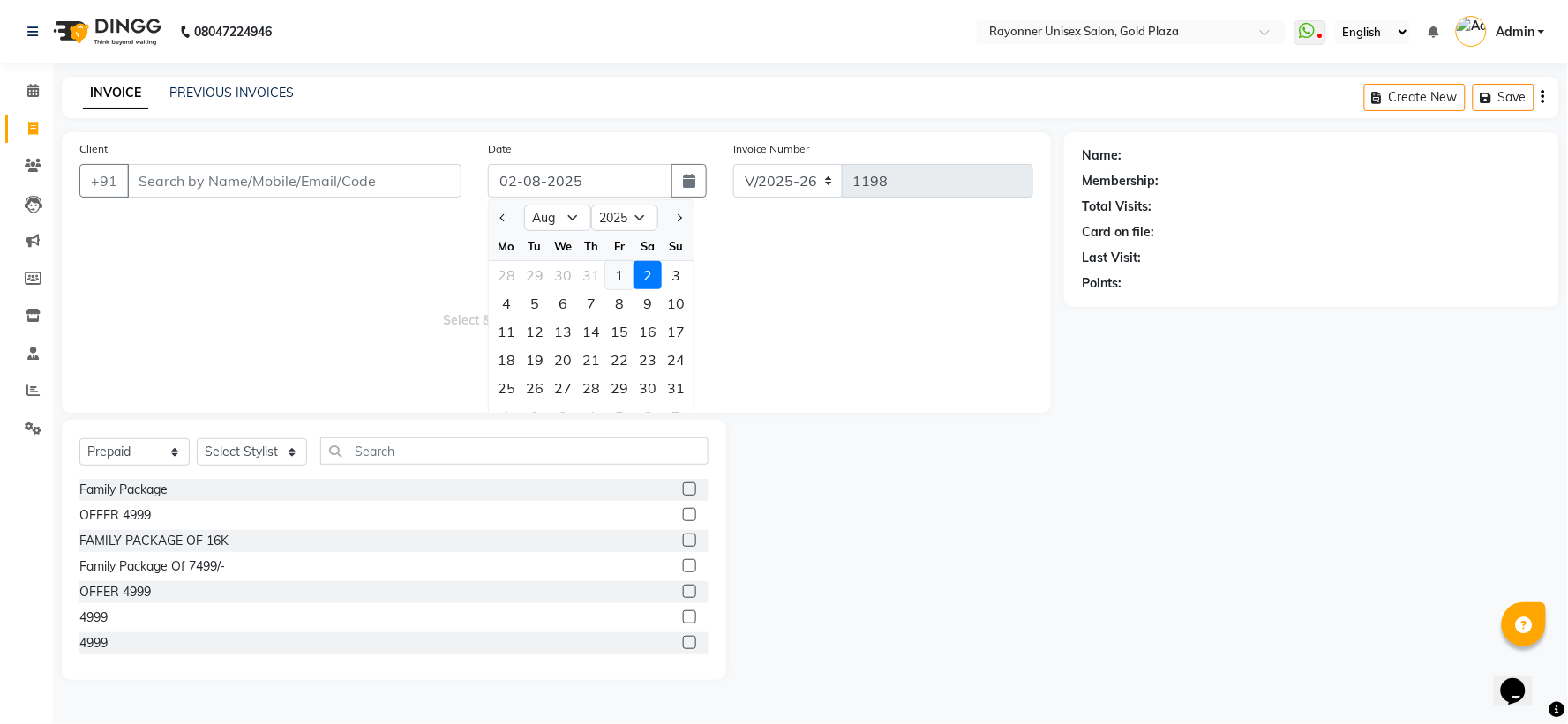 click on "1" 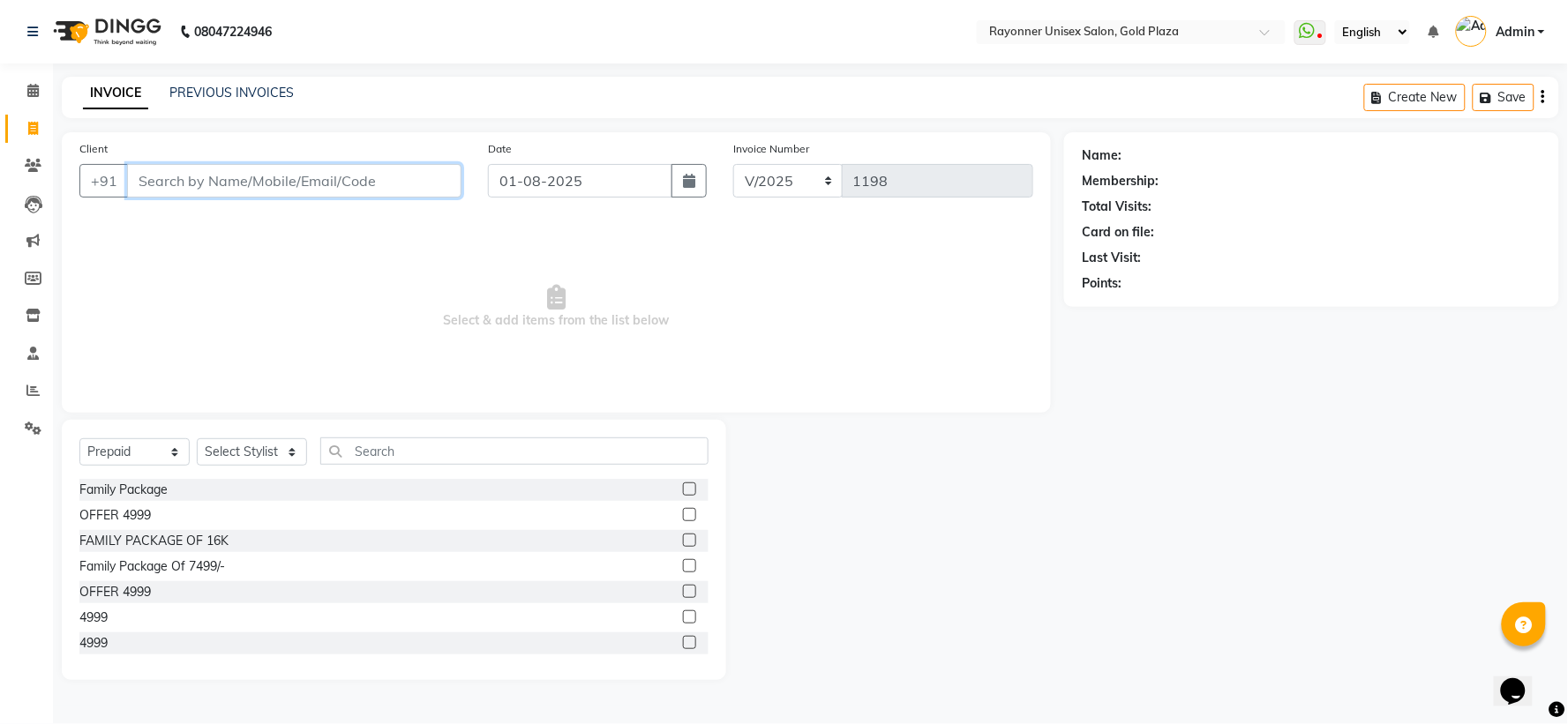 click on "Client" at bounding box center (294, 181) 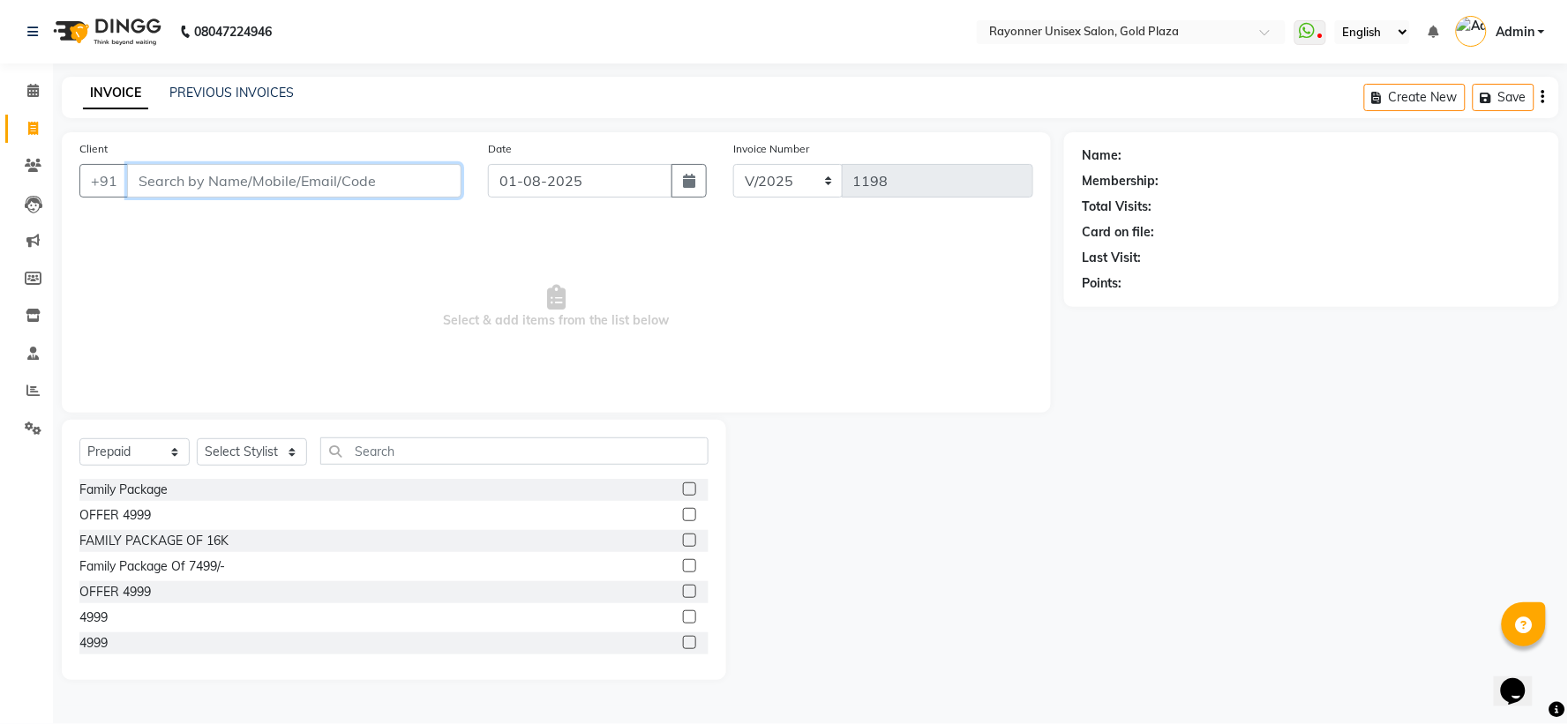 click on "Client" at bounding box center (294, 181) 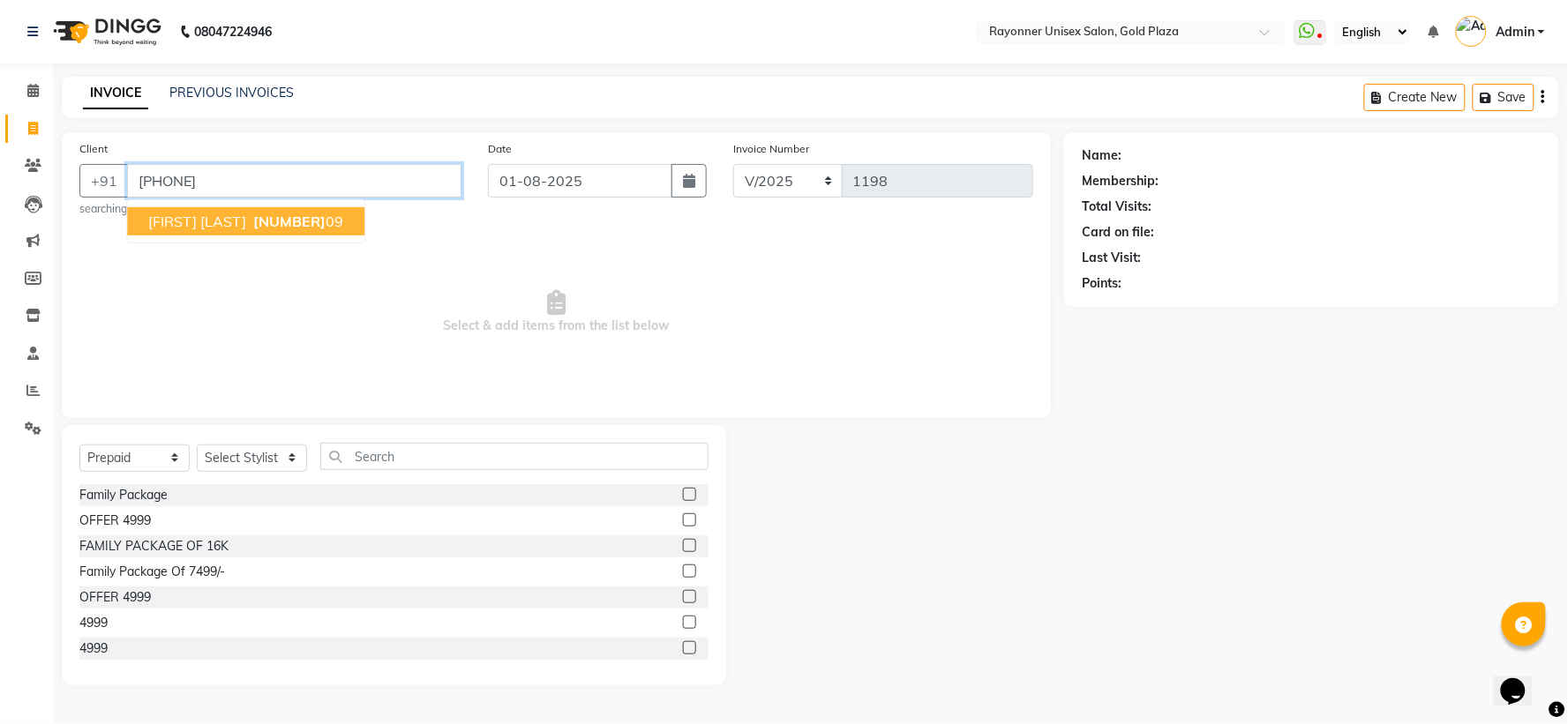 type on "[PHONE]" 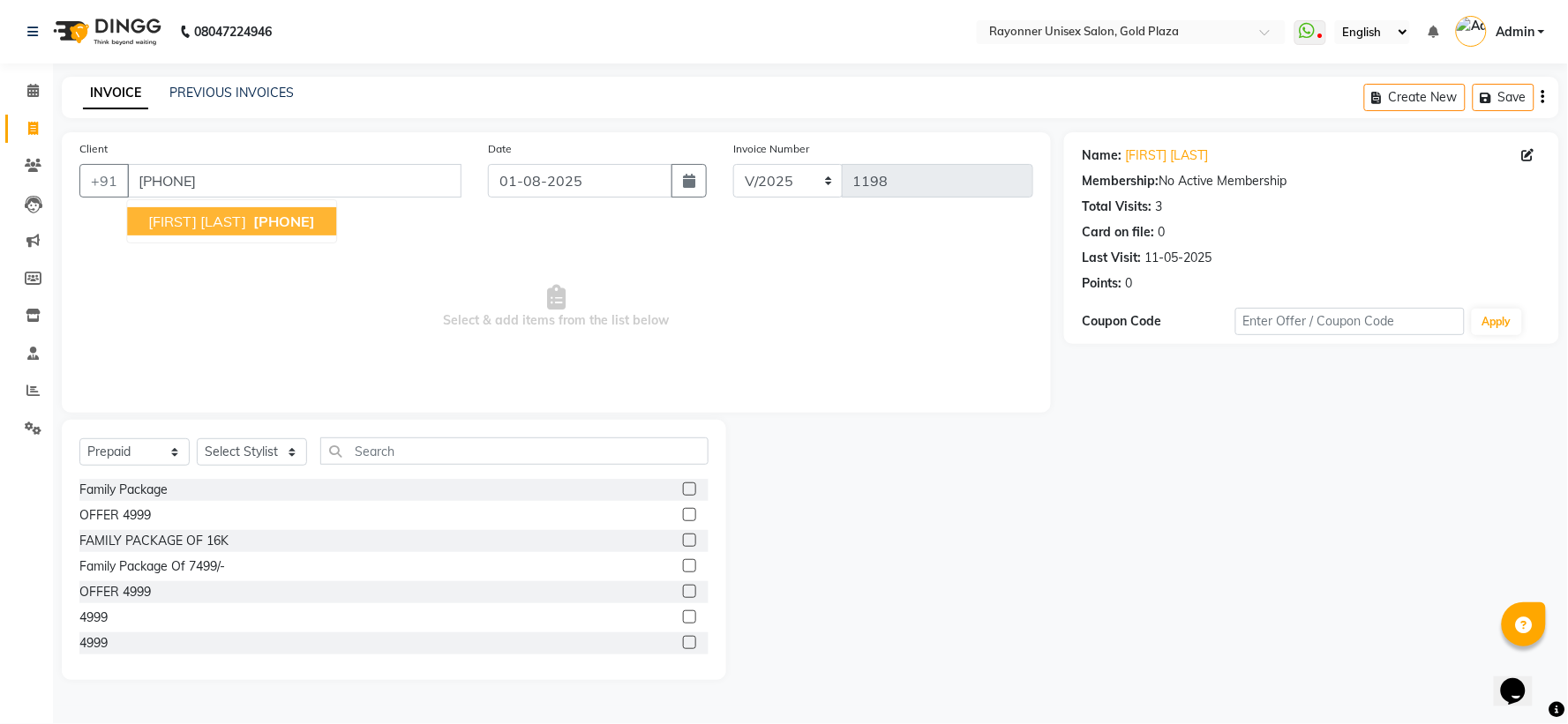 click on "[FIRST] [LAST]   [PHONE]" at bounding box center [231, 221] 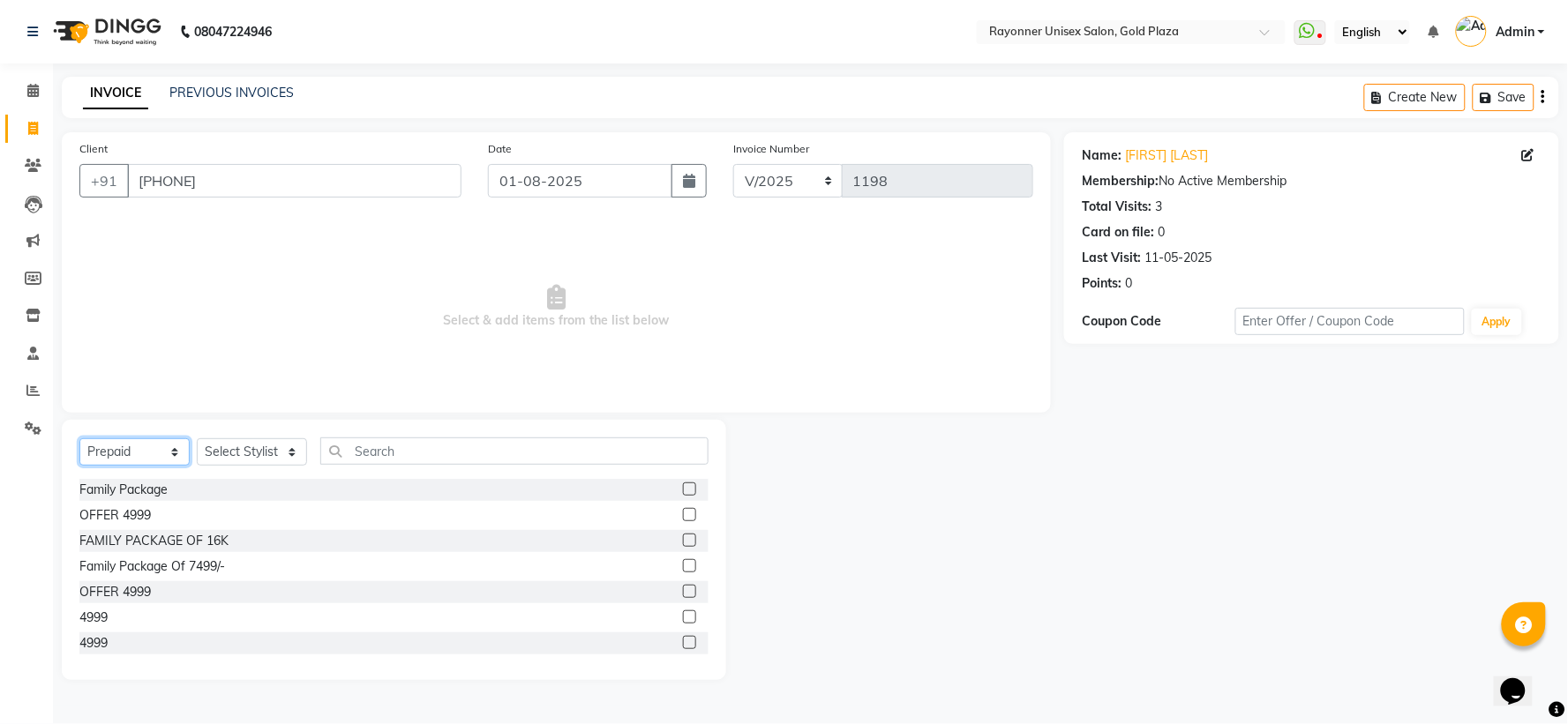 click on "Select  Service  Product  Membership  Package Voucher Prepaid Gift Card" 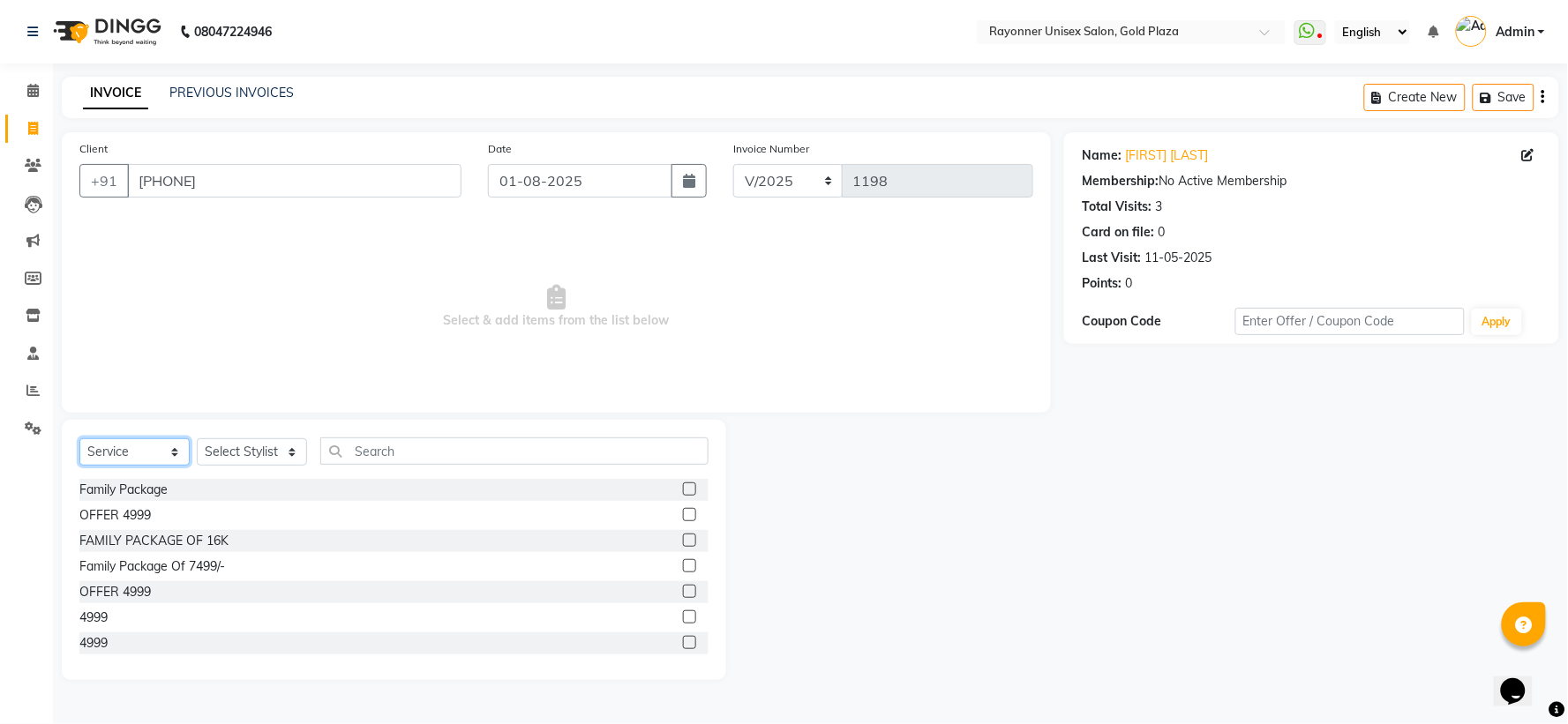 click on "Select  Service  Product  Membership  Package Voucher Prepaid Gift Card" 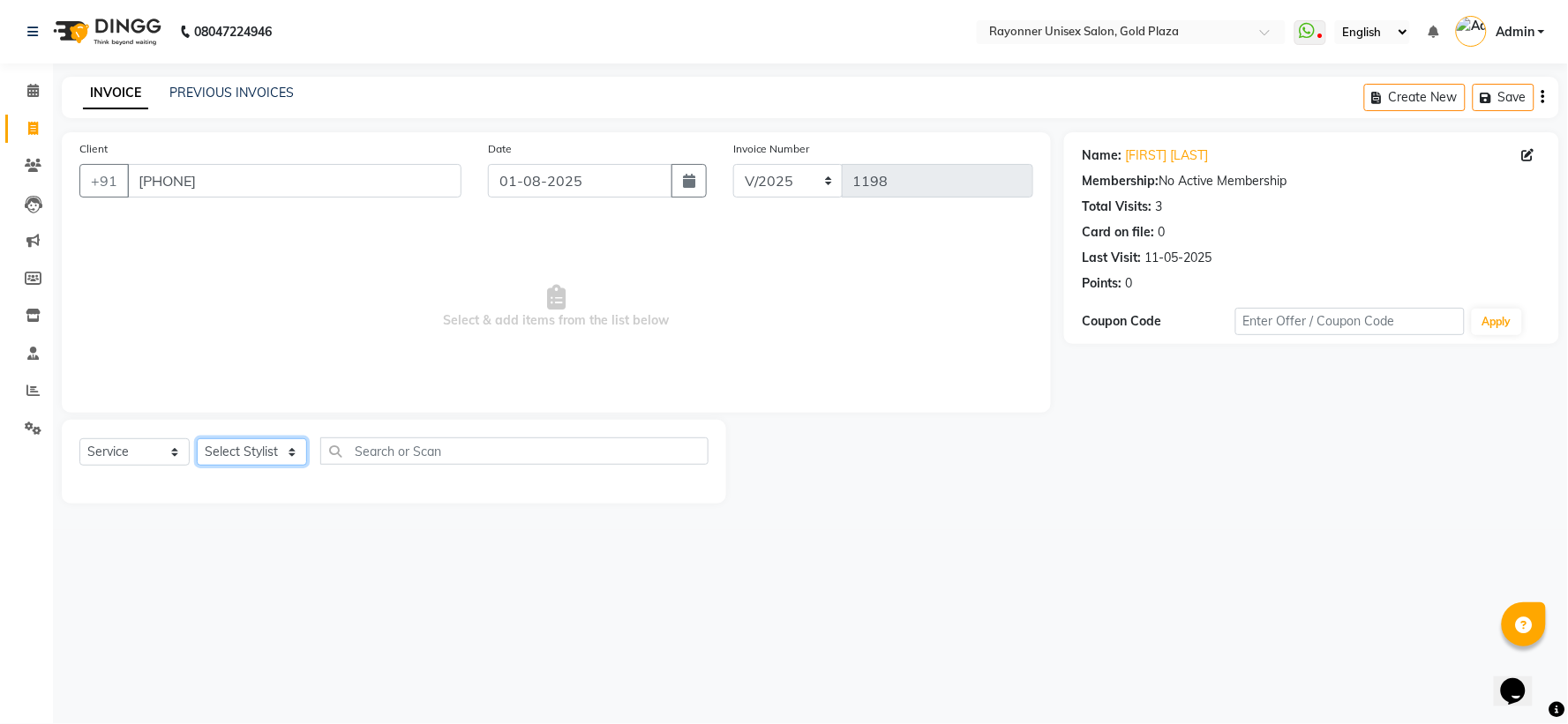 click on "Select Stylist [FIRST] [LAST] [FIRST] [LAST] [FIRST] [LAST] [FIRST] [LAST] [FIRST] [LAST]" 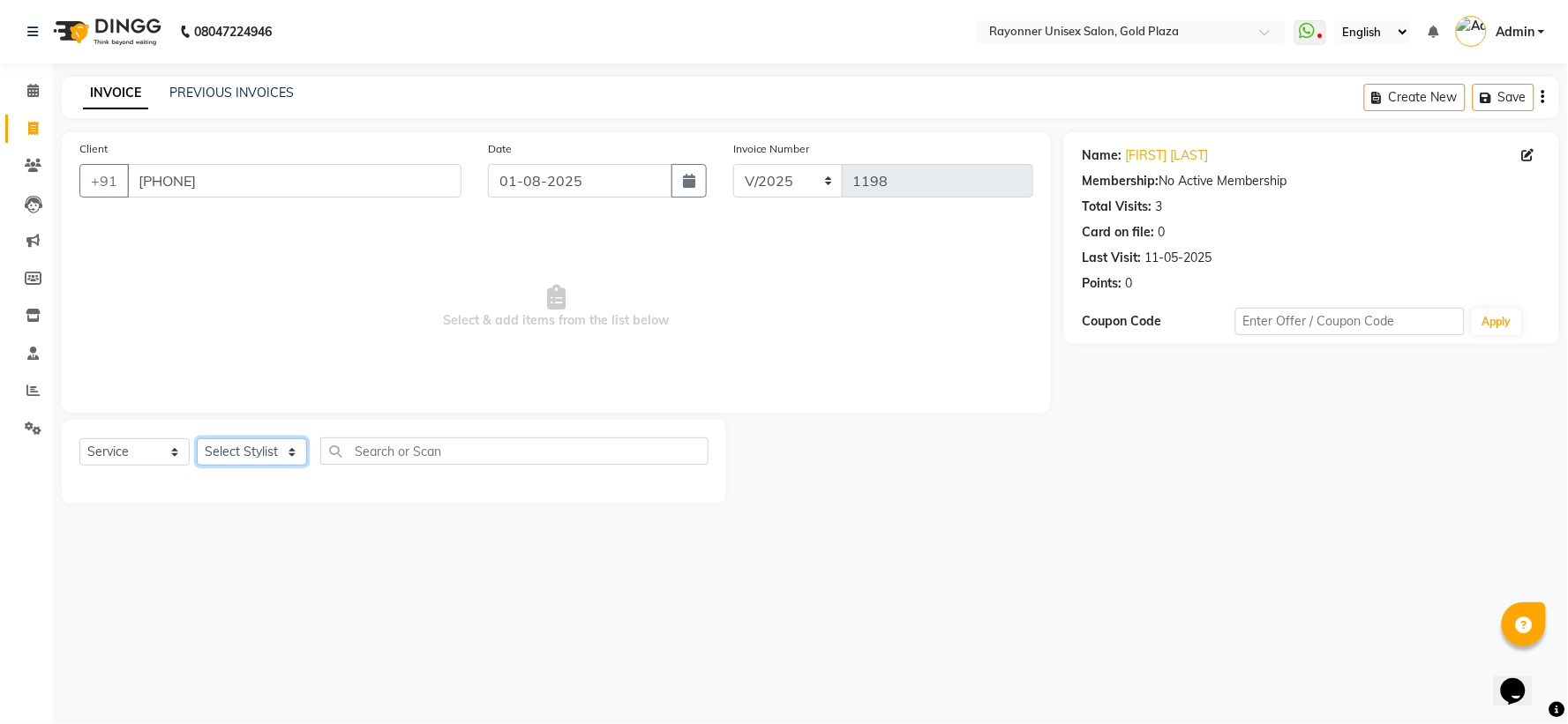 select on "49274" 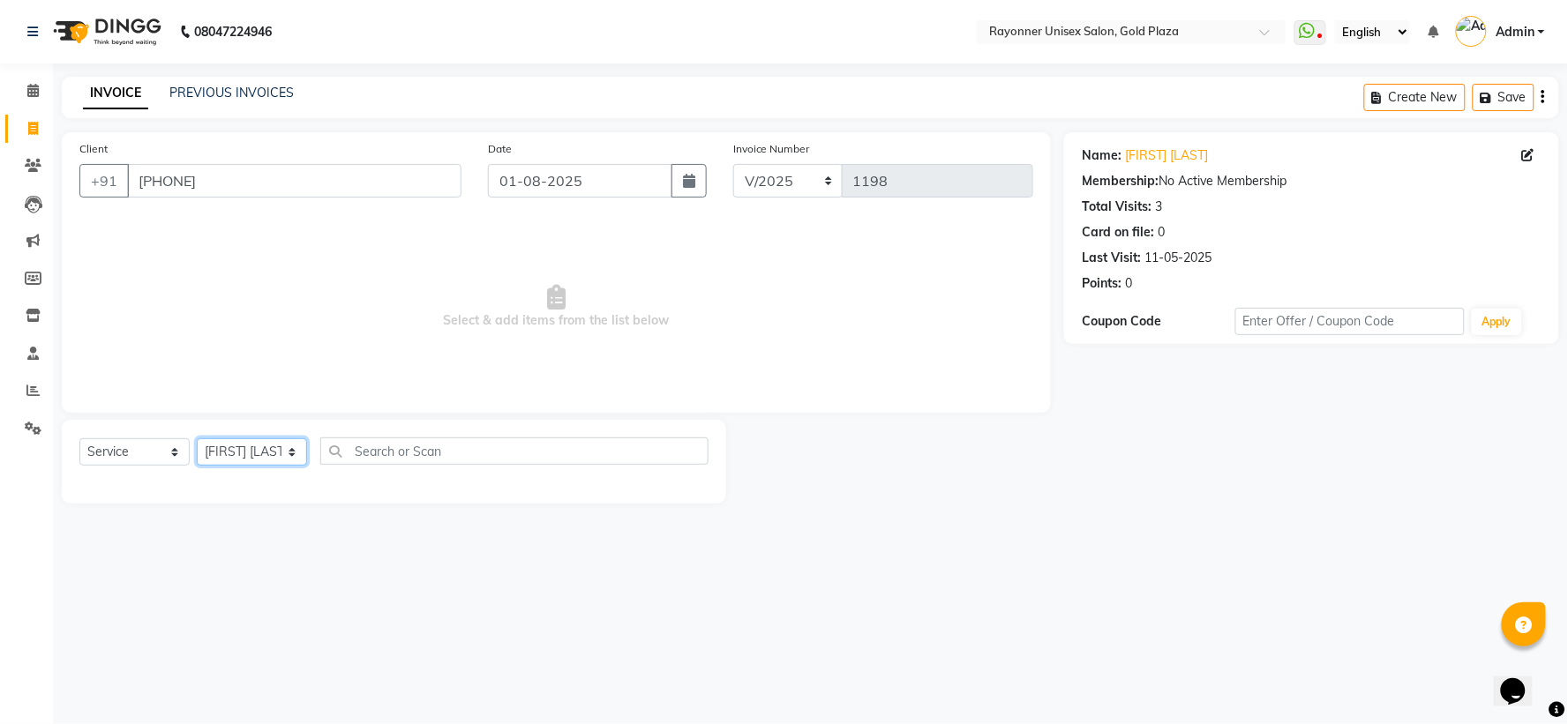 click on "Select Stylist [FIRST] [LAST] [FIRST] [LAST] [FIRST] [LAST] [FIRST] [LAST] [FIRST] [LAST]" 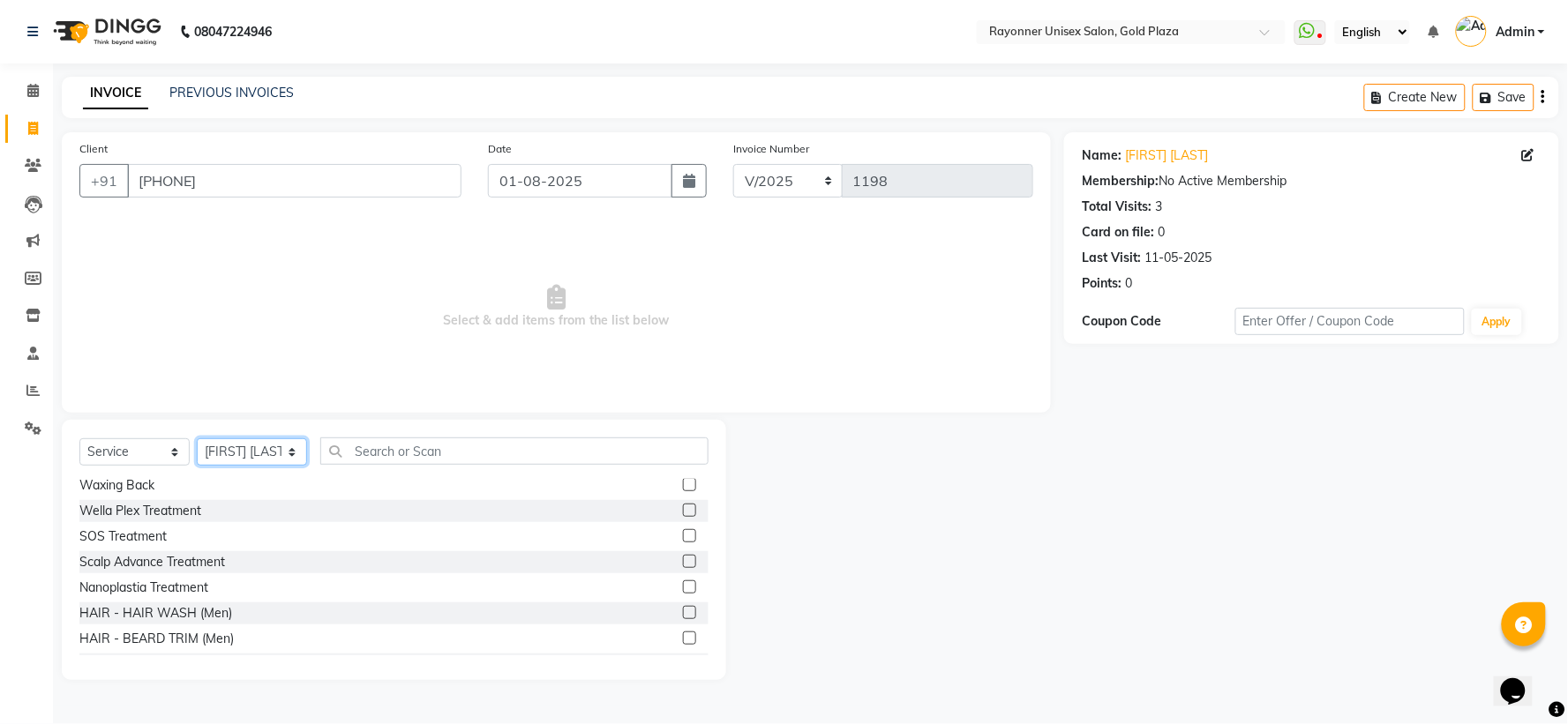 scroll, scrollTop: 882, scrollLeft: 0, axis: vertical 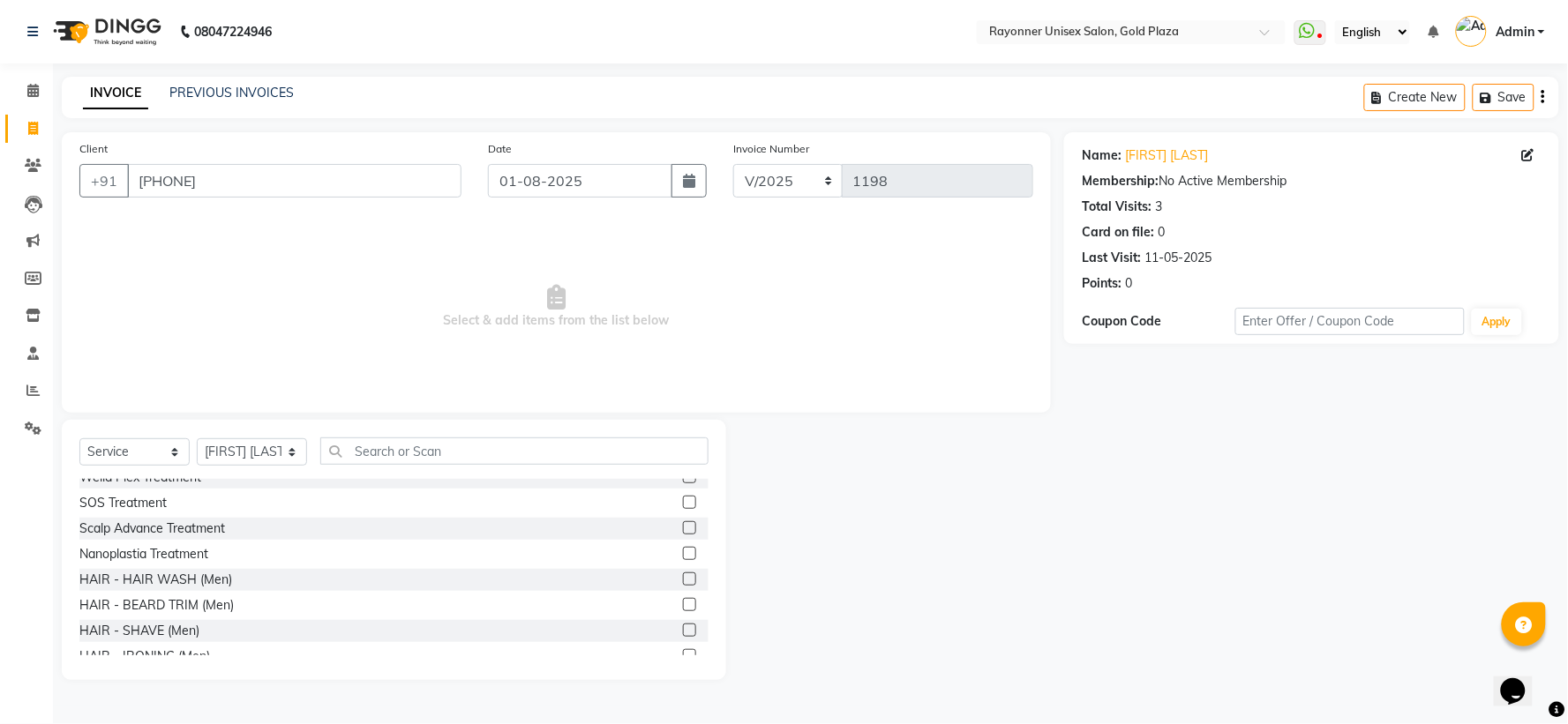 click 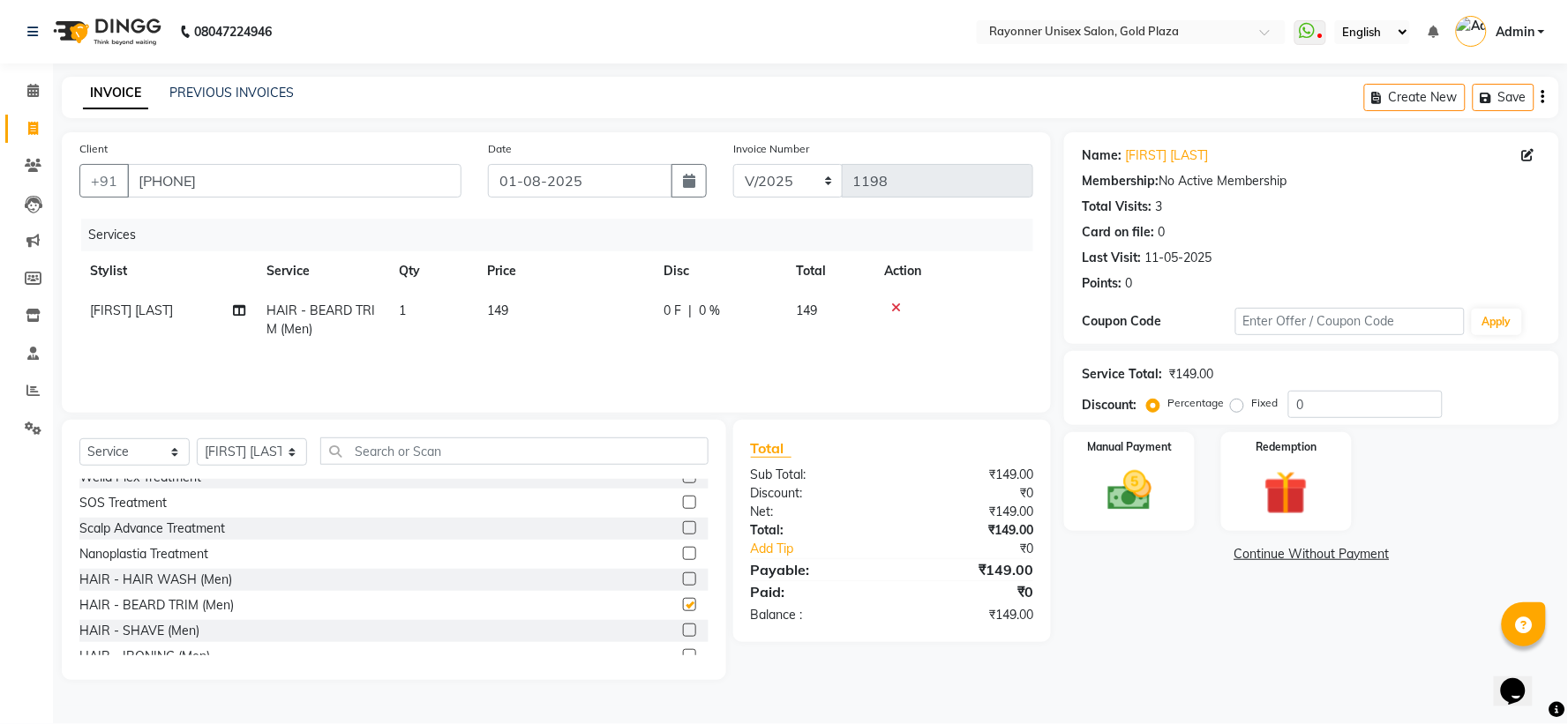 checkbox on "false" 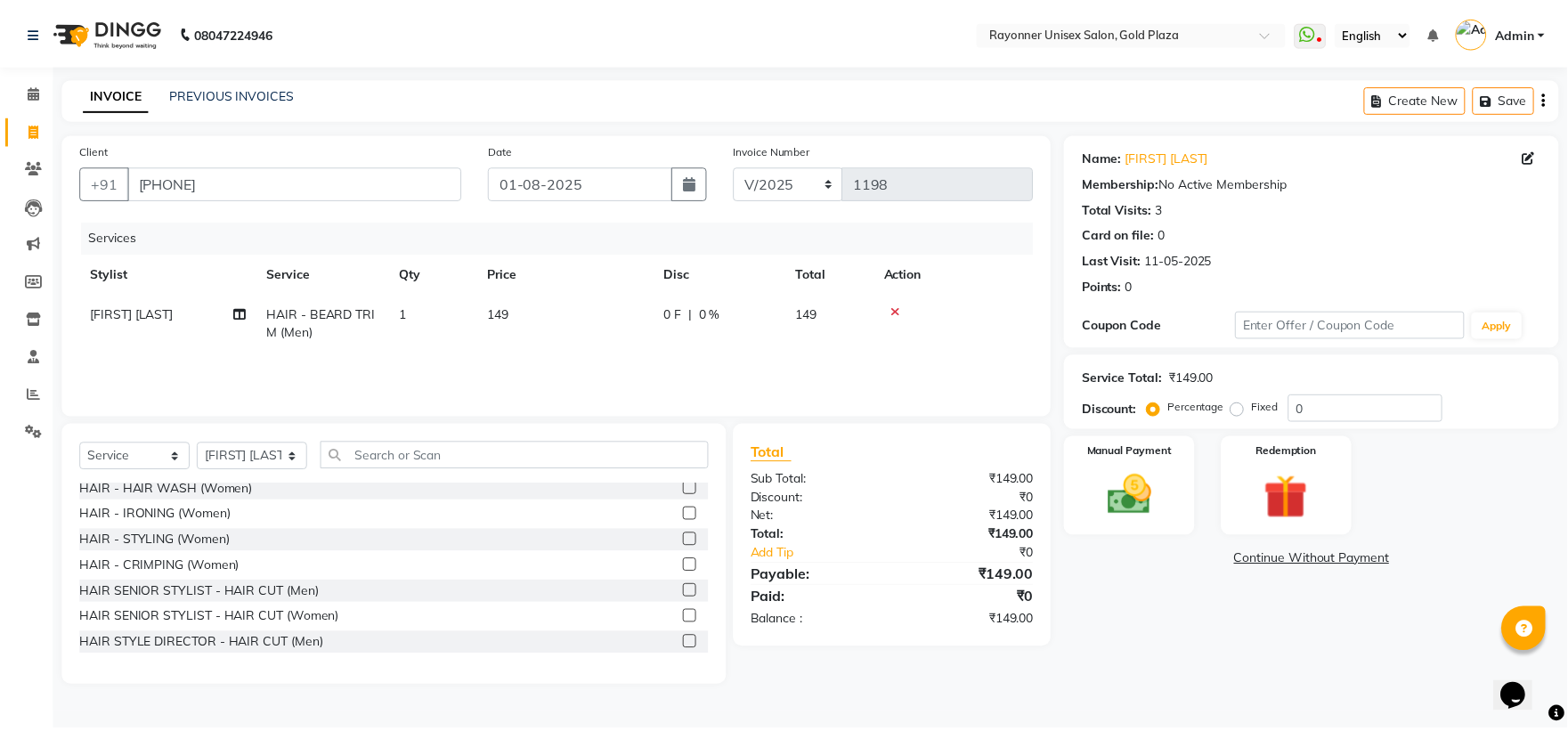 scroll, scrollTop: 1187, scrollLeft: 0, axis: vertical 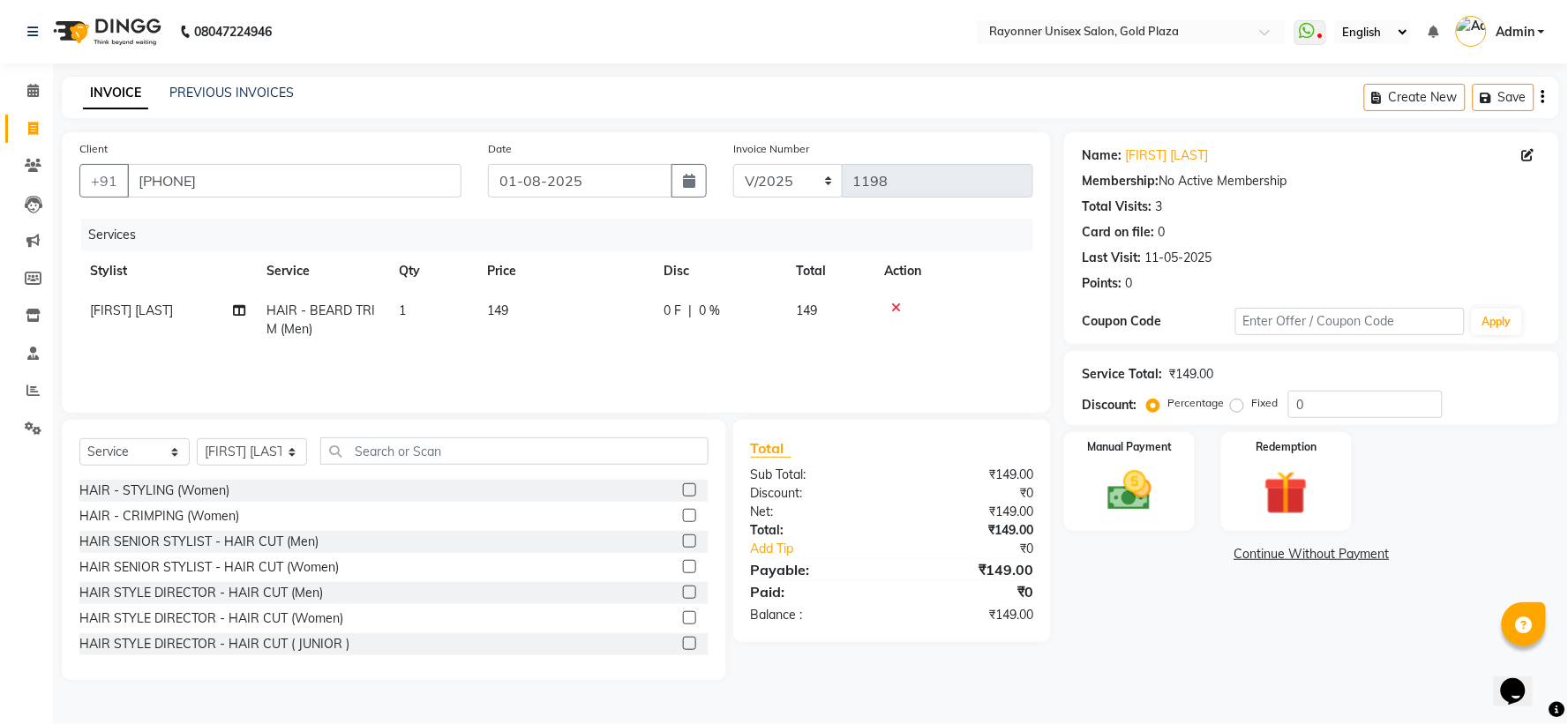 click 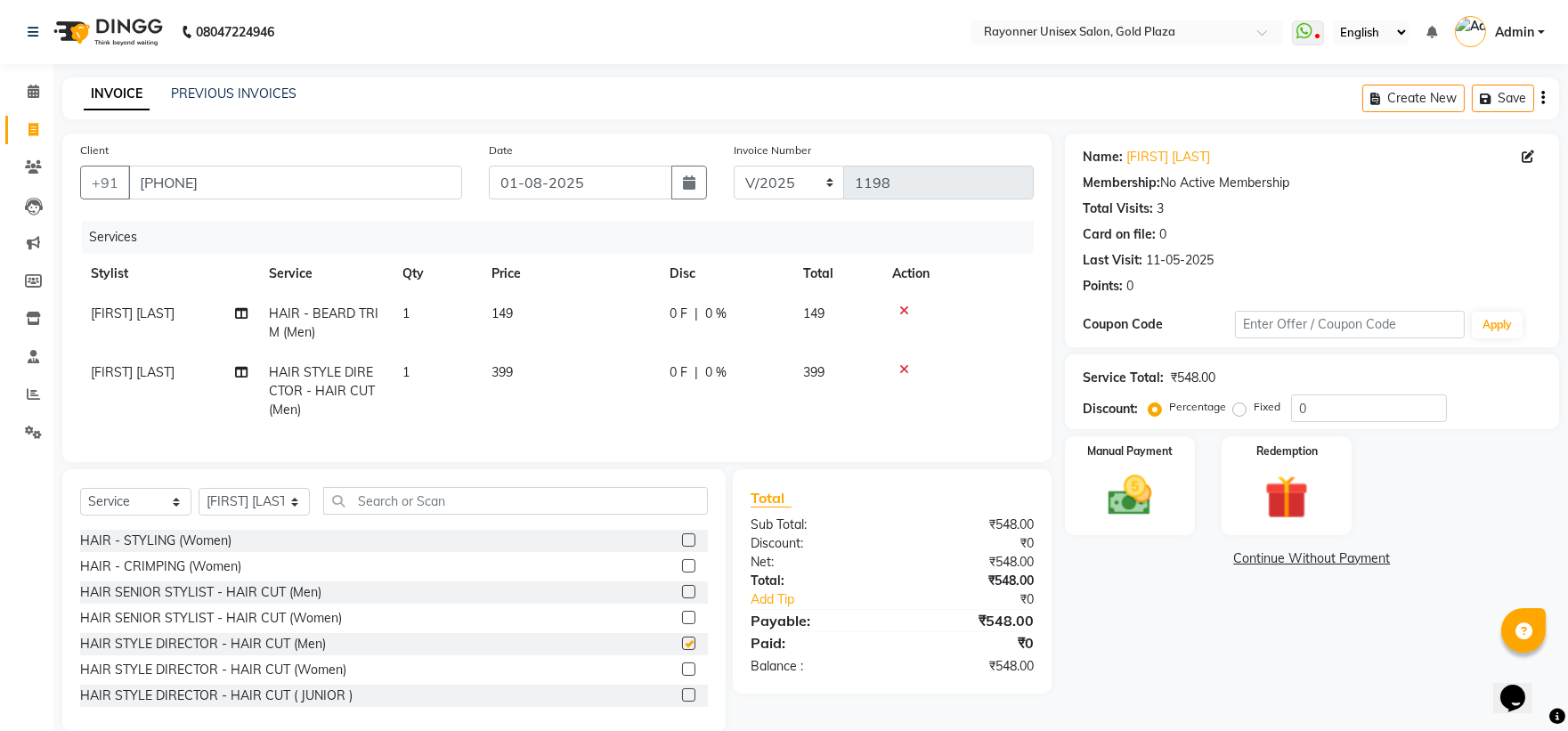 checkbox on "false" 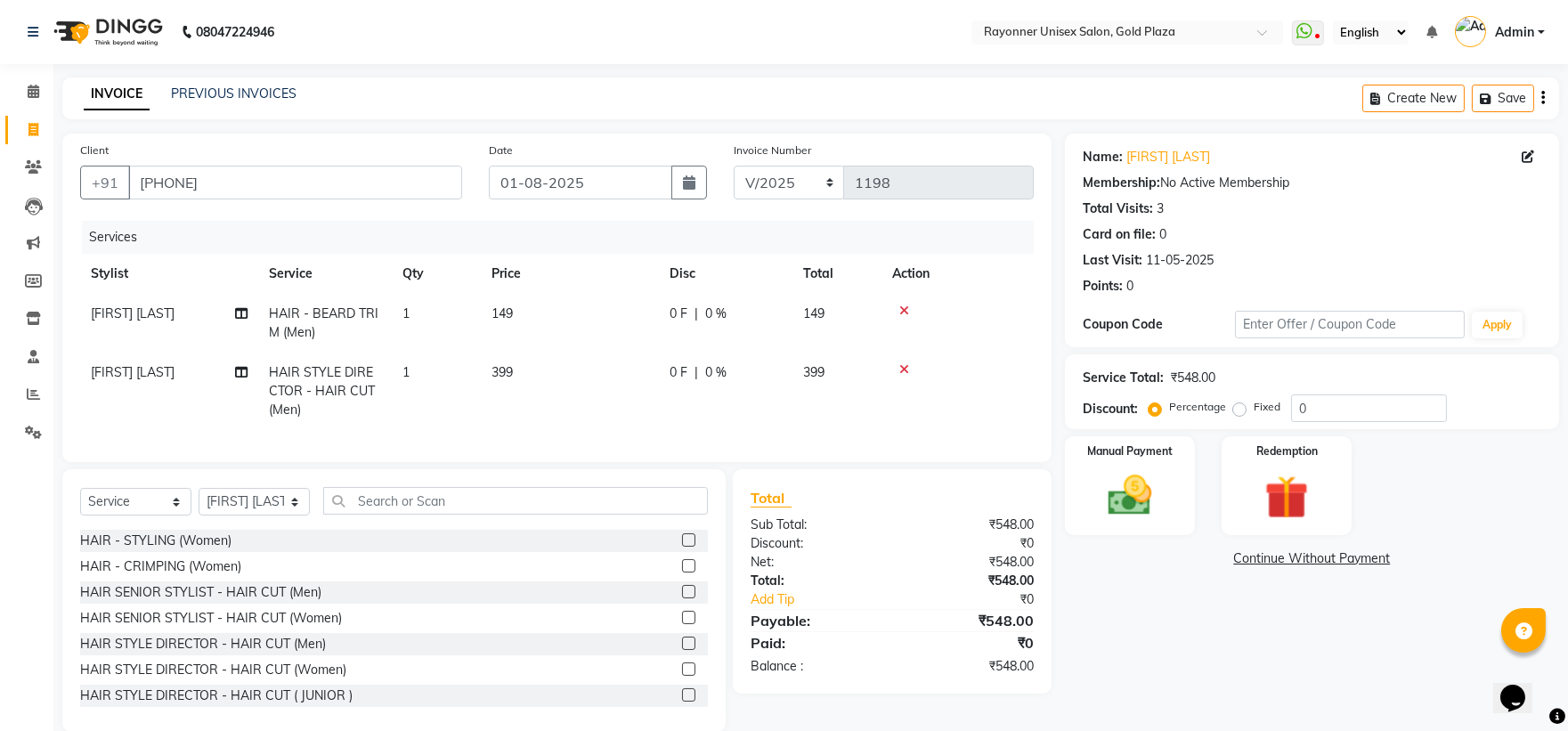 click on "399" 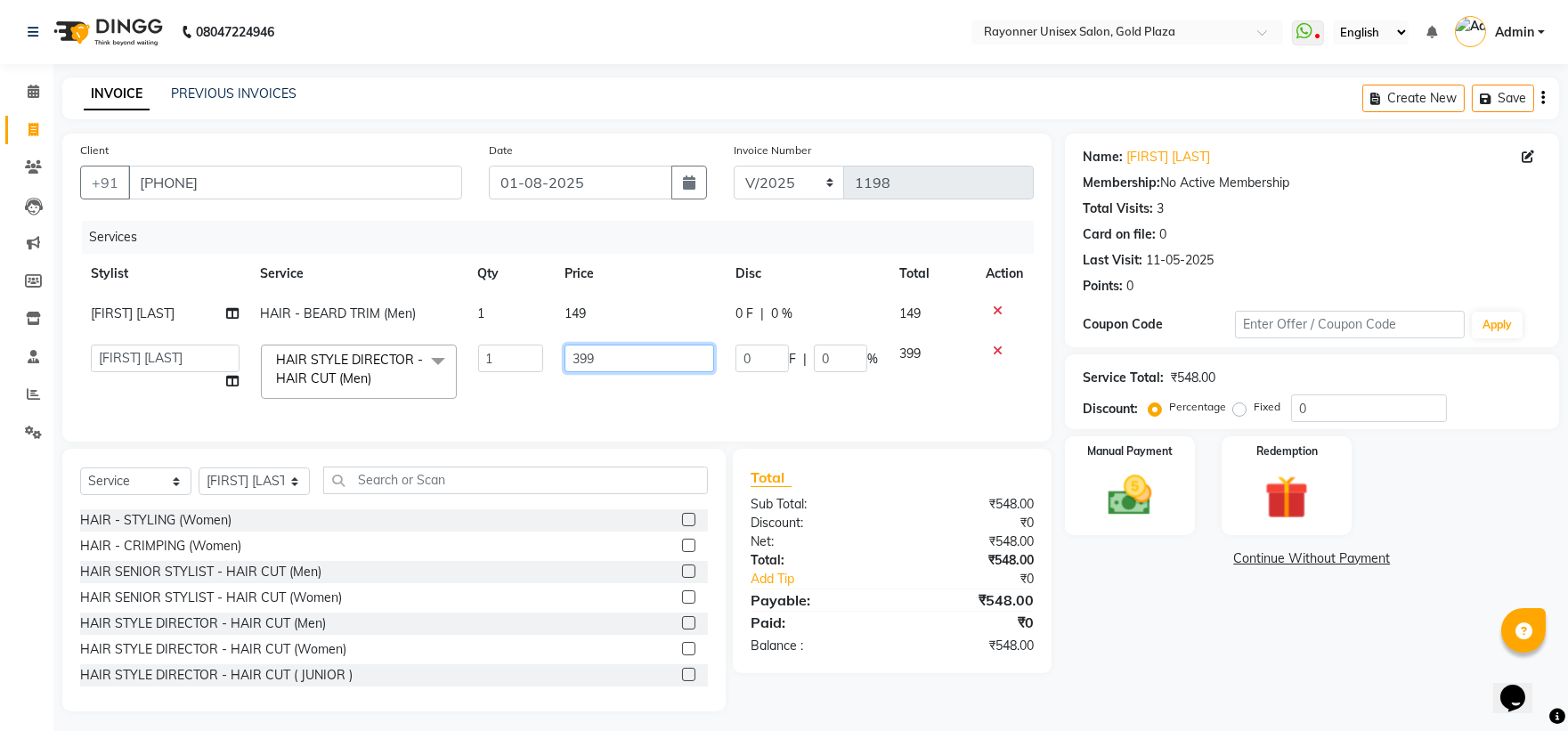 click on "399" 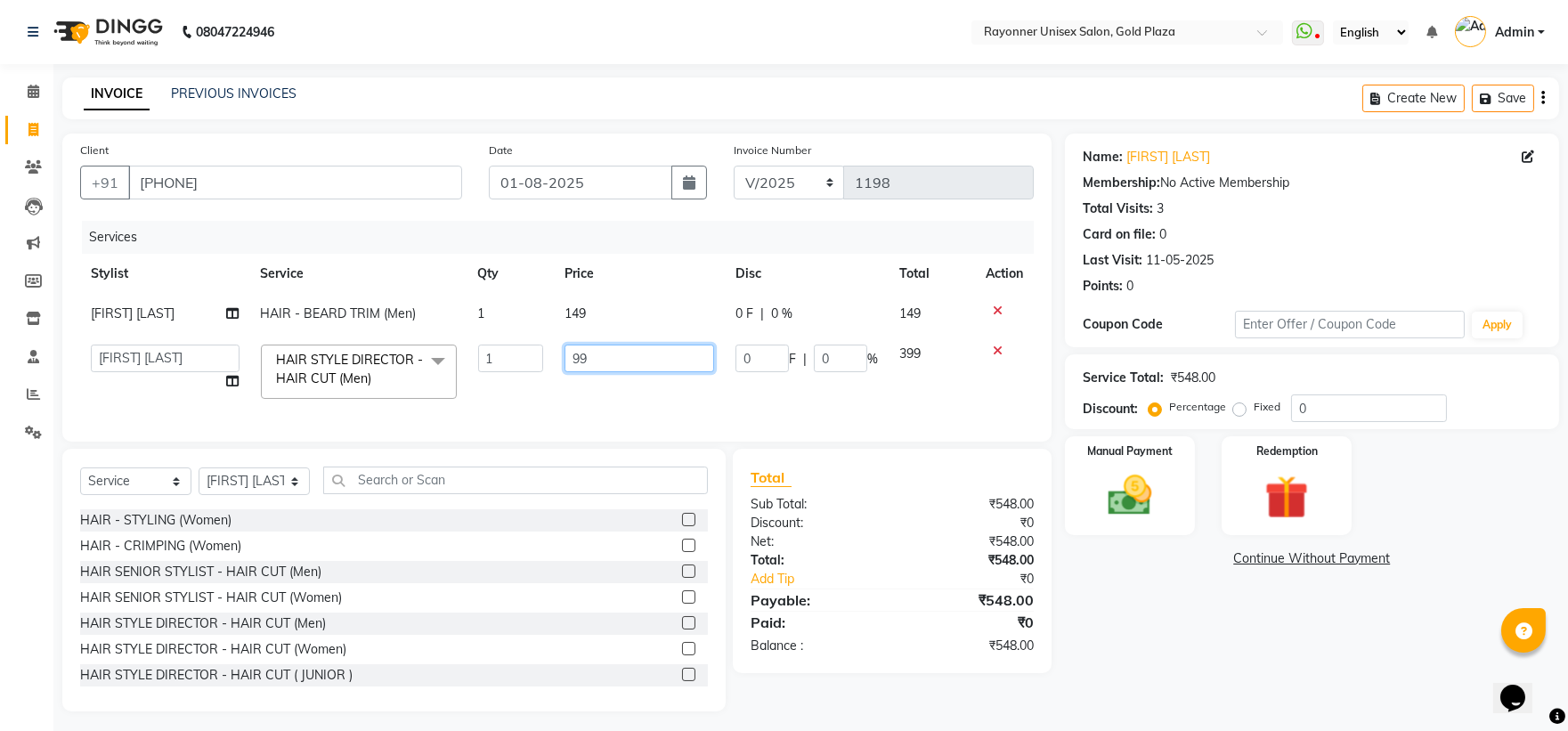 type on "299" 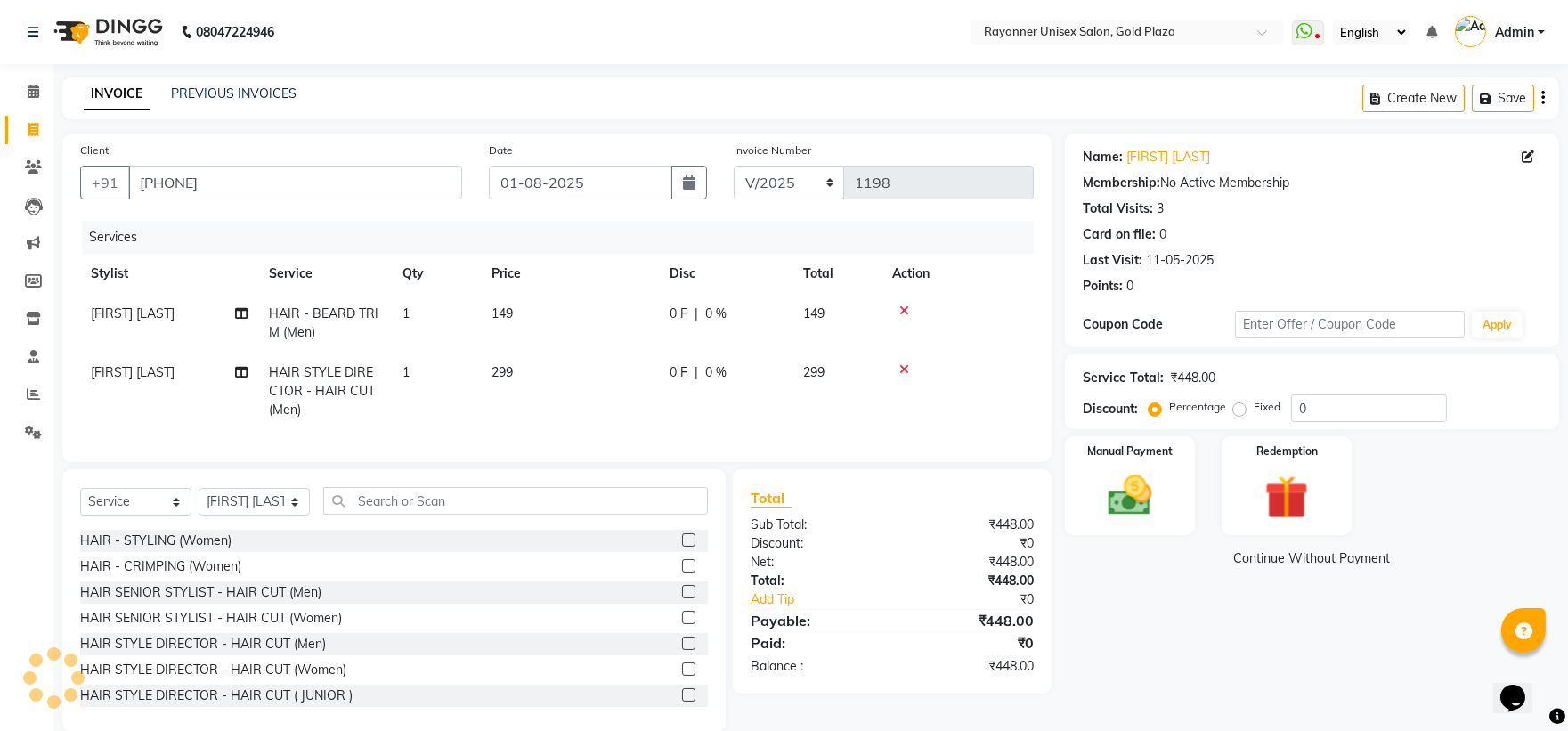 click on "COLORING - BEARD  (Men) 1 149 0 F | 0 % 149 [FIRST] [LAST] HAIR STYLE DIRECTOR - HAIR CUT (Men) 1 299 0 F | 0 % 299" 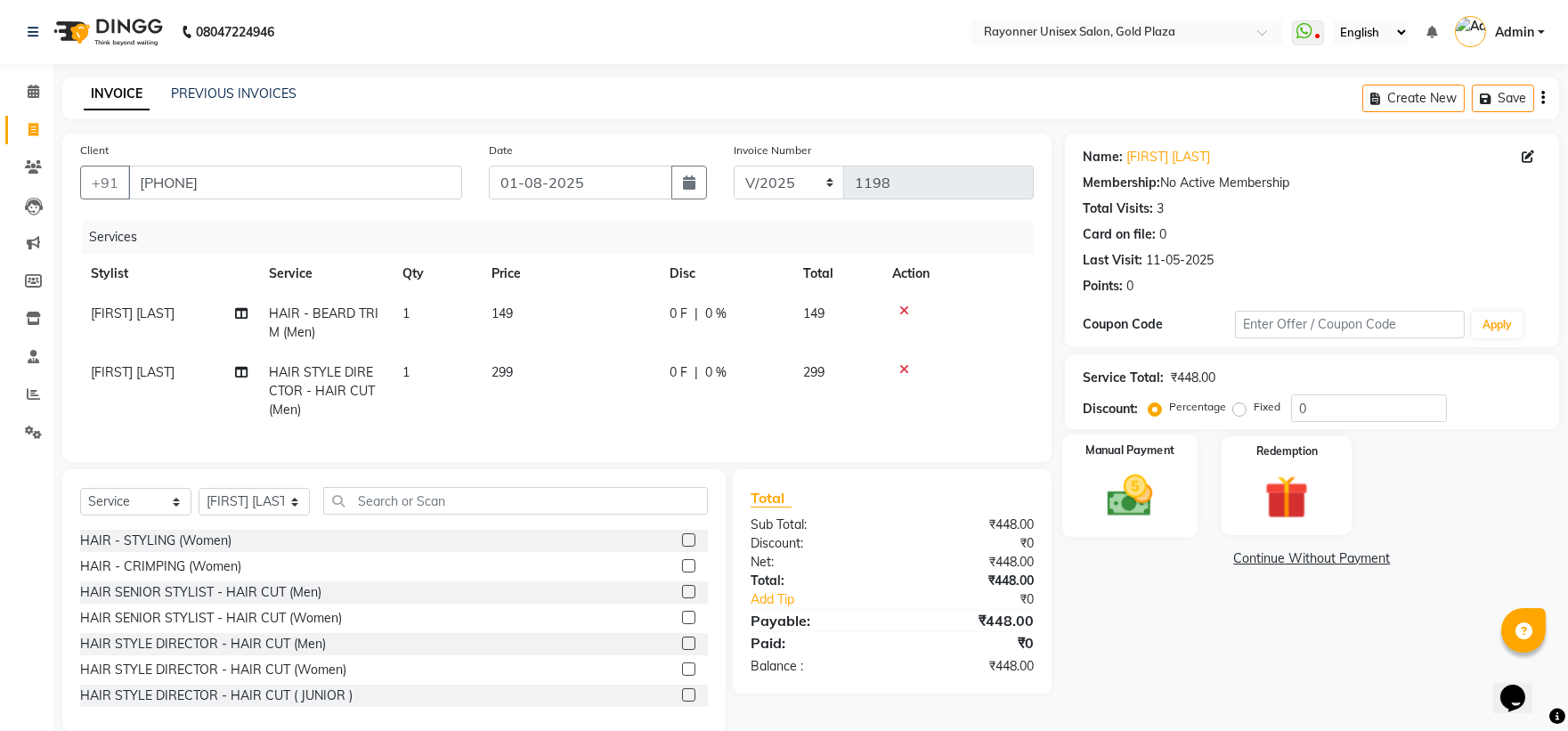 click 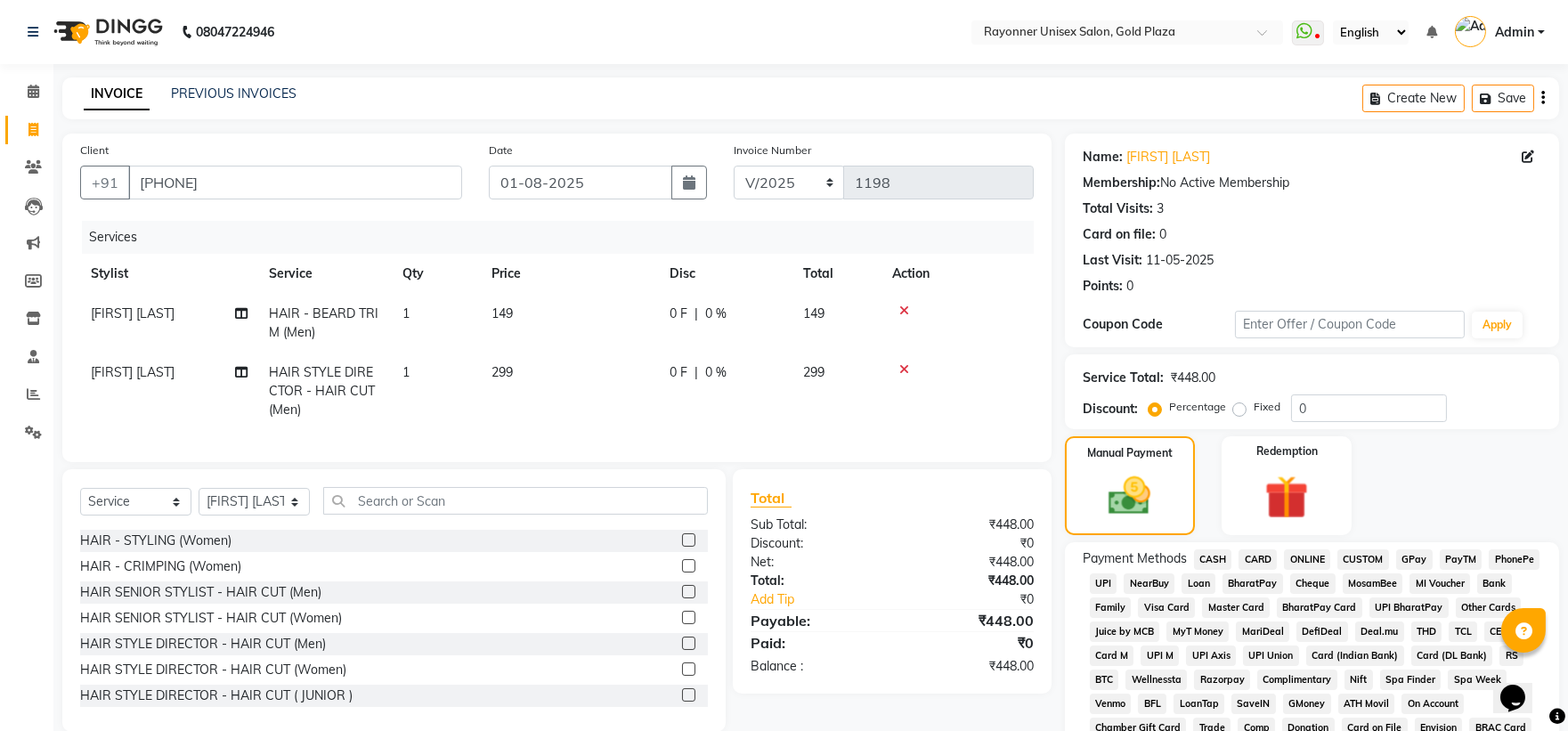 click on "ONLINE" 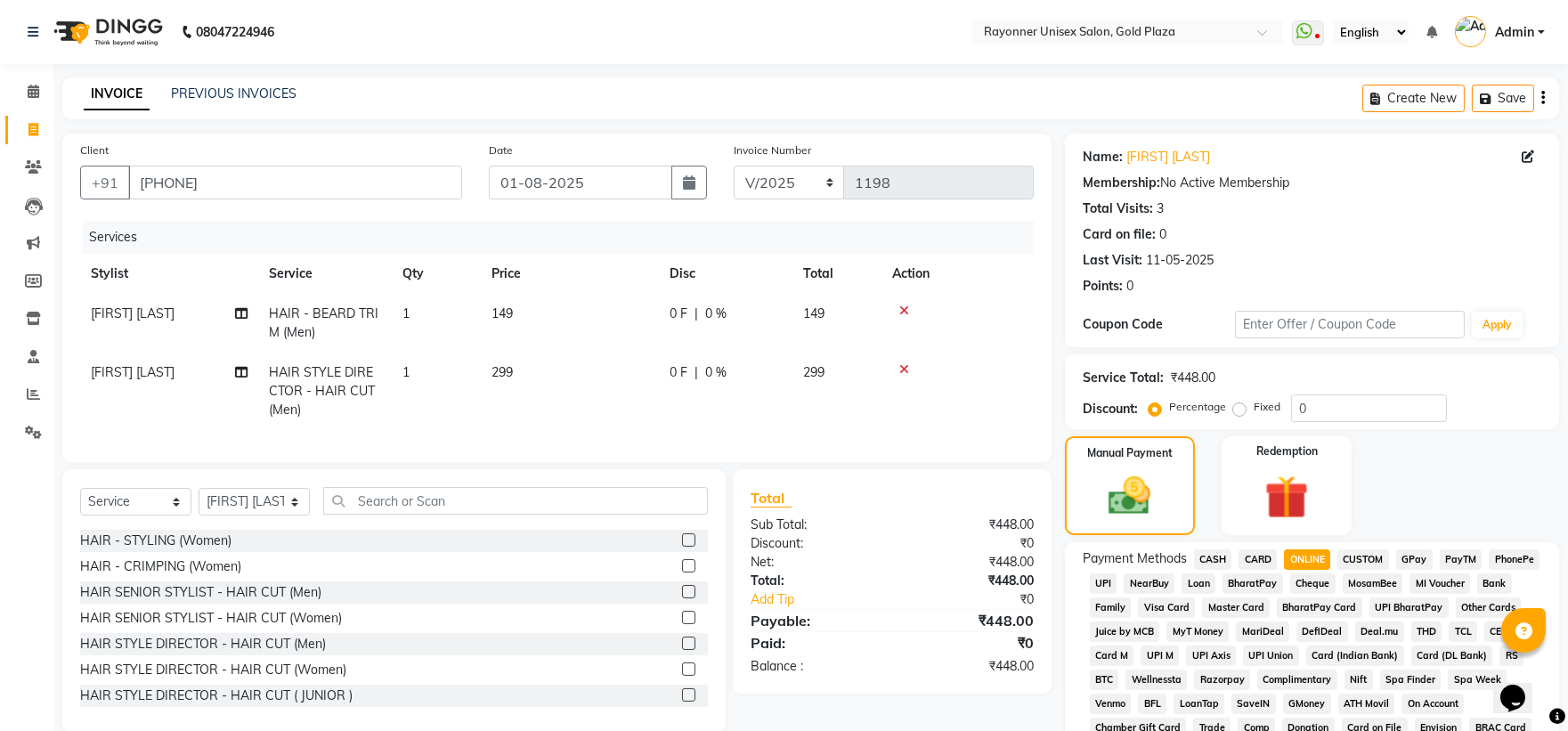 click on "ONLINE" 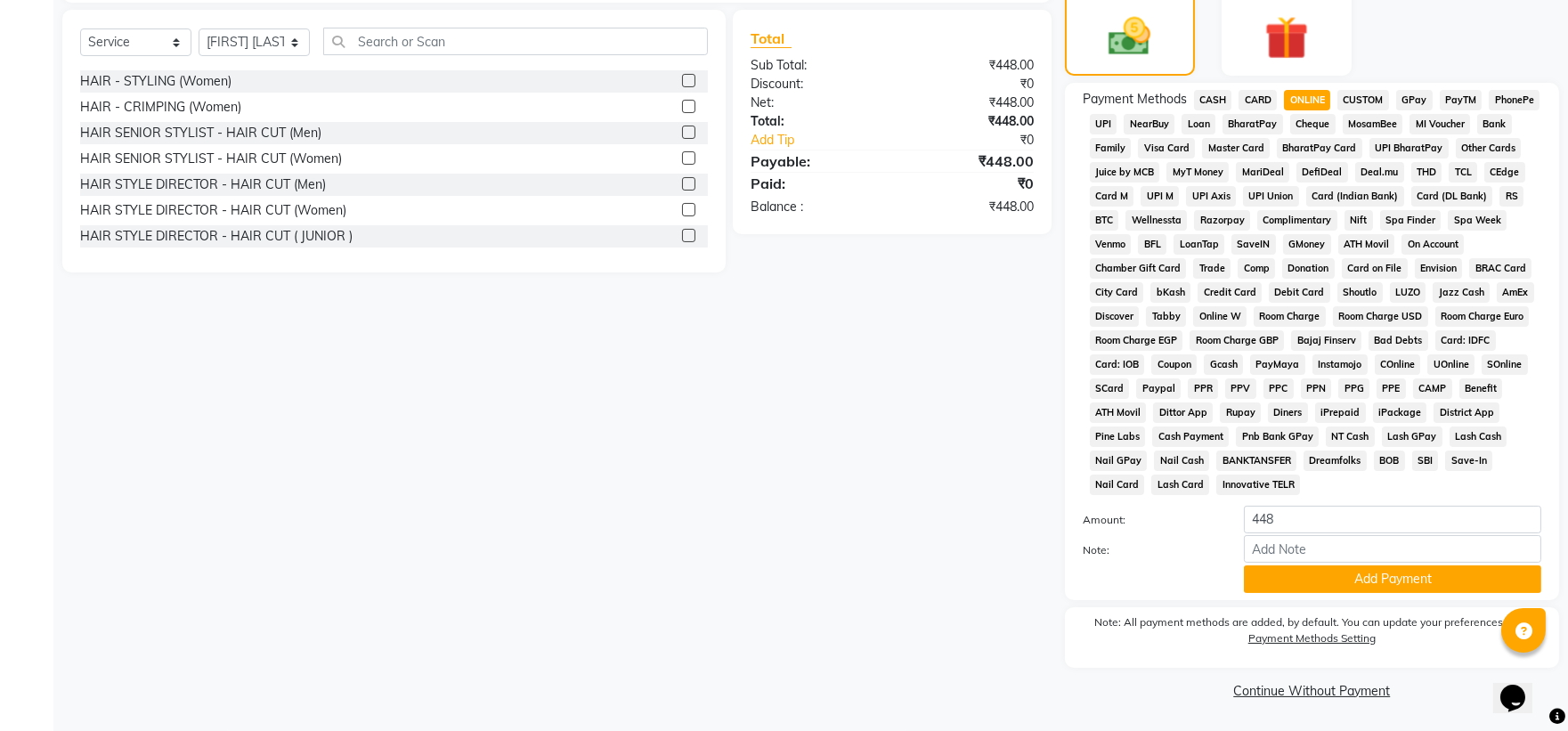 scroll, scrollTop: 463, scrollLeft: 0, axis: vertical 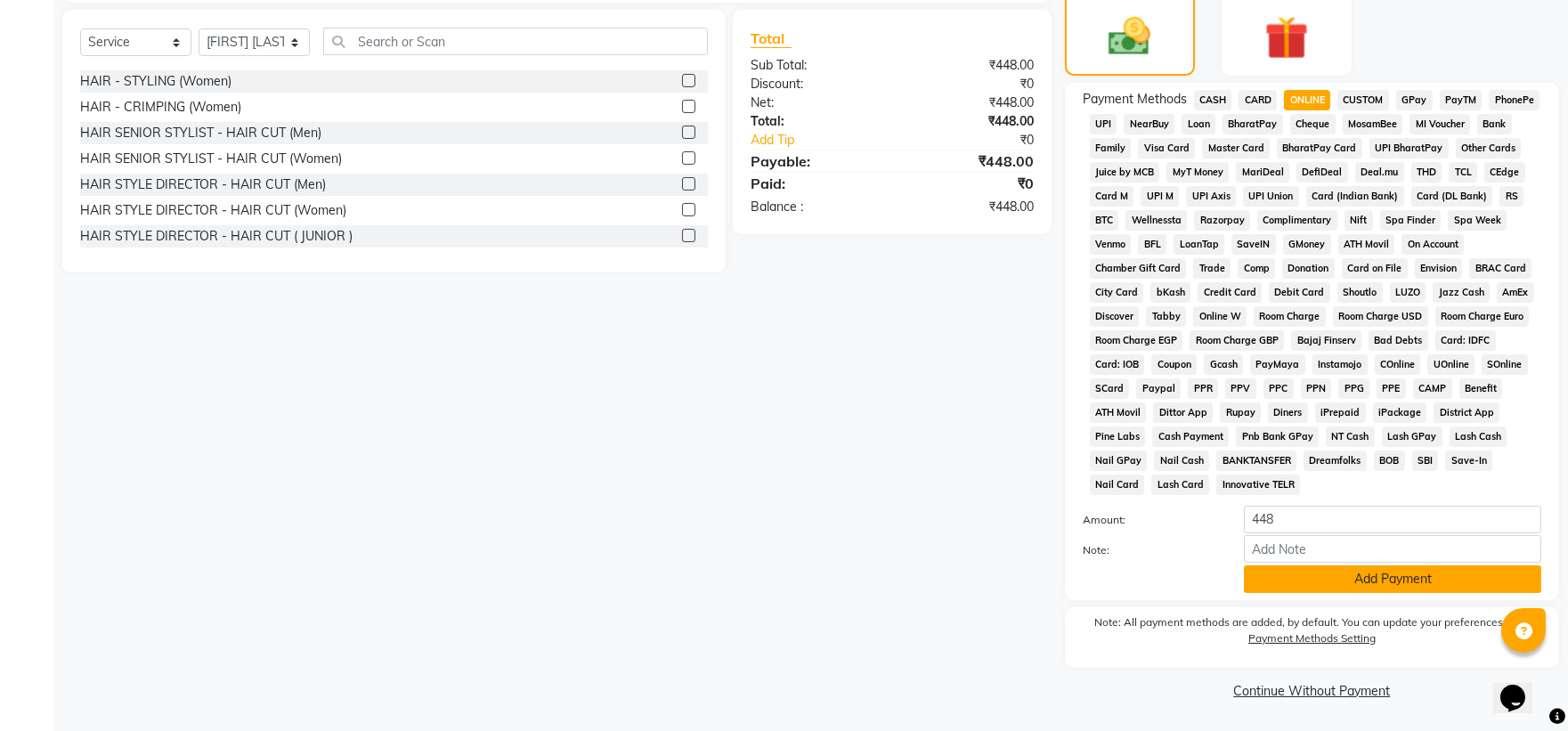 click on "Add Payment" 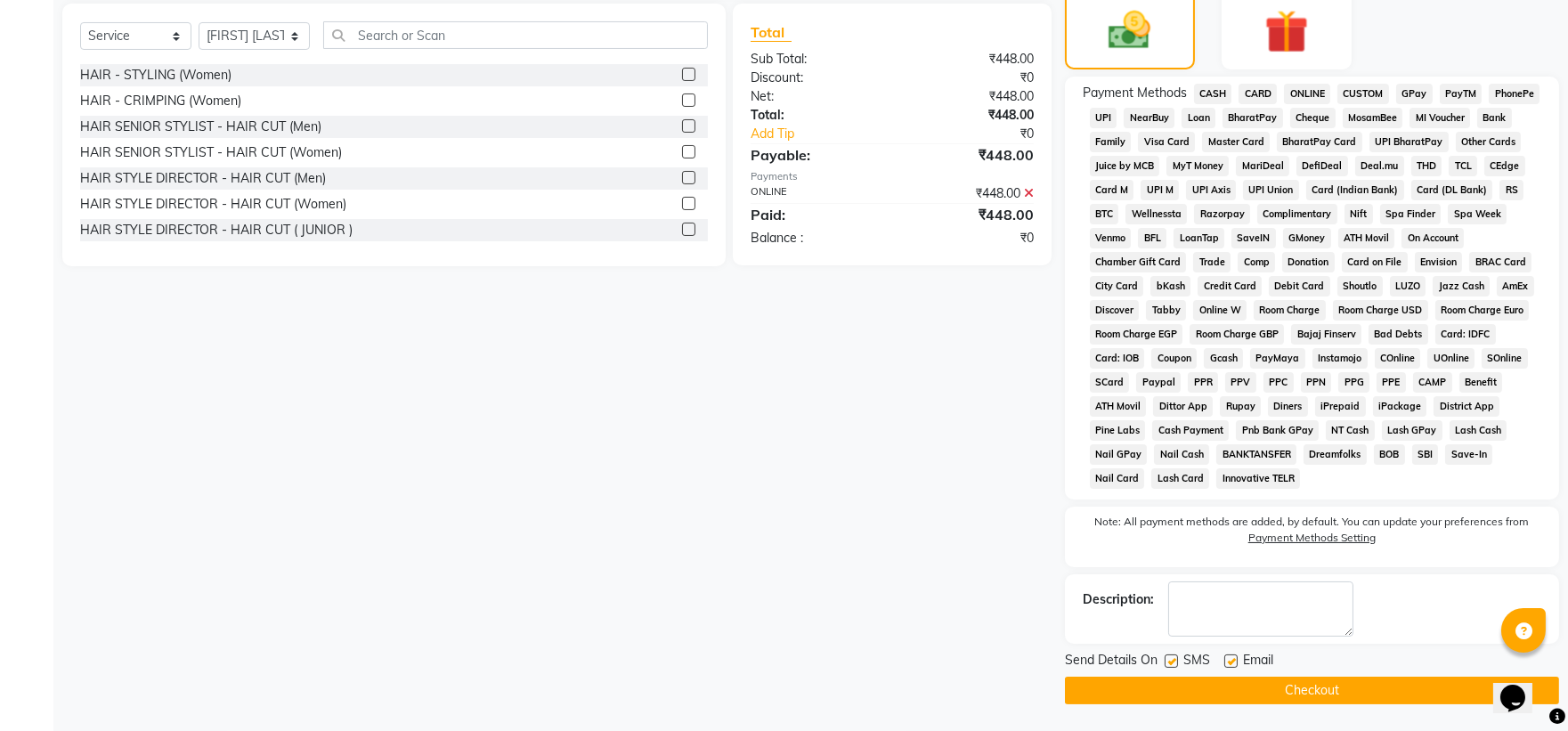 scroll, scrollTop: 468, scrollLeft: 0, axis: vertical 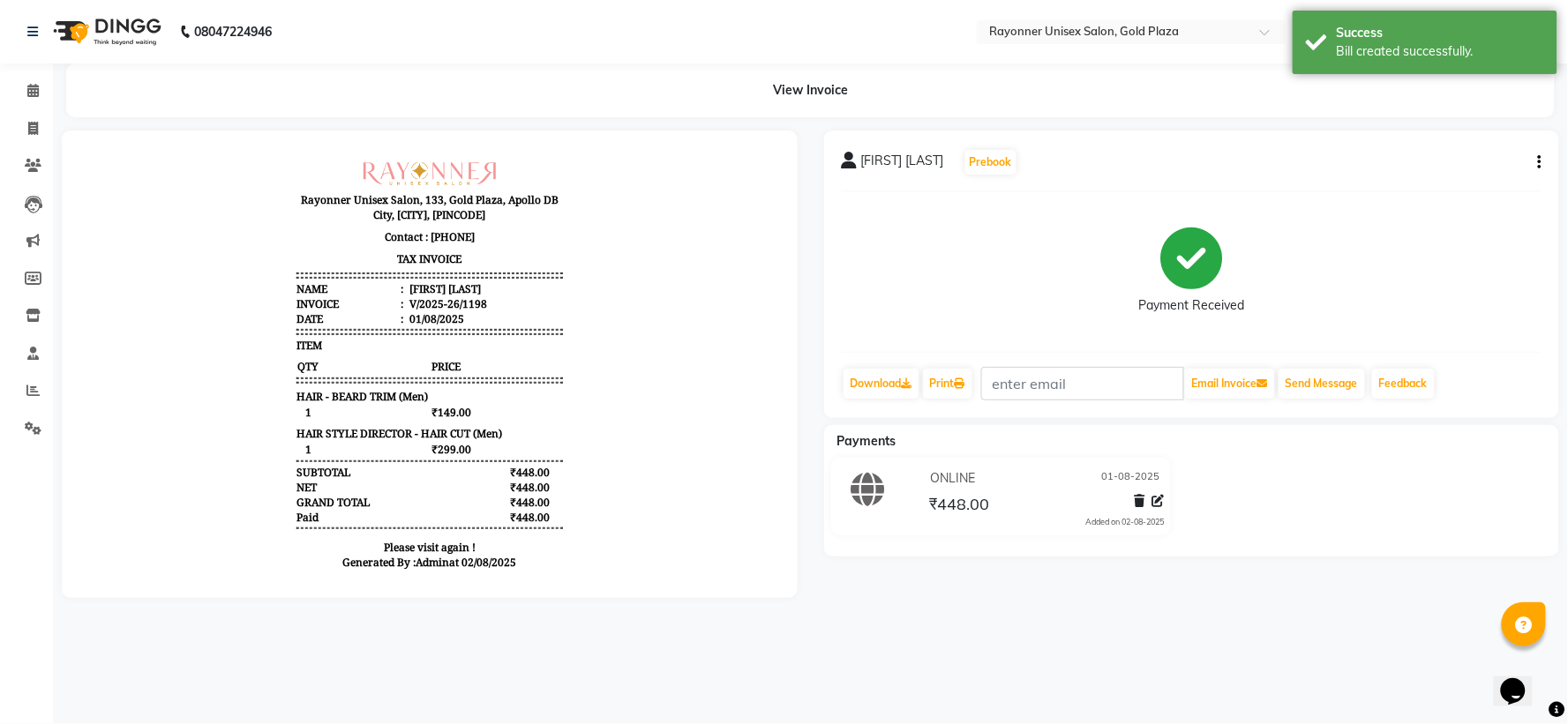 click on "[FIRST] [LAST]  Prebook   Payment Received  Download  Print   Email Invoice   Send Message Feedback  Payments ONLINE 01-08-2025 ₹448.00  Added on 02-08-2025" 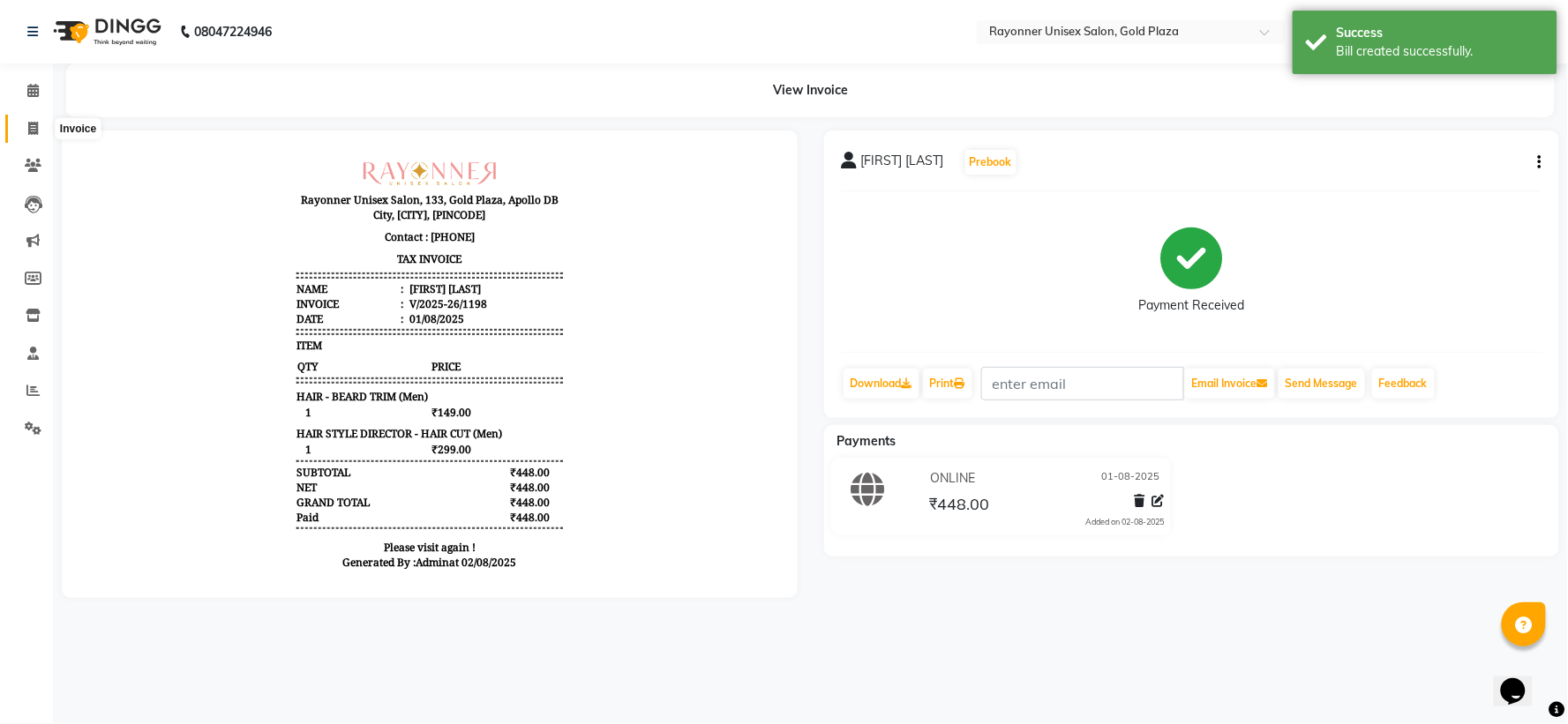 click 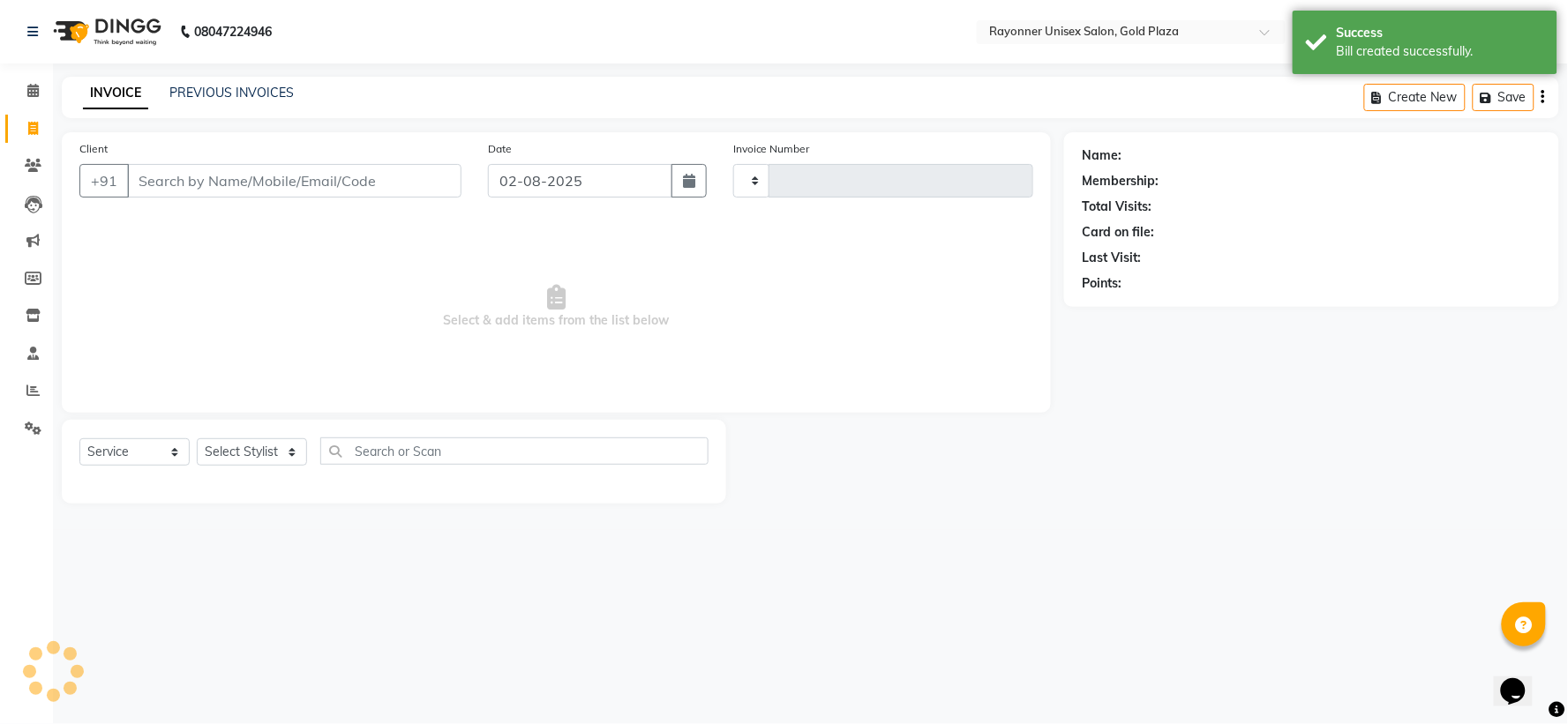 type on "1199" 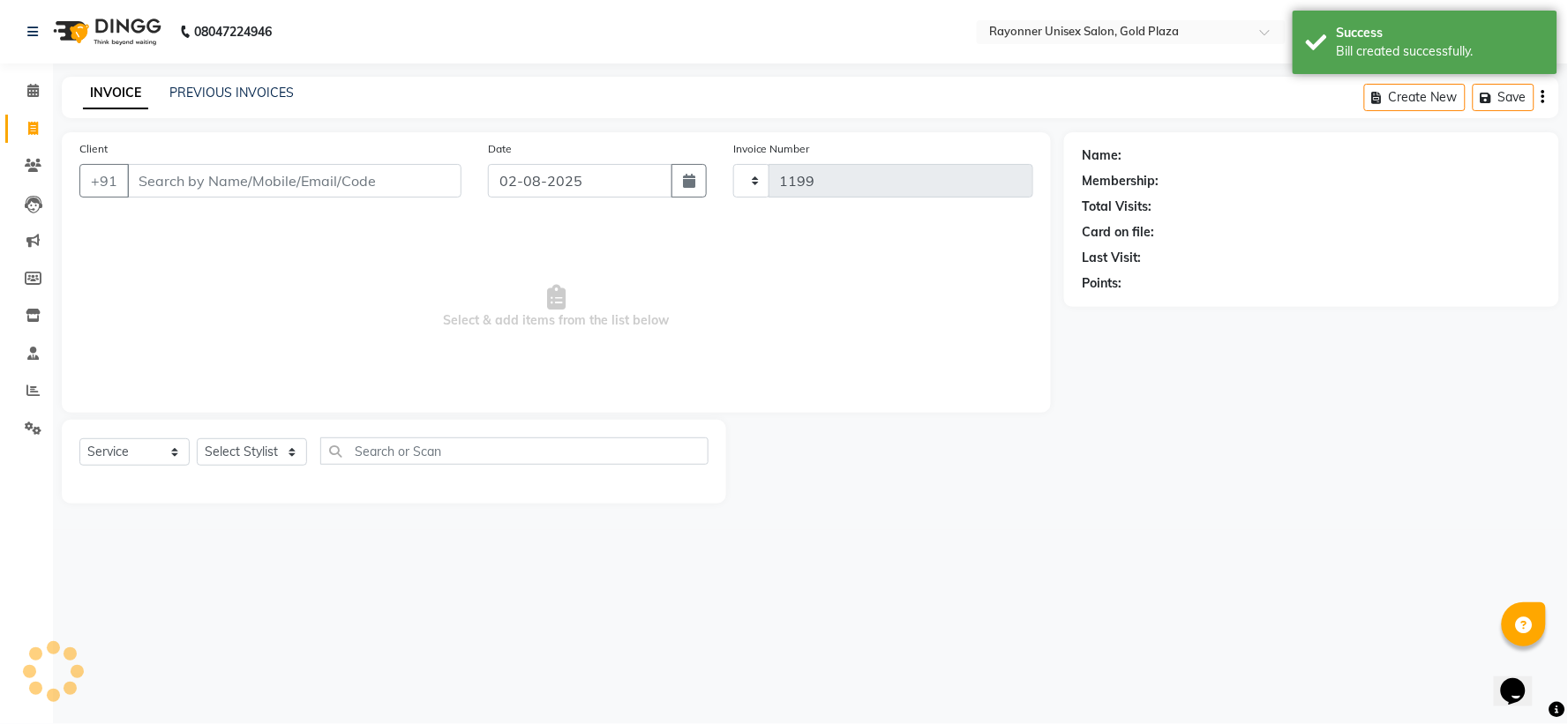 select on "5201" 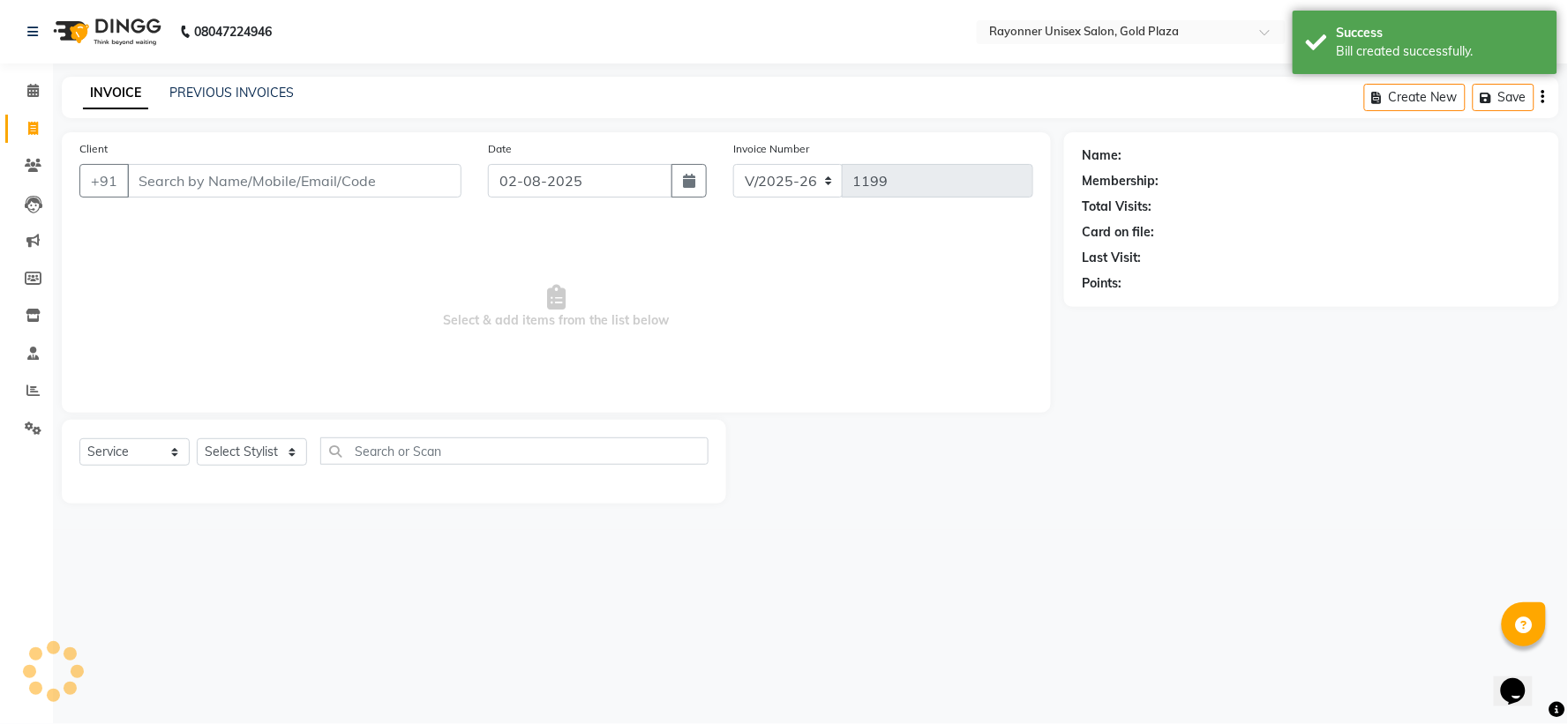 select on "P" 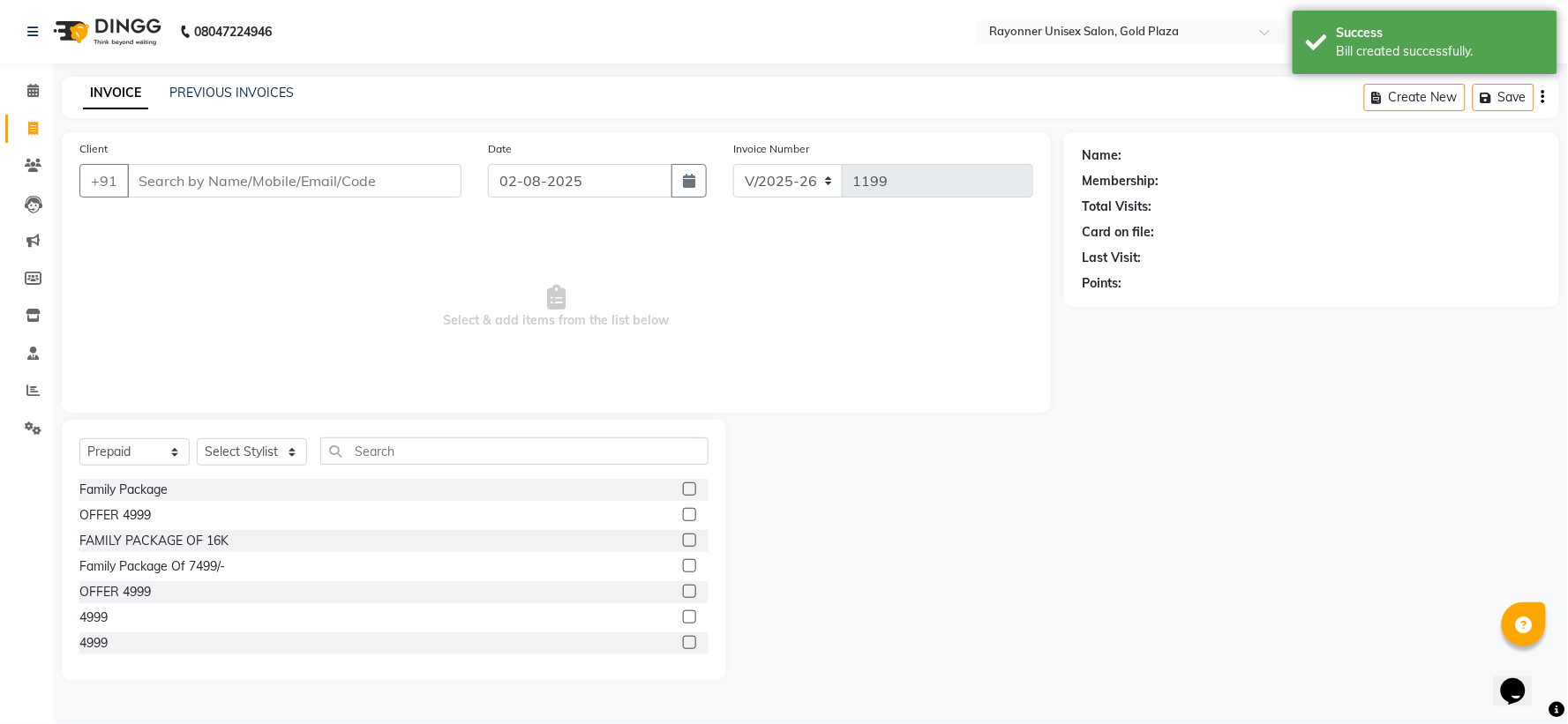 click on "Client" at bounding box center [294, 181] 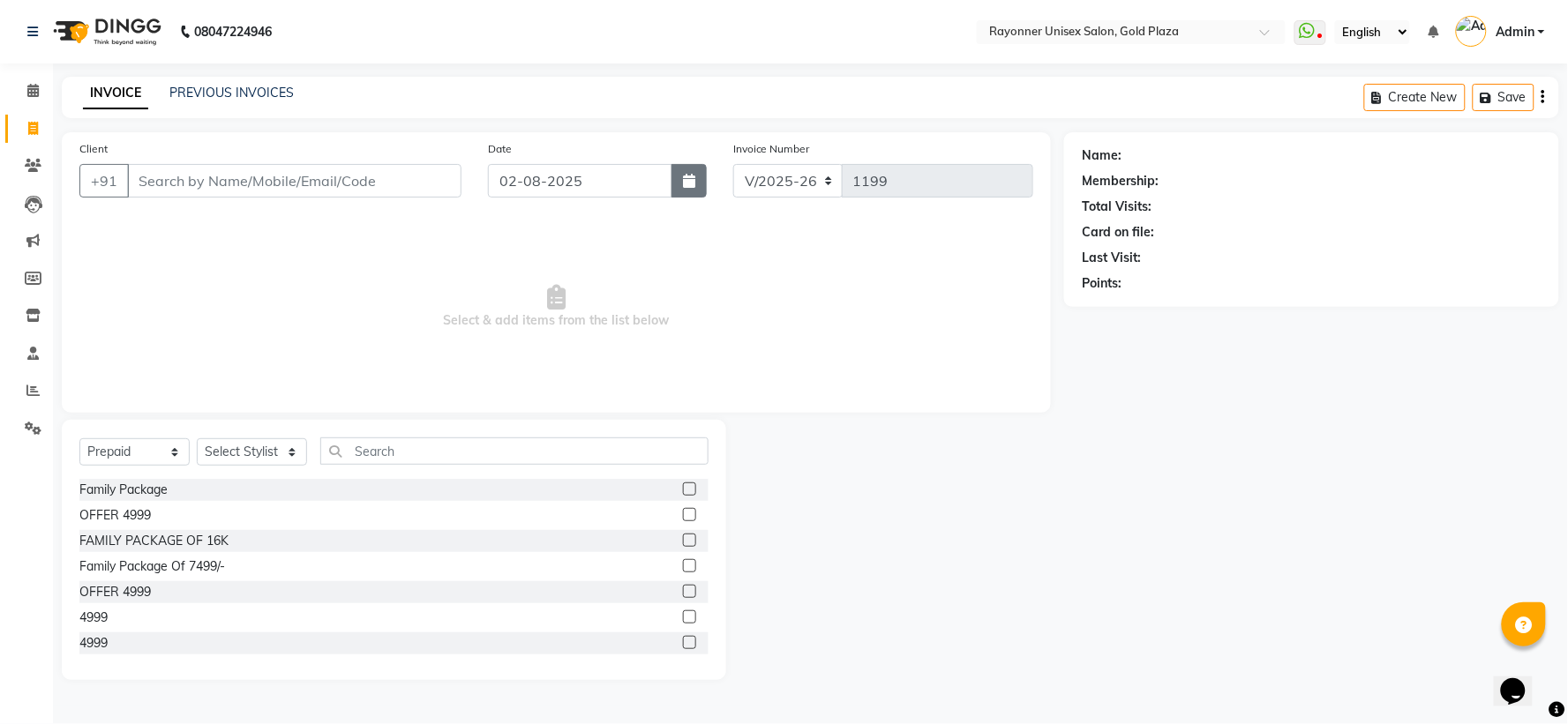 click 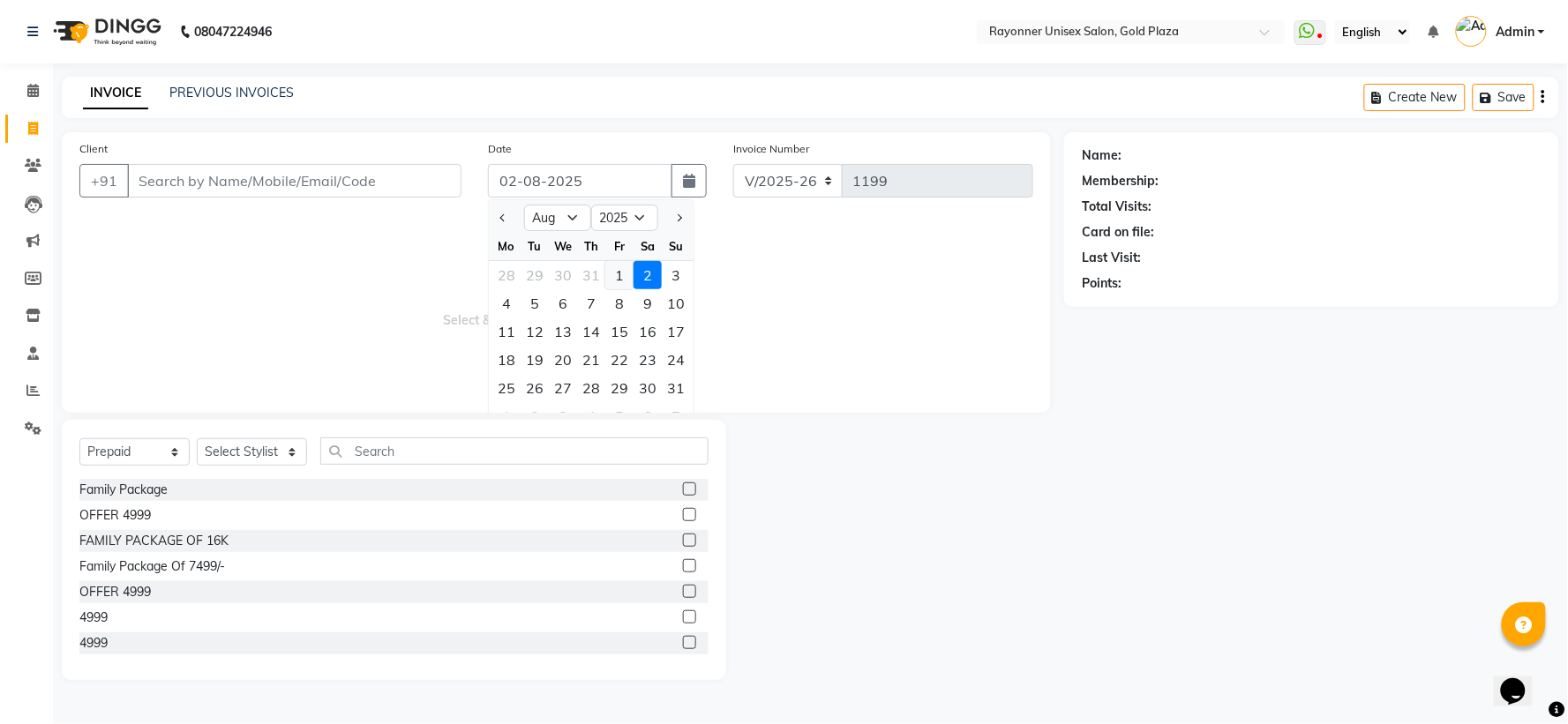 click on "1" 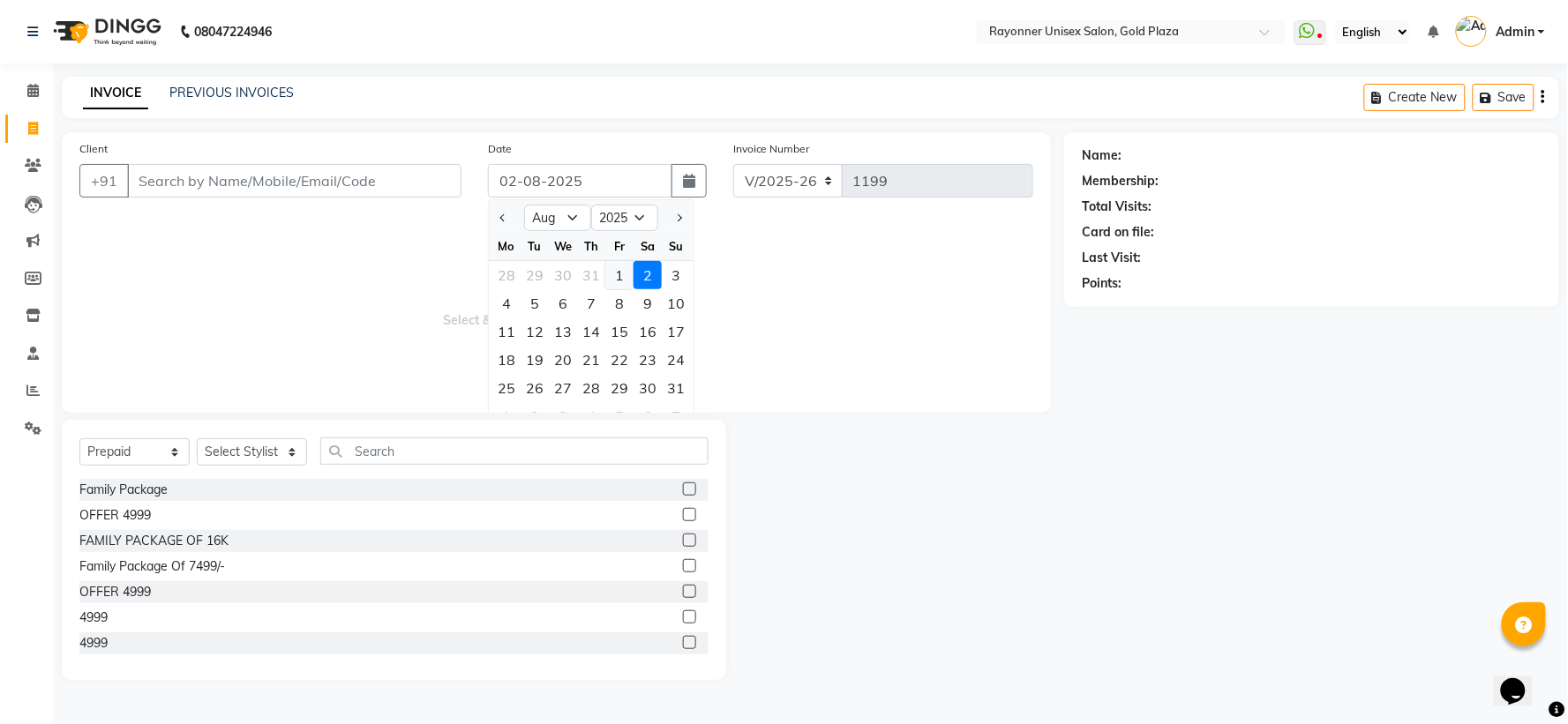 type on "01-08-2025" 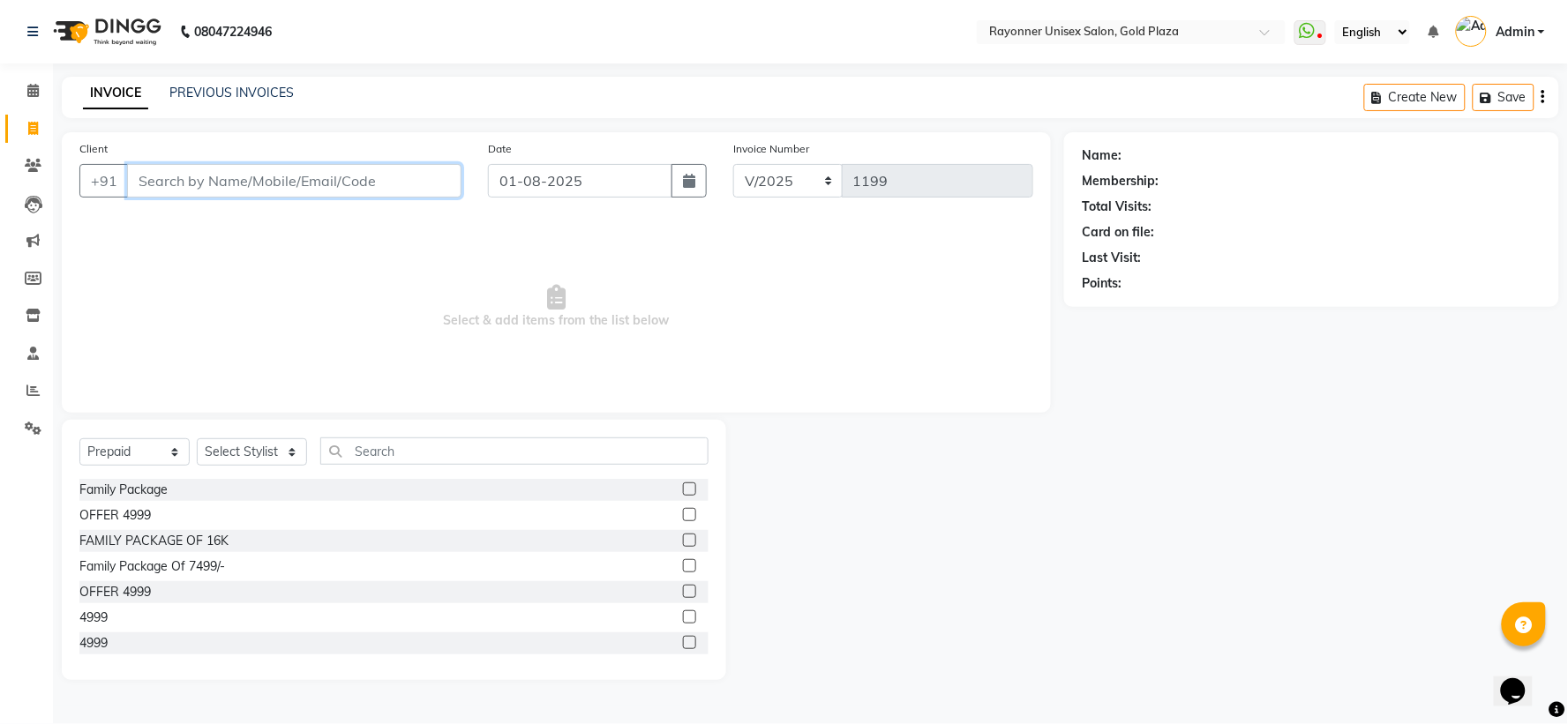 click on "Client" at bounding box center [294, 181] 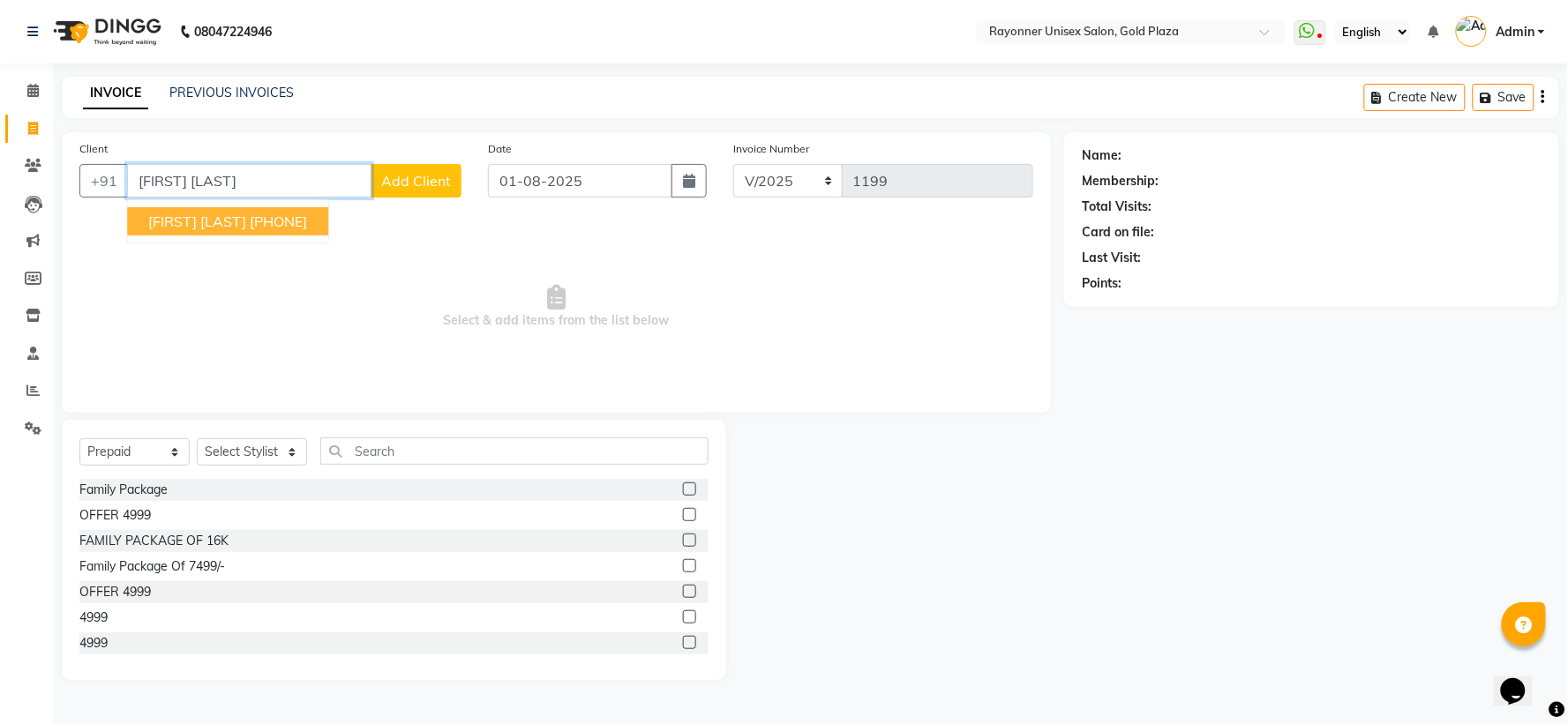 click on "[FIRST] [LAST]" at bounding box center (197, 221) 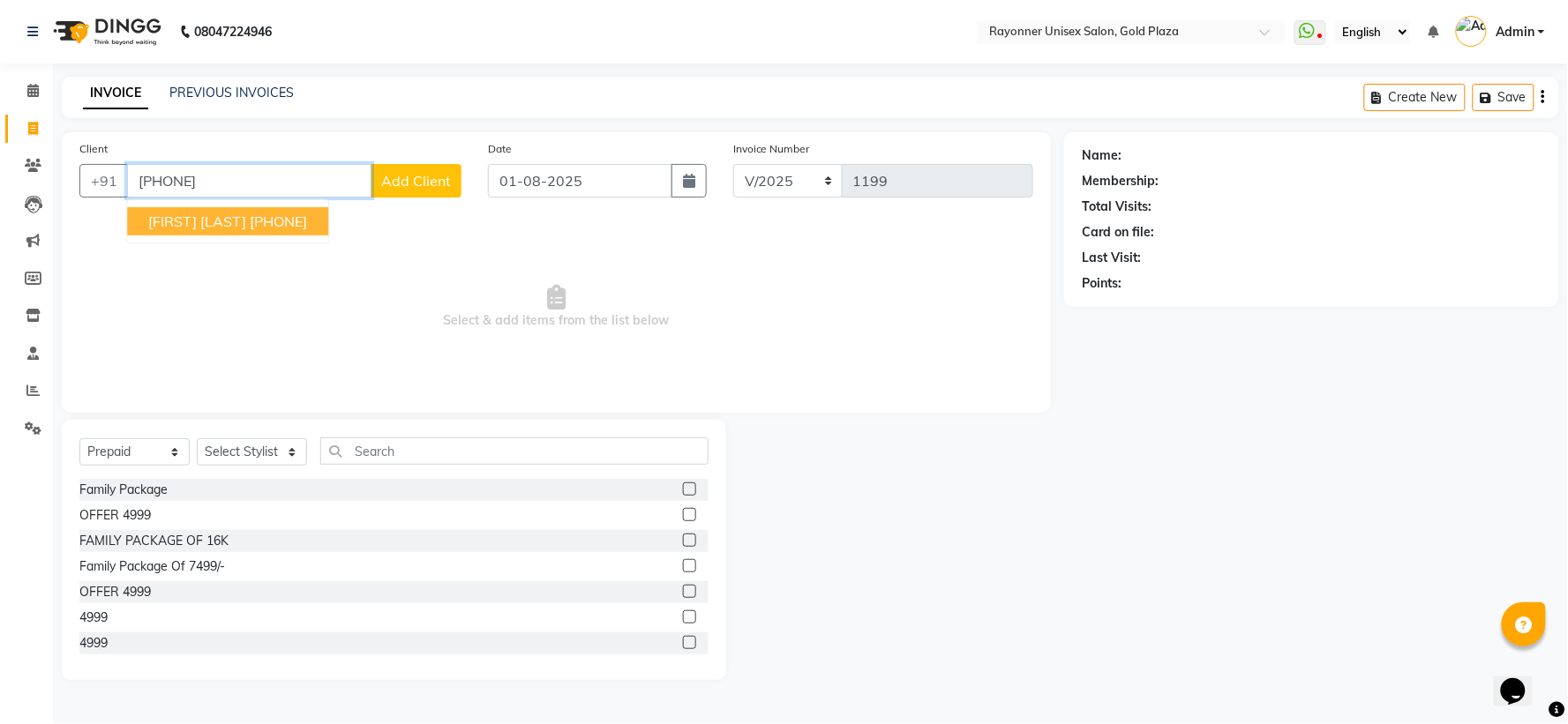 type on "[PHONE]" 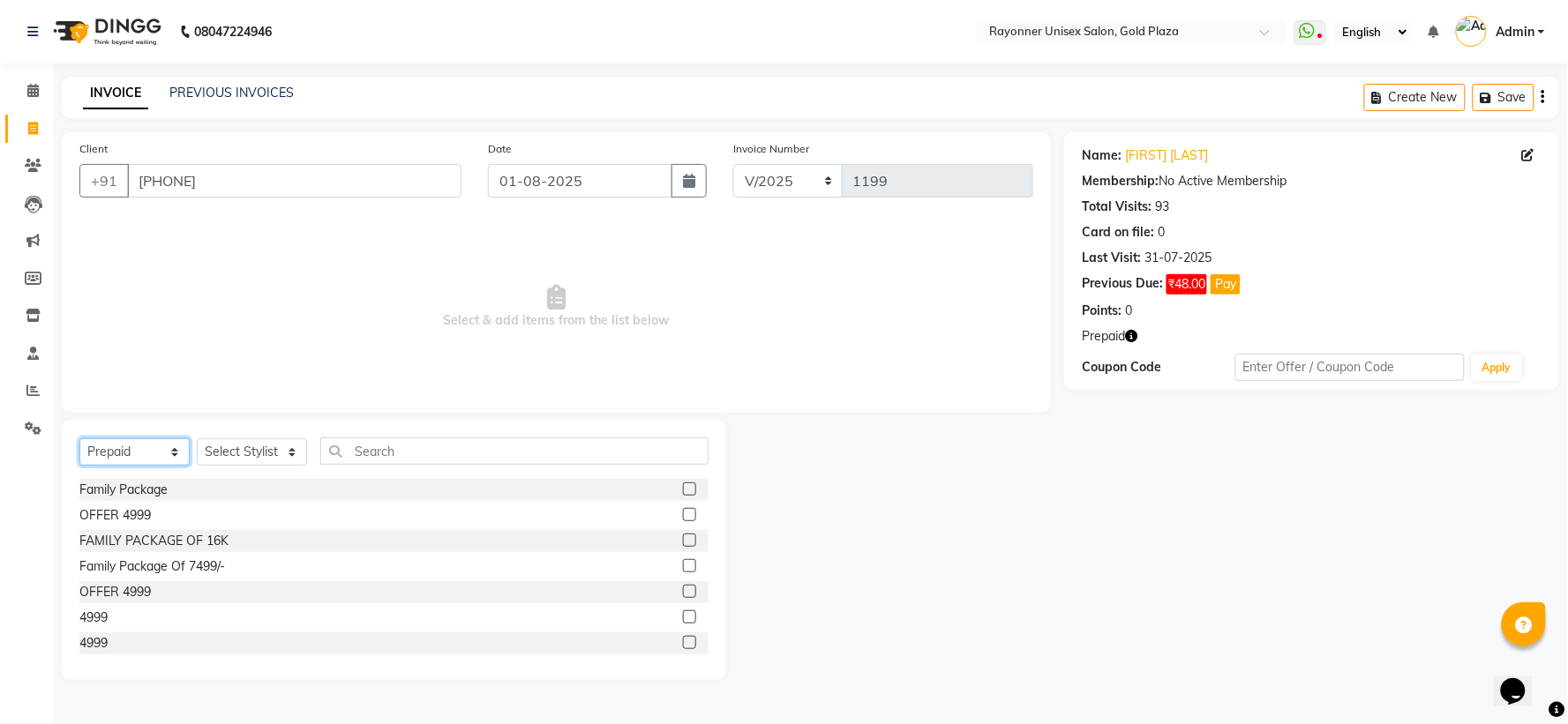 click on "Select  Service  Product  Membership  Package Voucher Prepaid Gift Card" 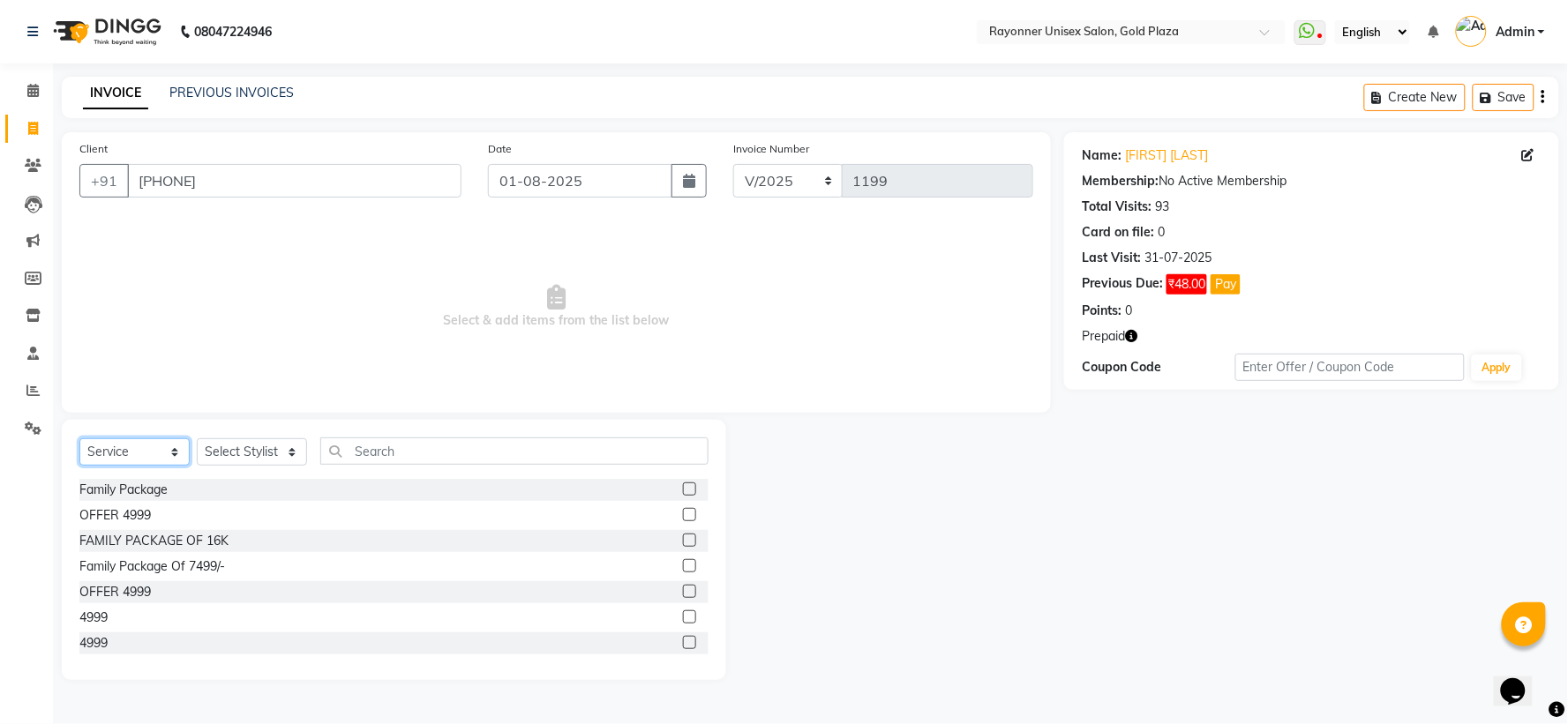 click on "Select  Service  Product  Membership  Package Voucher Prepaid Gift Card" 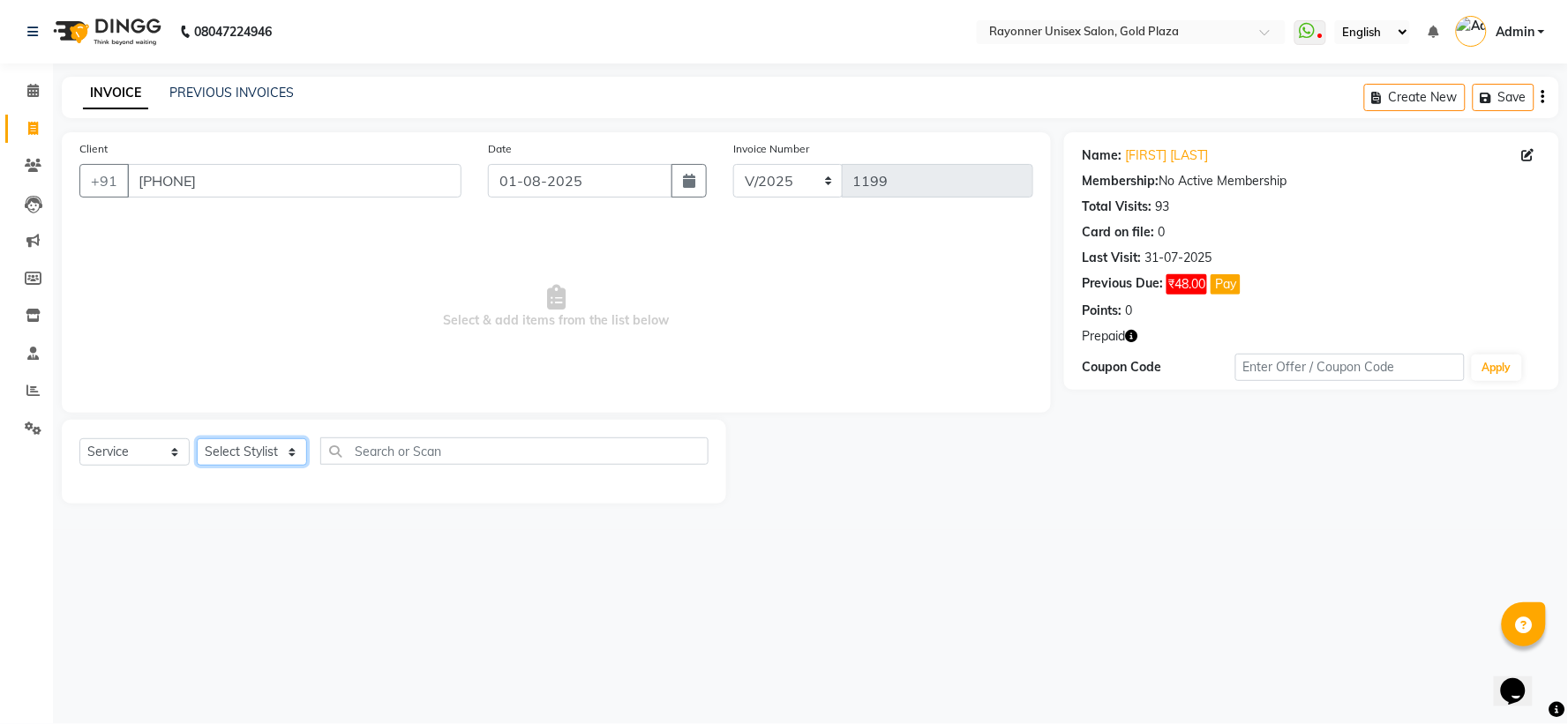 click on "Select Stylist [FIRST] [LAST] [FIRST] [LAST] [FIRST] [LAST] [FIRST] [LAST] [FIRST] [LAST]" 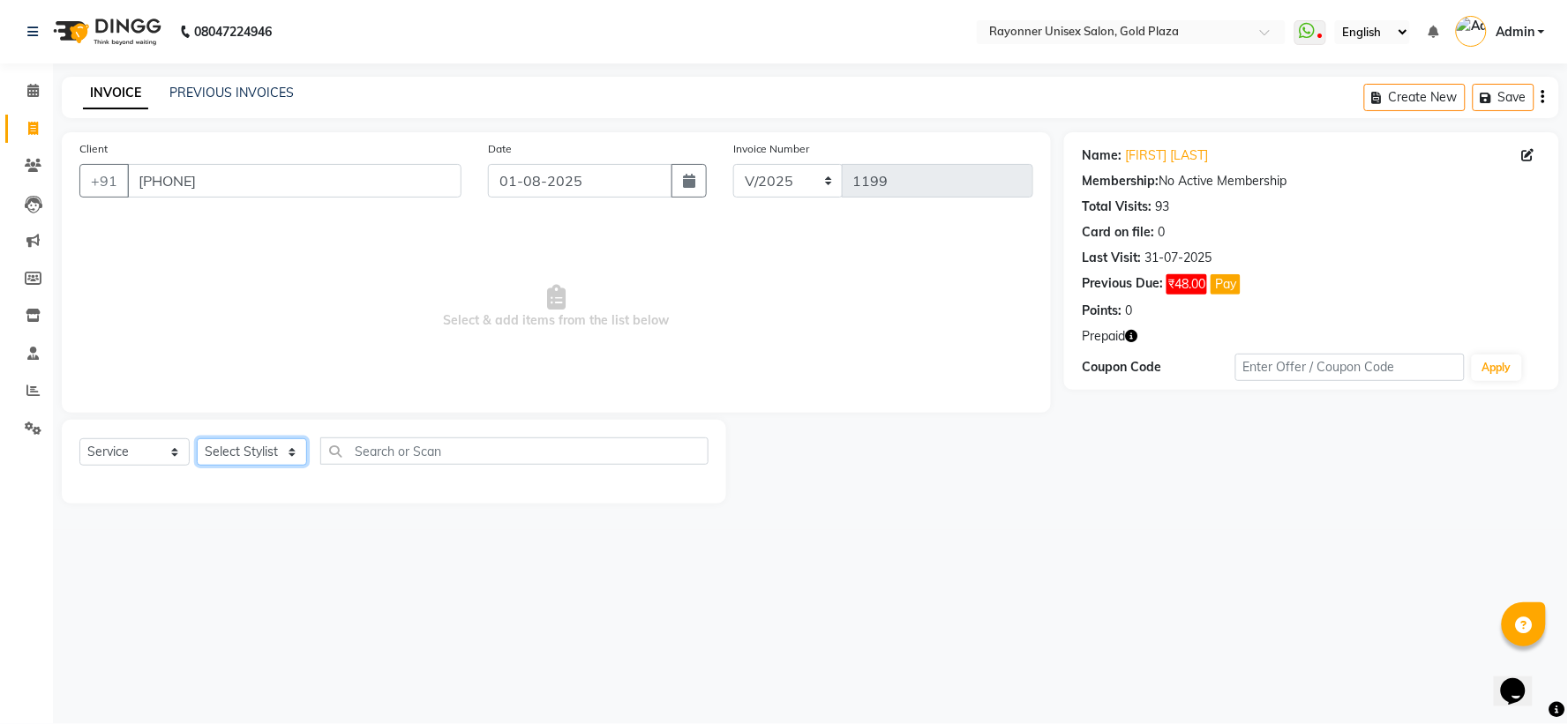 select on "49274" 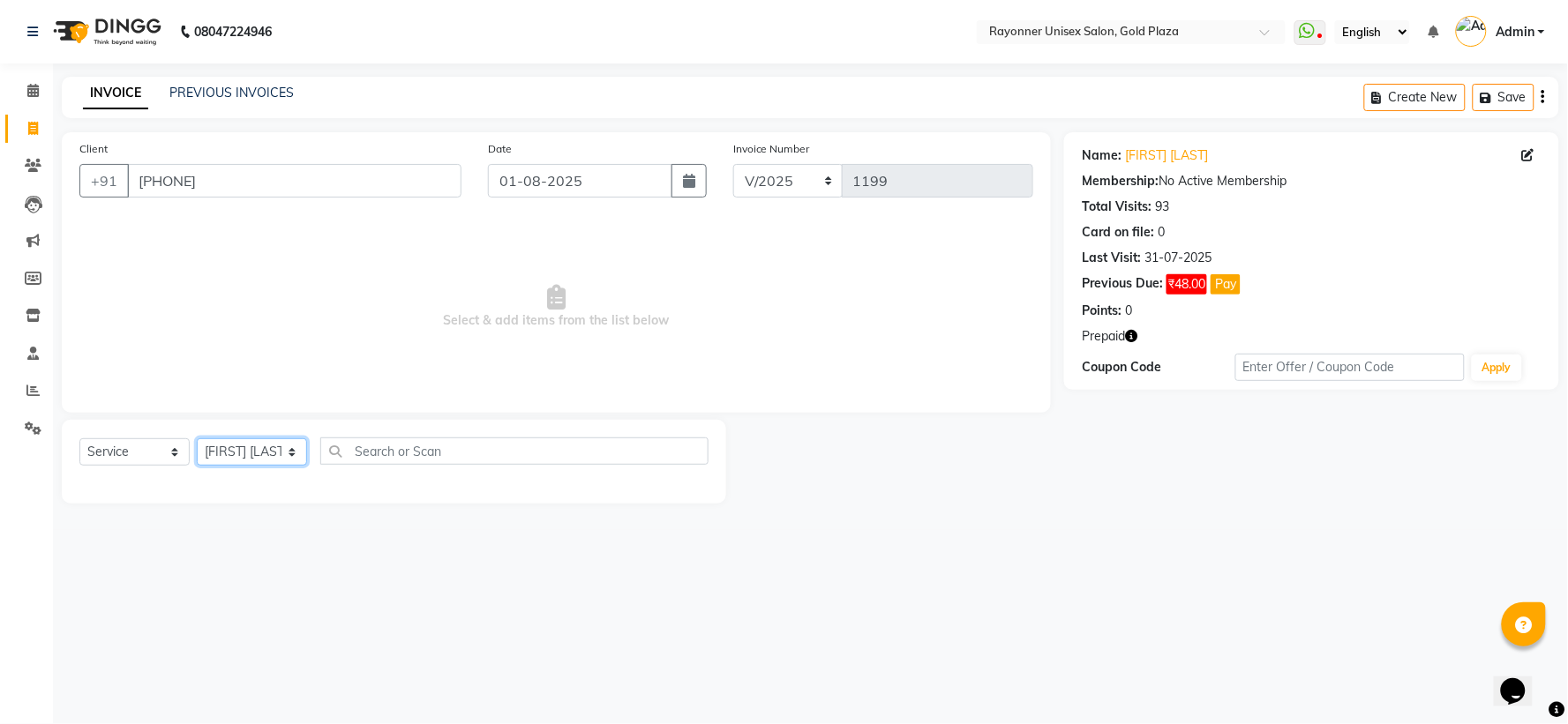 click on "Select Stylist [FIRST] [LAST] [FIRST] [LAST] [FIRST] [LAST] [FIRST] [LAST] [FIRST] [LAST]" 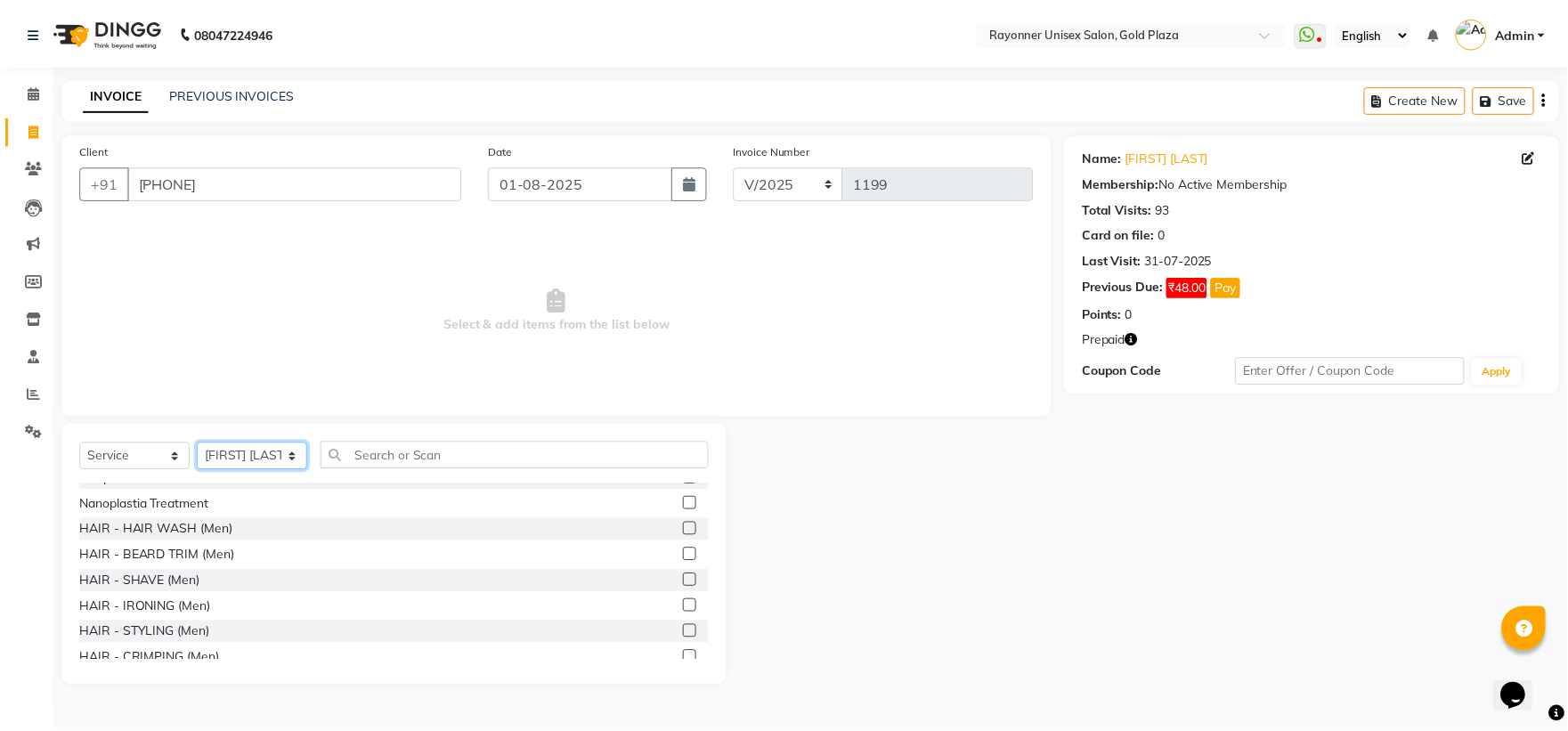 scroll, scrollTop: 989, scrollLeft: 0, axis: vertical 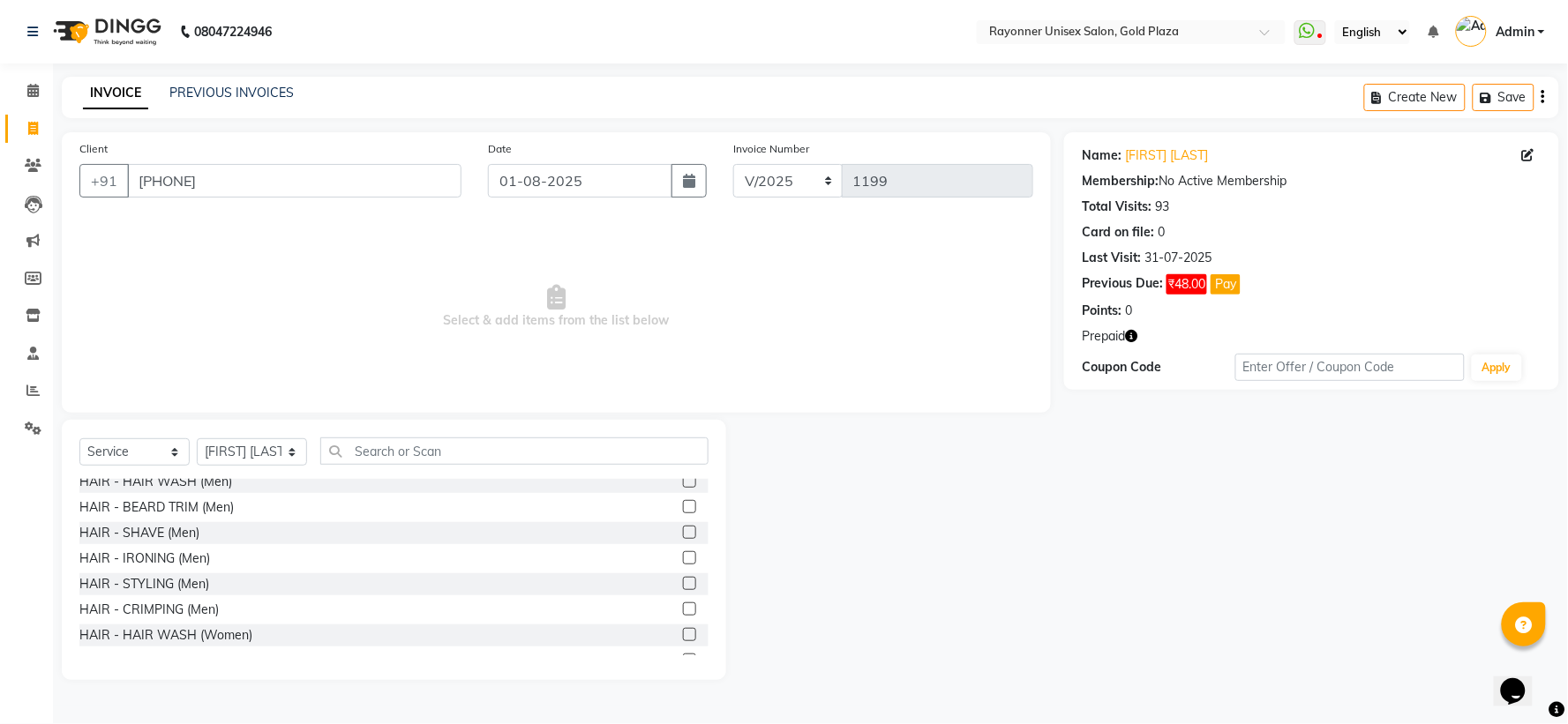 click 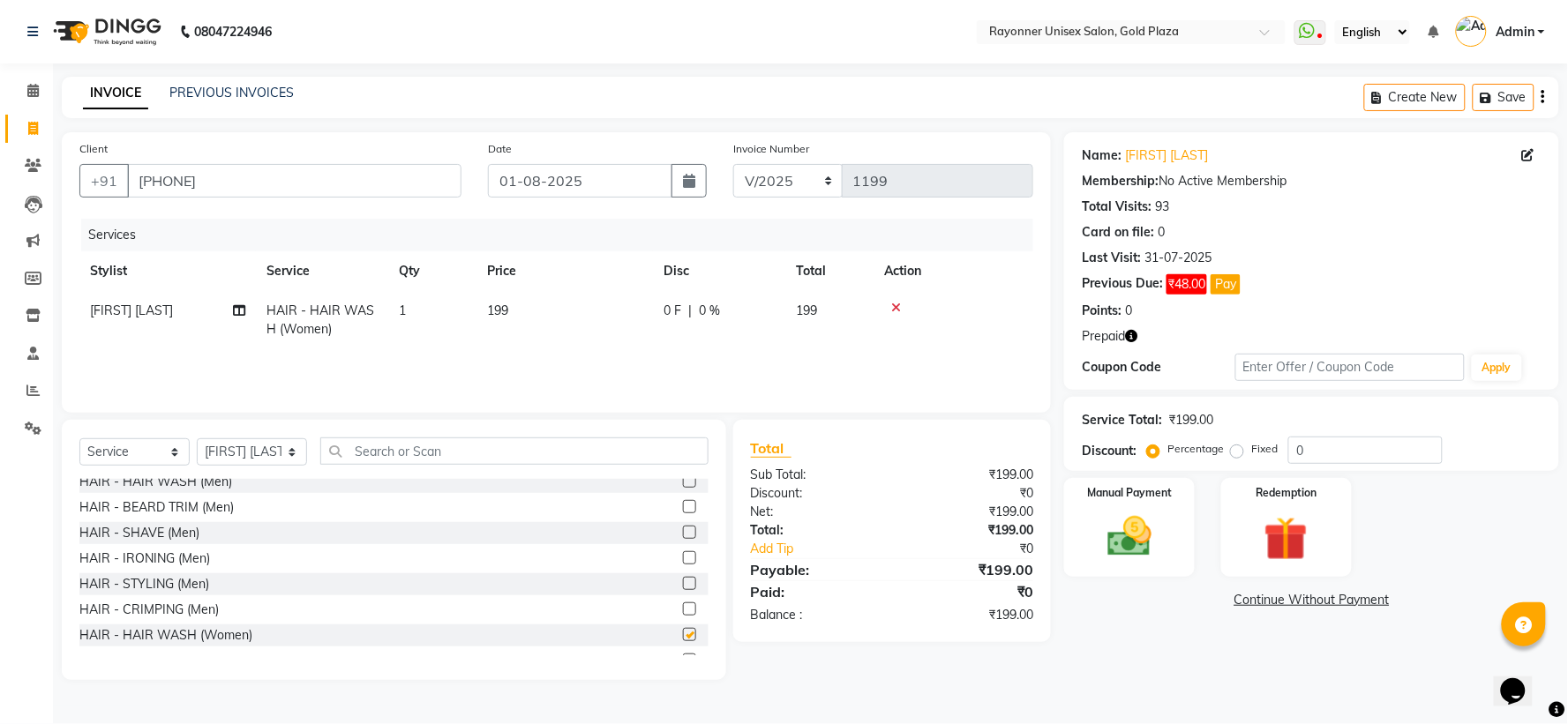 checkbox on "false" 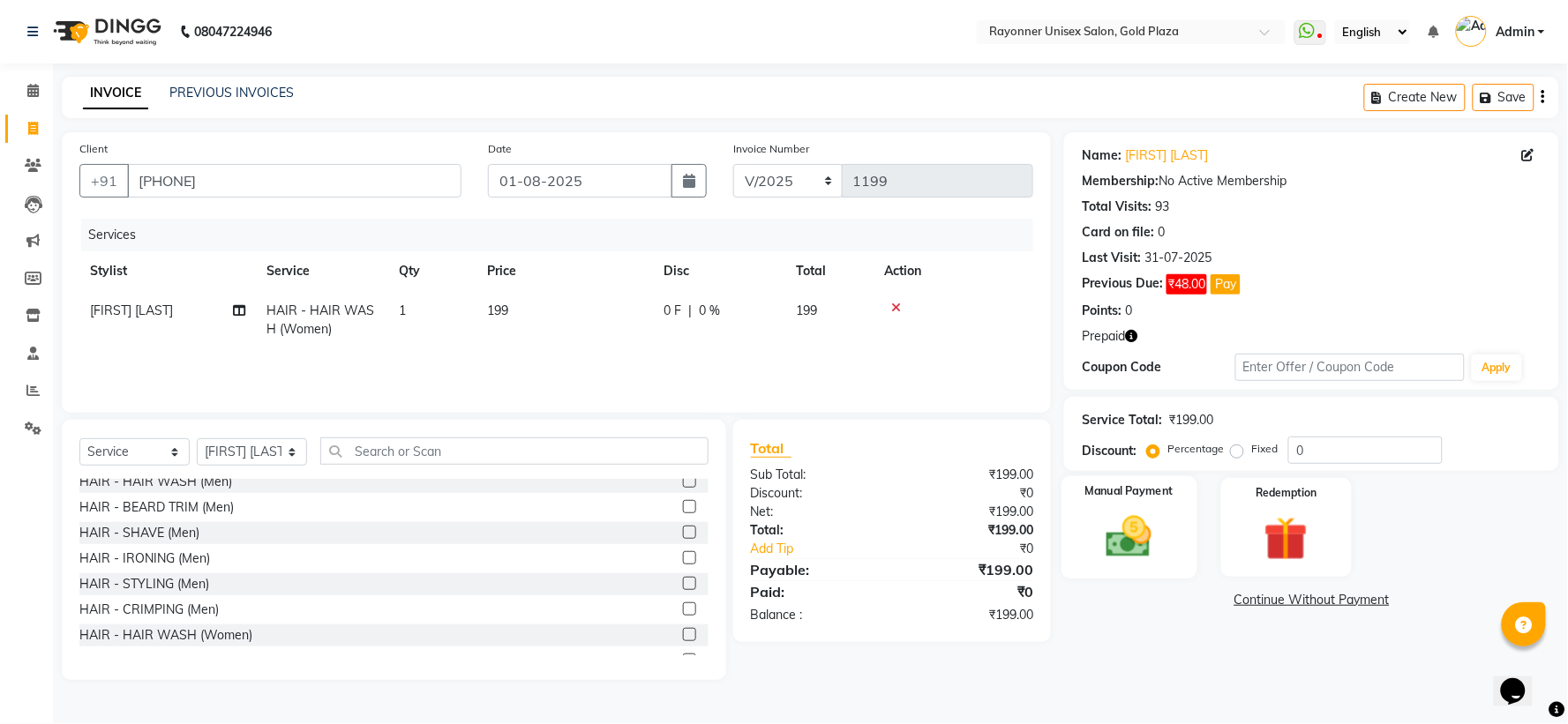 click 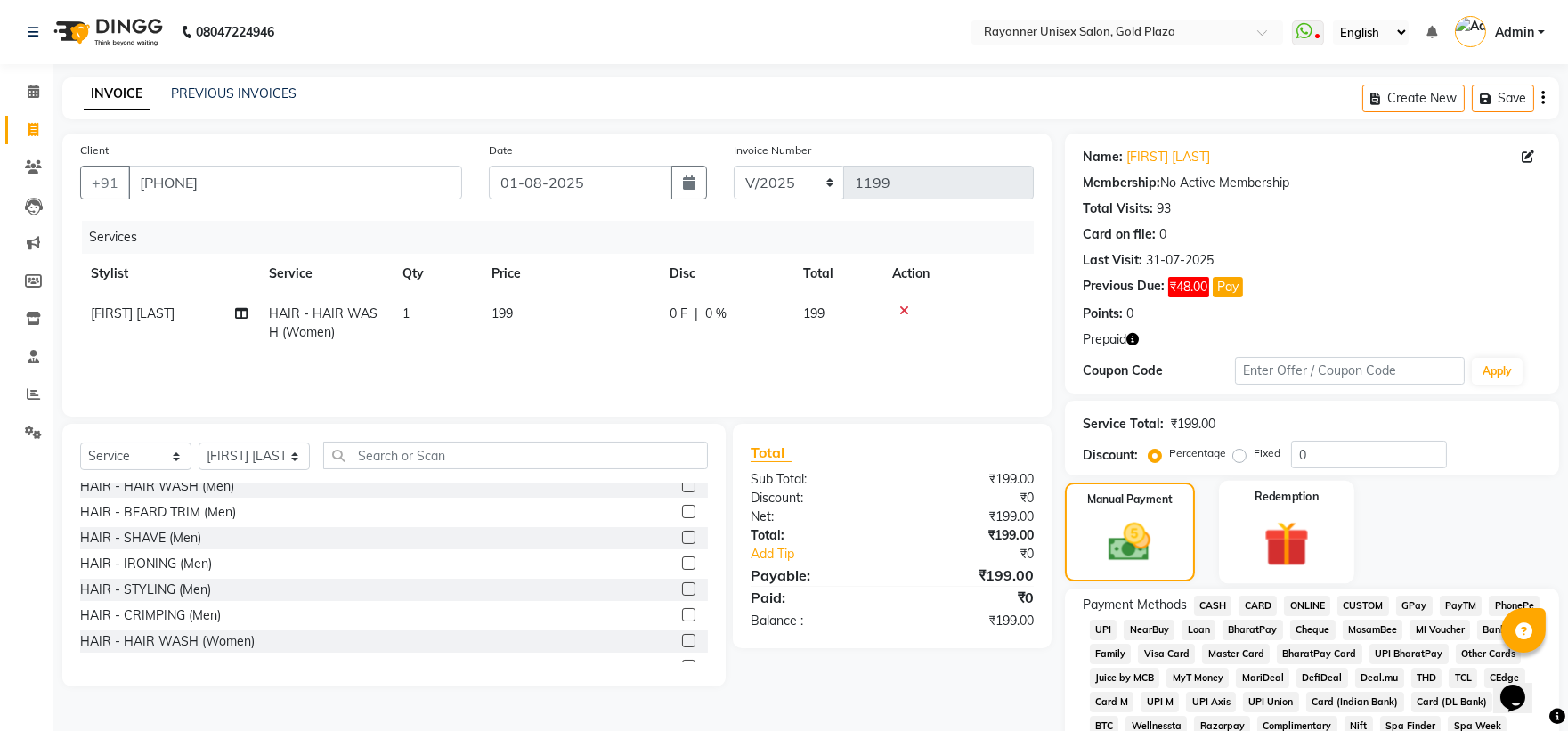 click 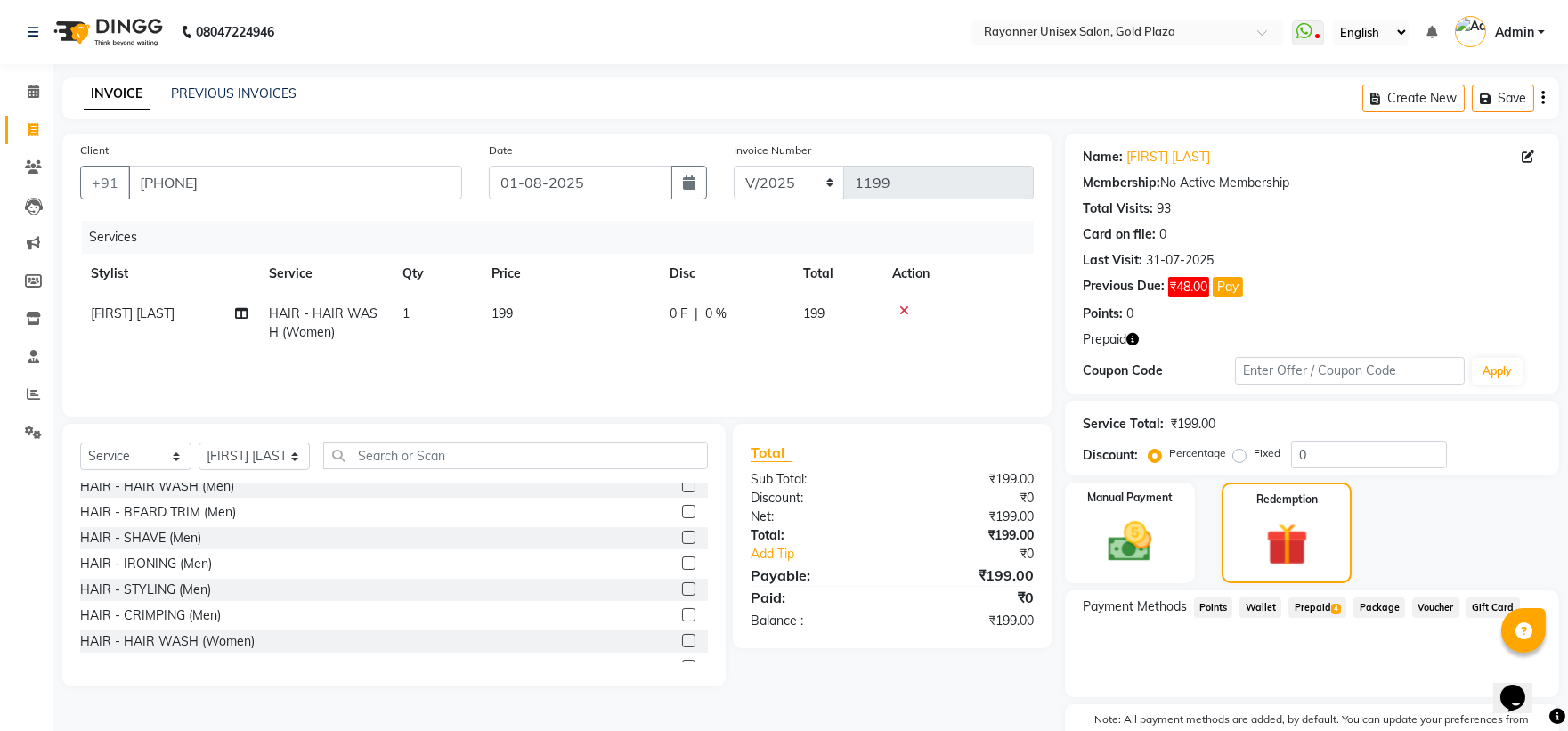 click on "4" 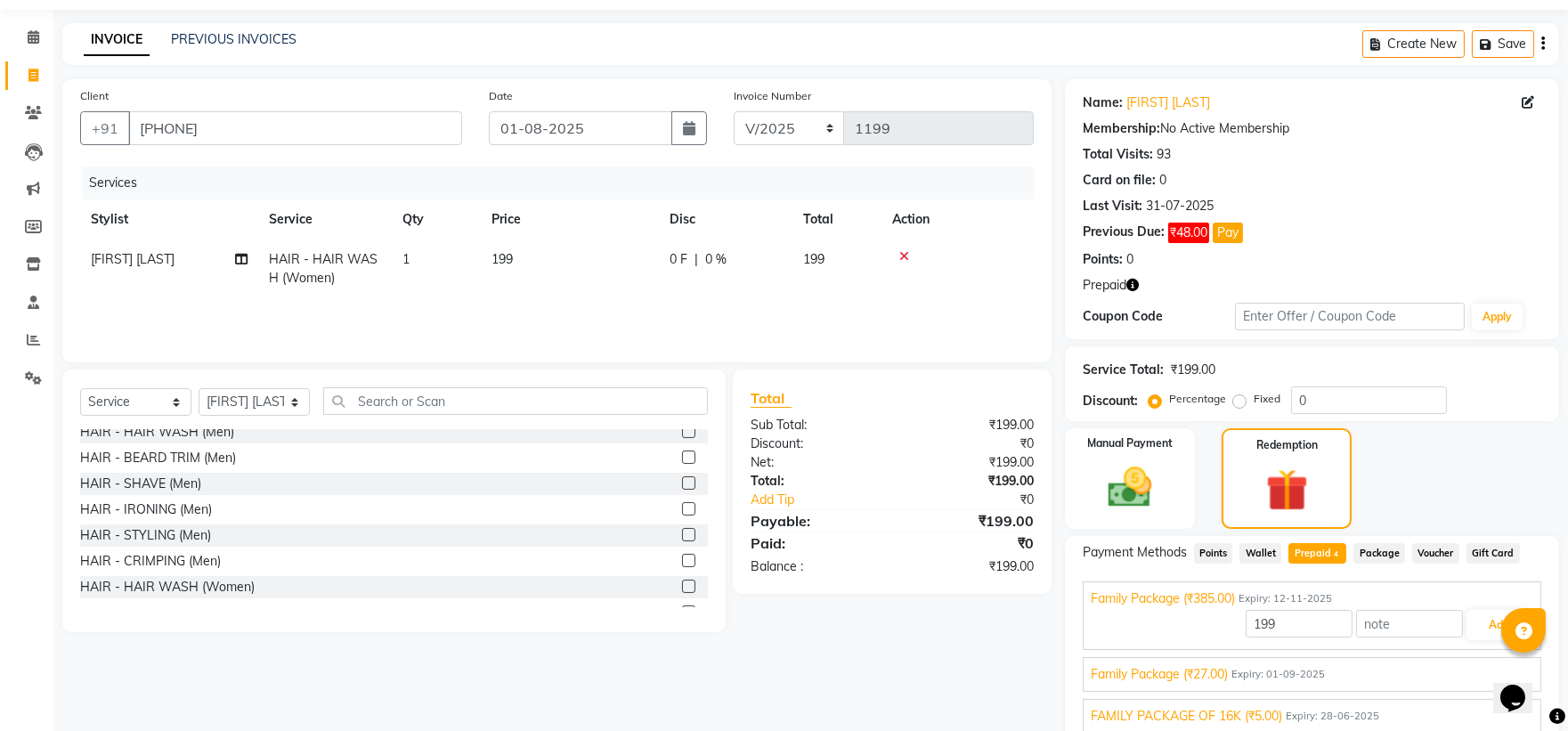 scroll, scrollTop: 99, scrollLeft: 0, axis: vertical 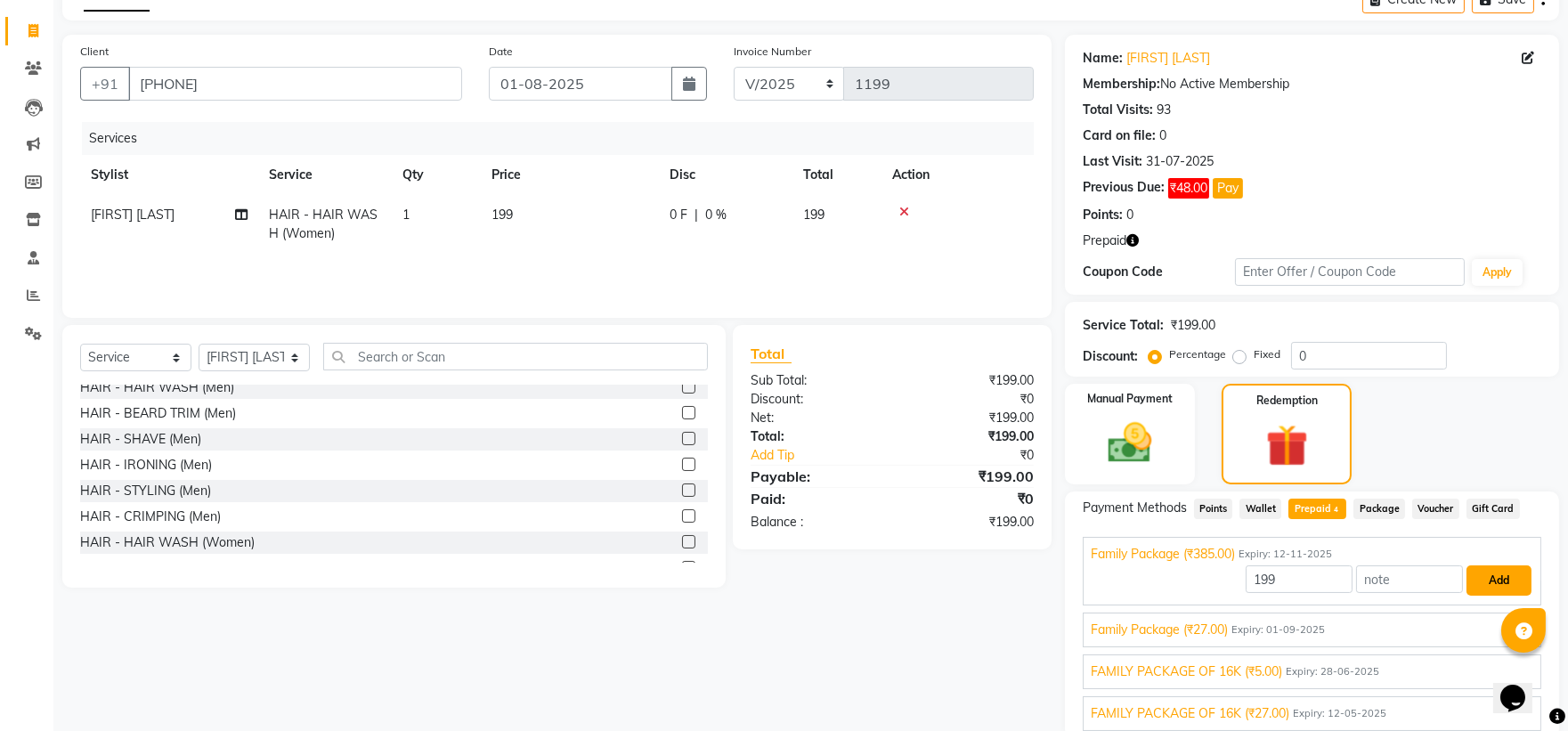 click on "Add" at bounding box center [1499, 581] 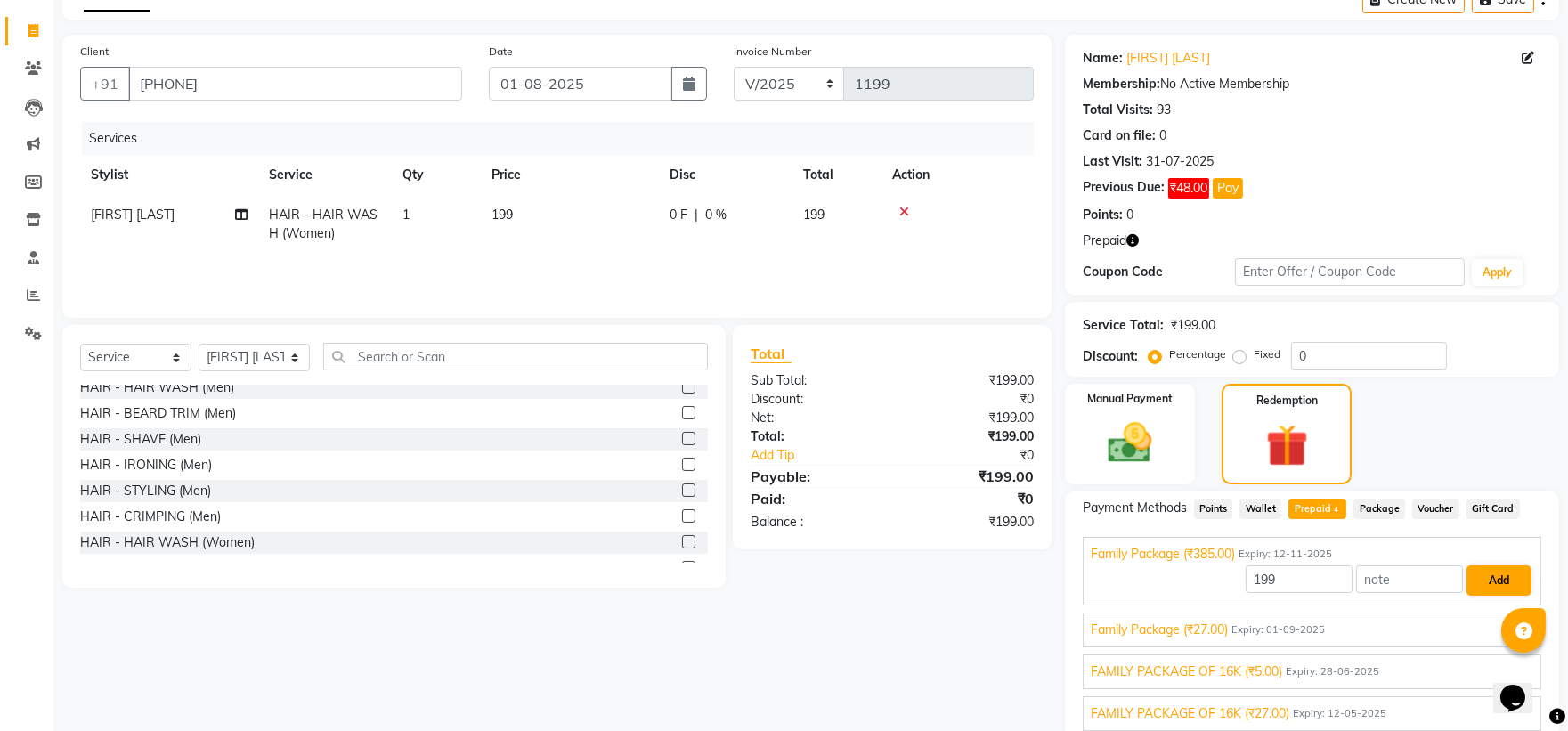 scroll, scrollTop: 95, scrollLeft: 0, axis: vertical 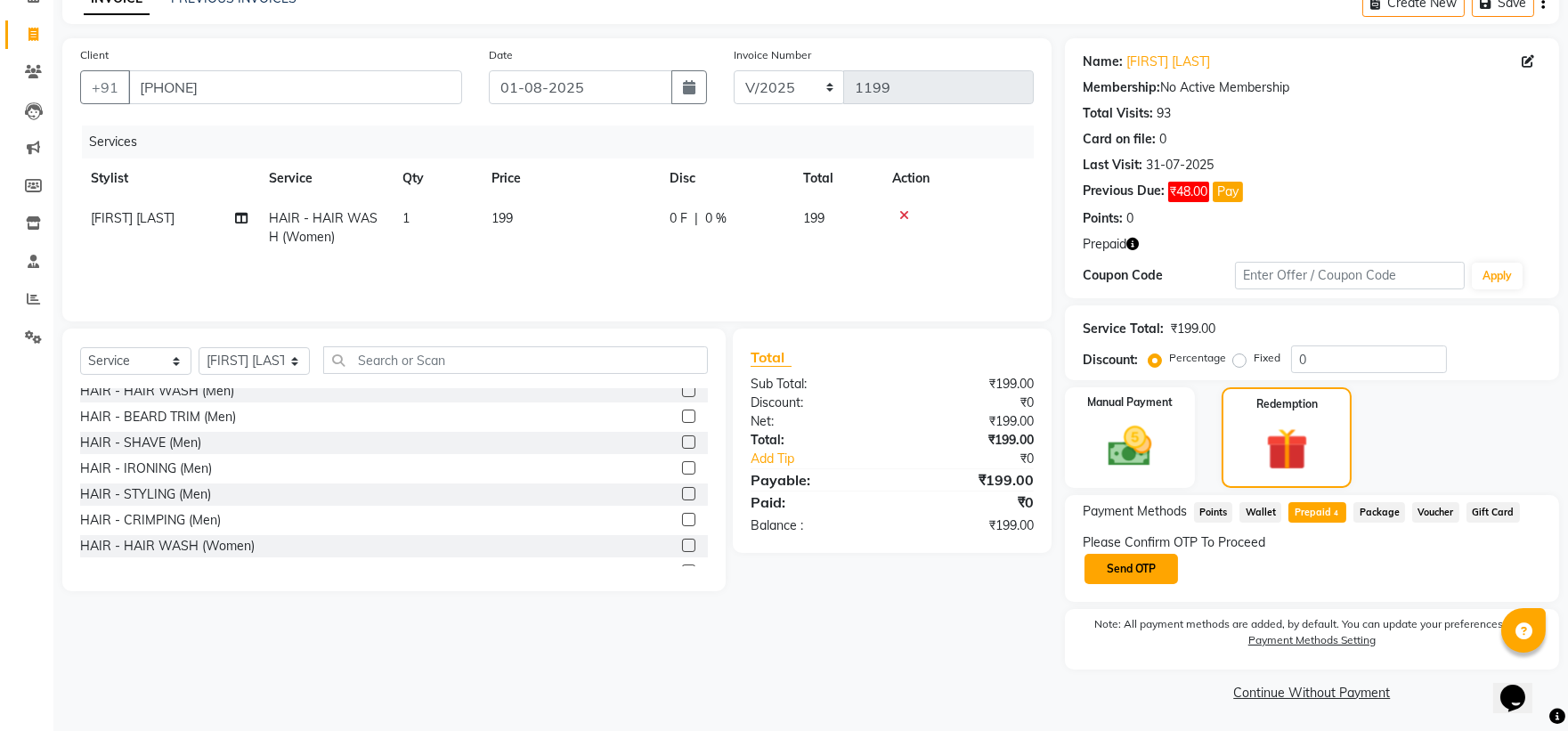 click on "Send OTP" 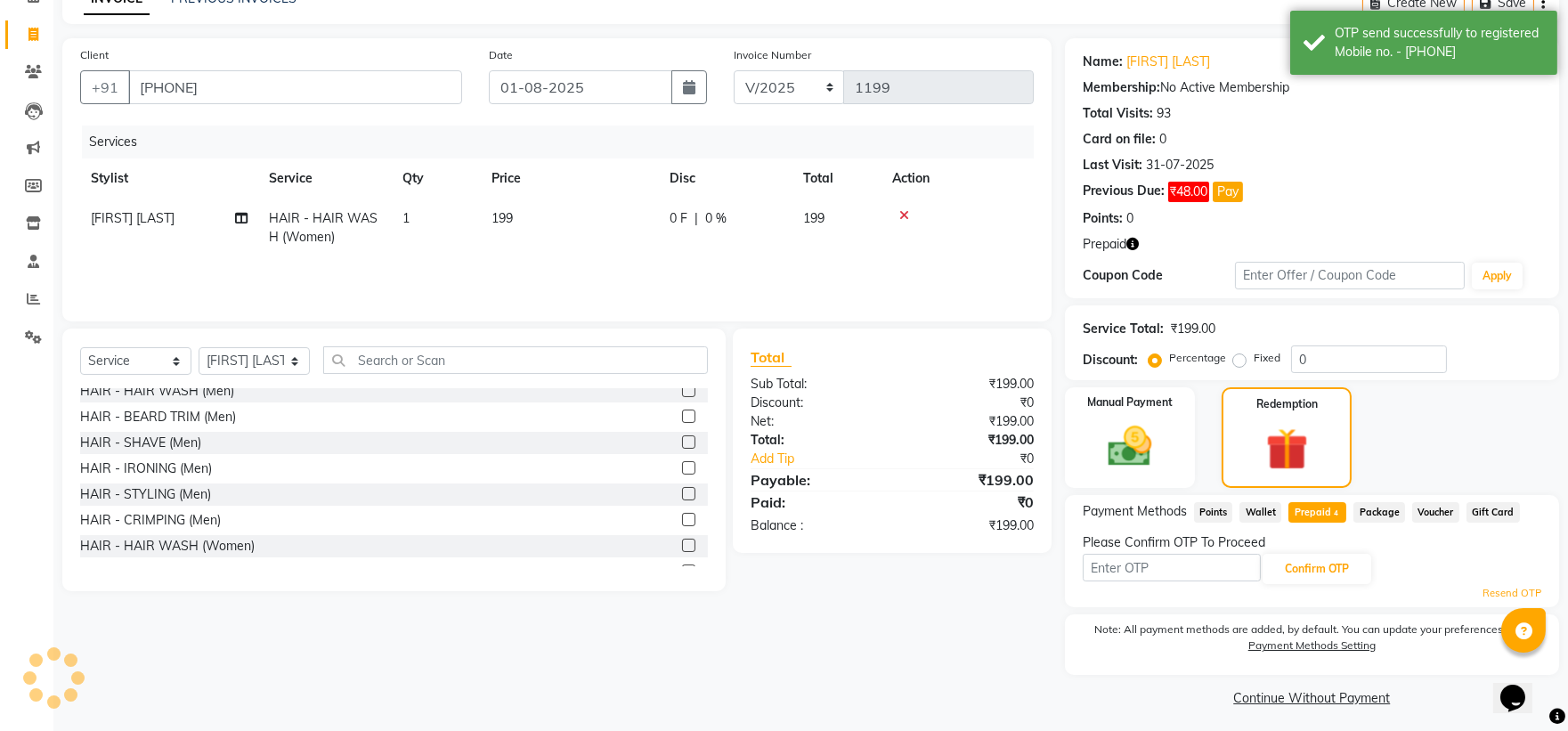 click at bounding box center (1172, 567) 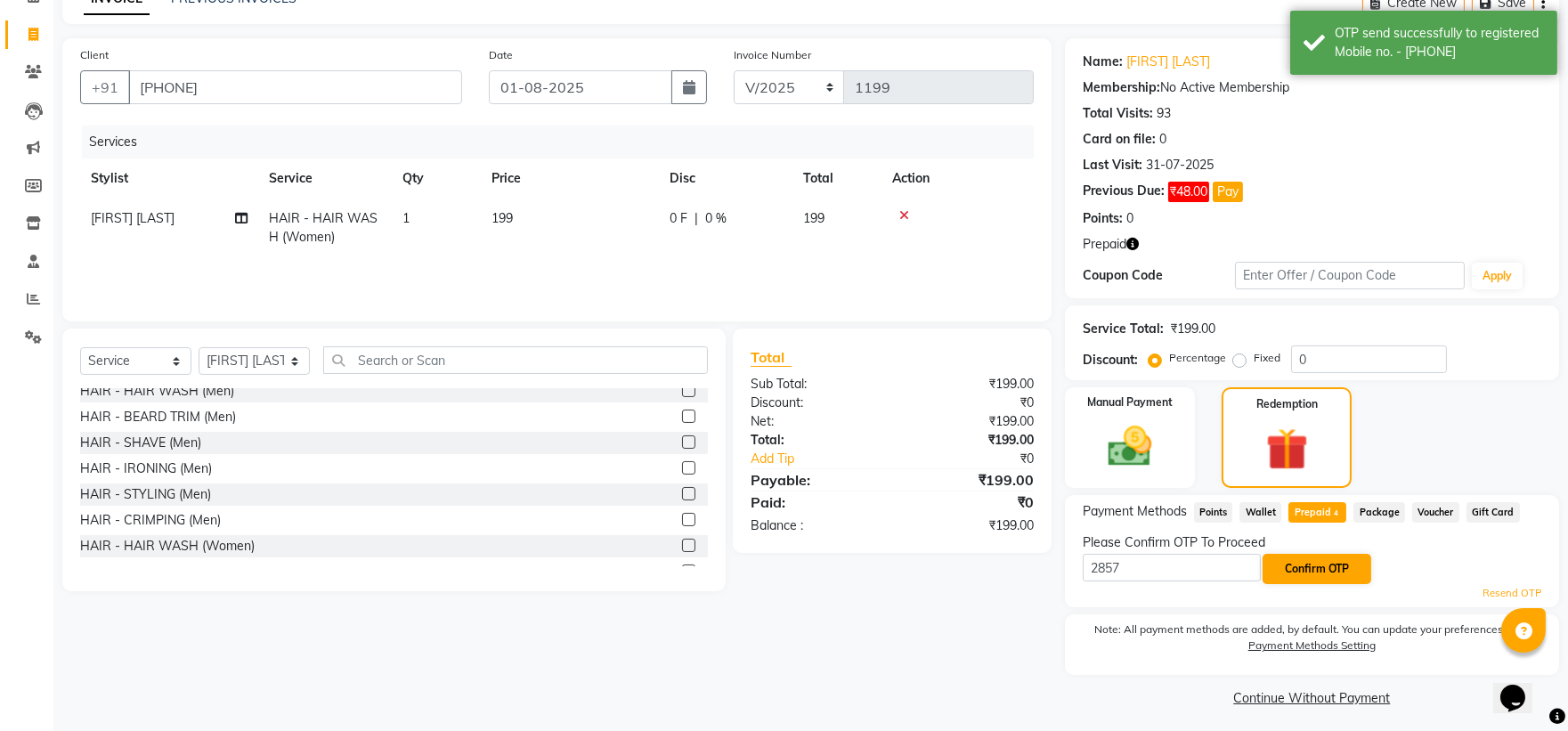 type on "2857" 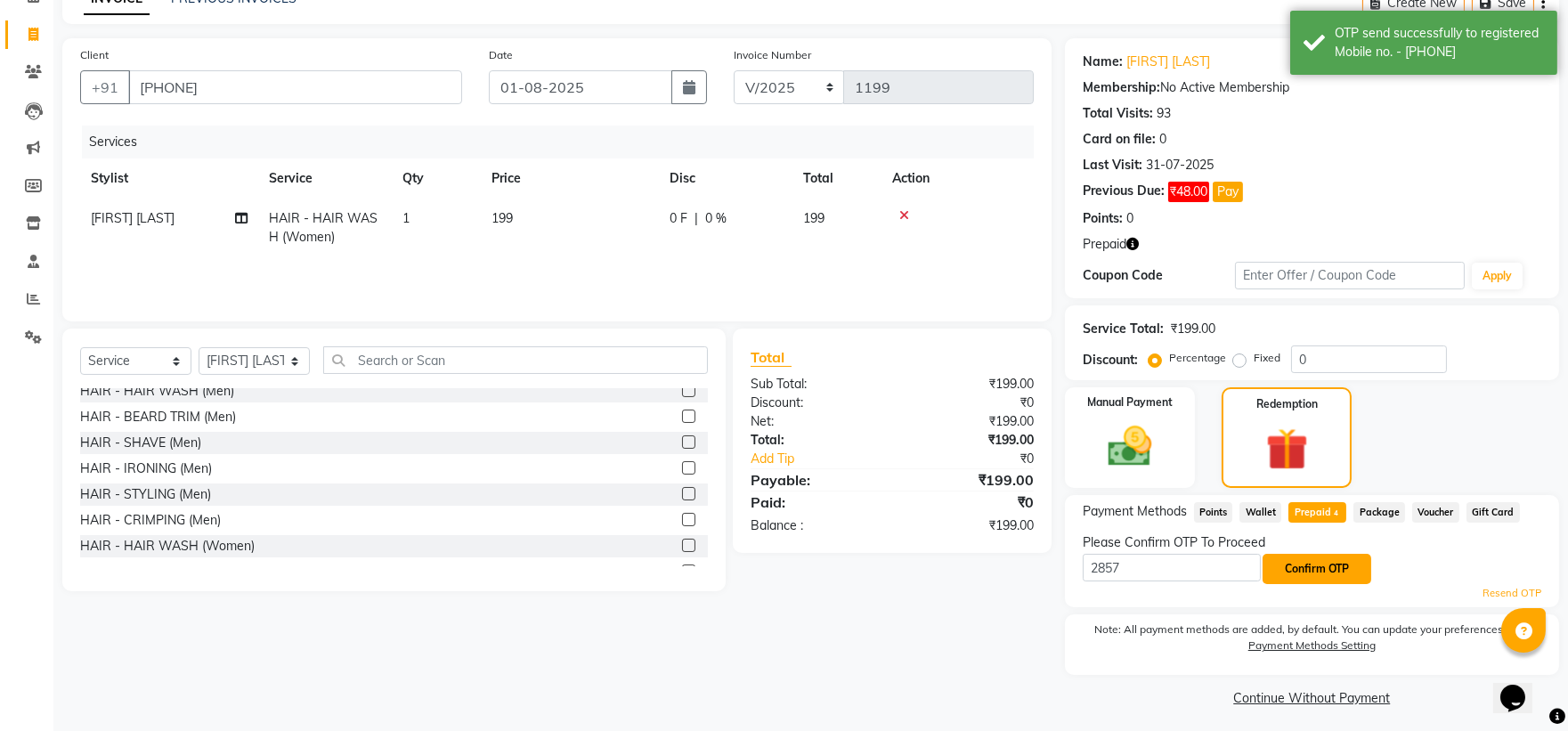 click on "Confirm OTP" 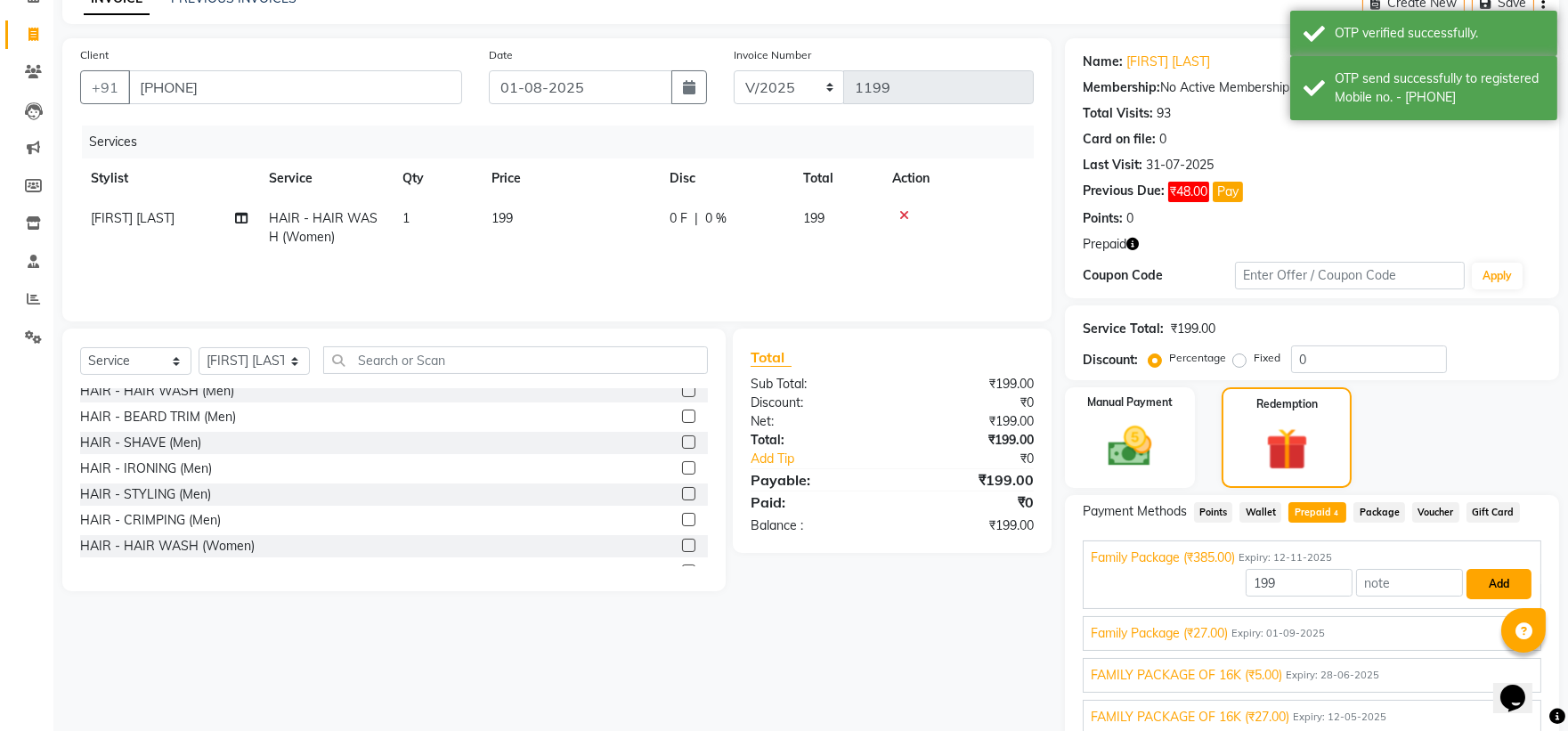 click on "Add" at bounding box center (1499, 584) 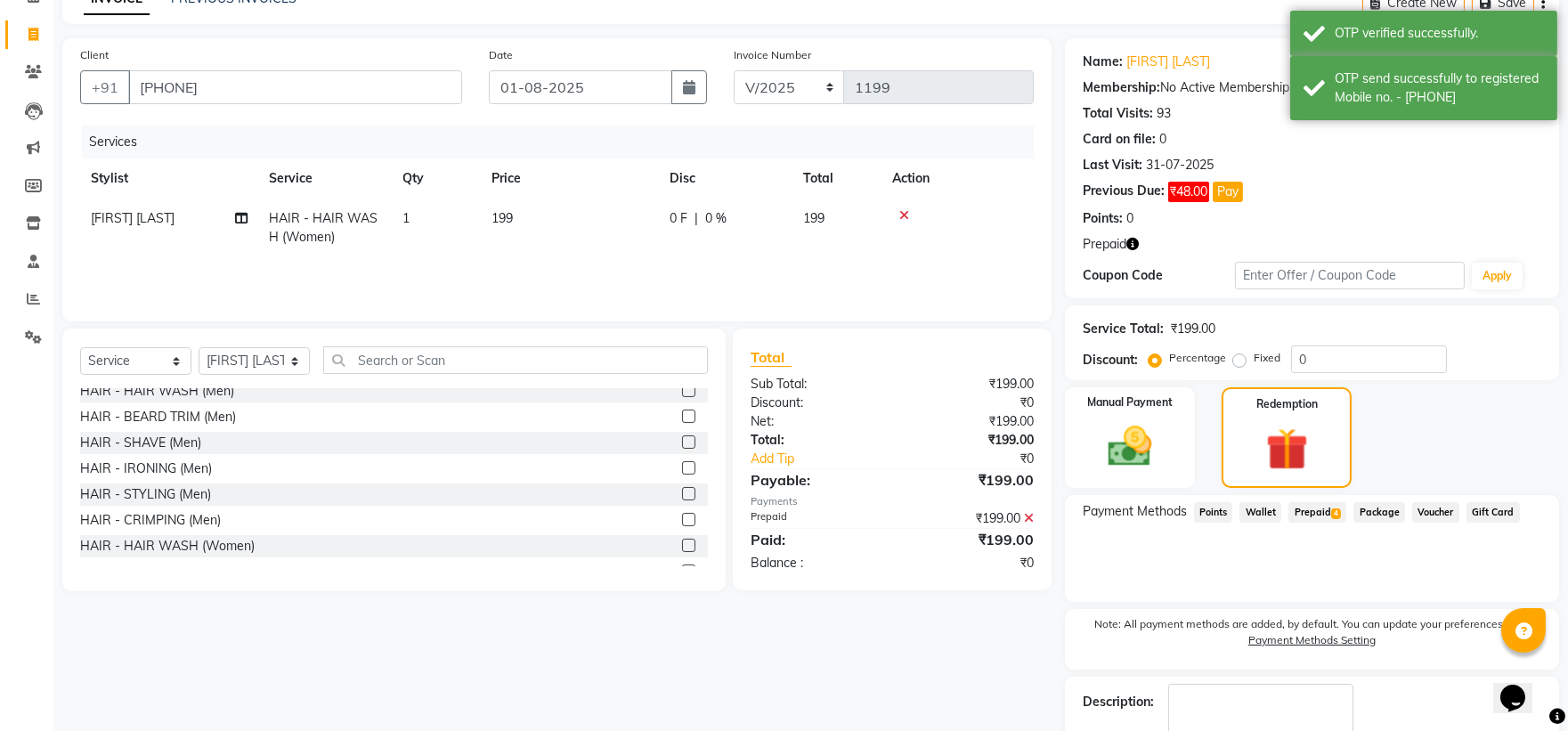 scroll, scrollTop: 194, scrollLeft: 0, axis: vertical 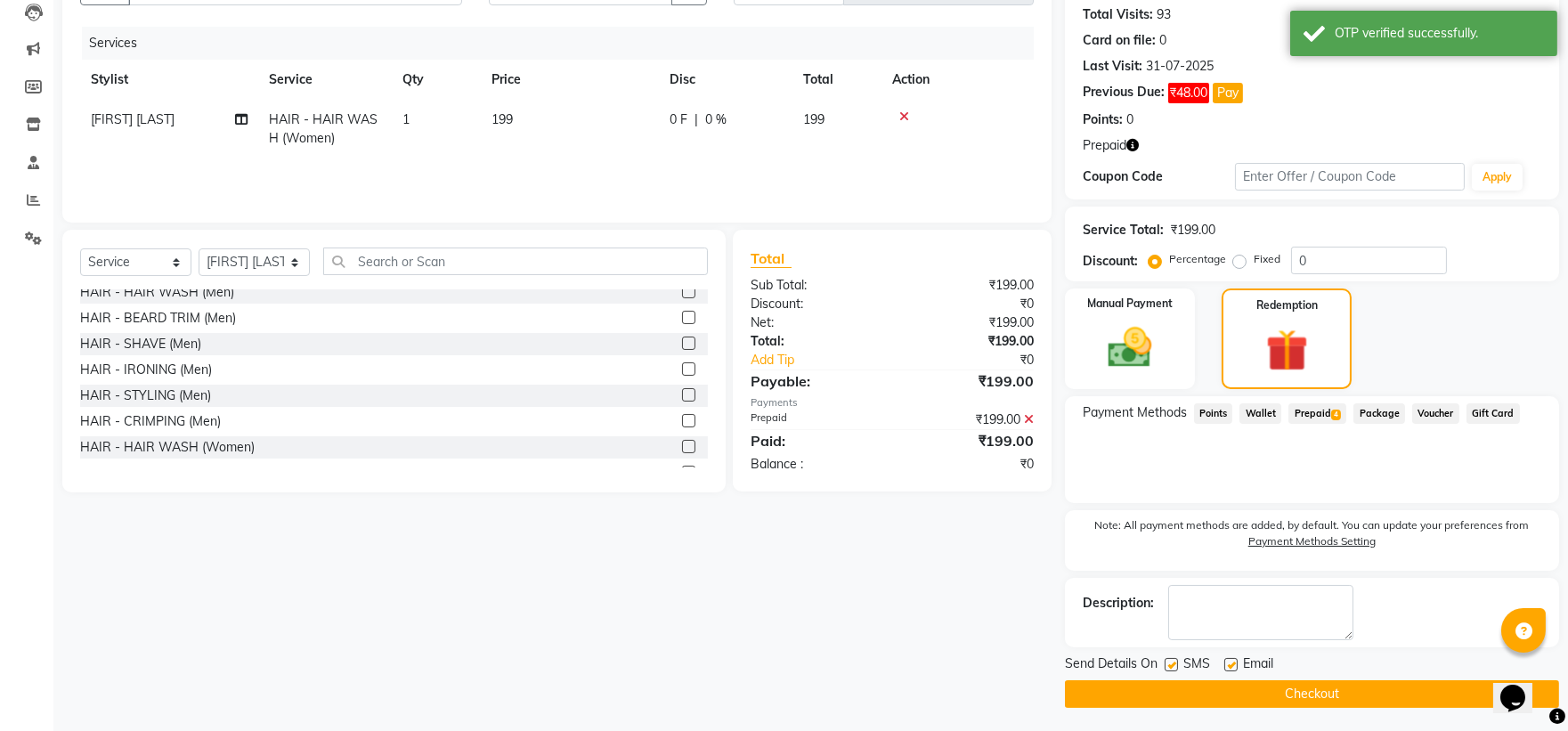 click on "Checkout" 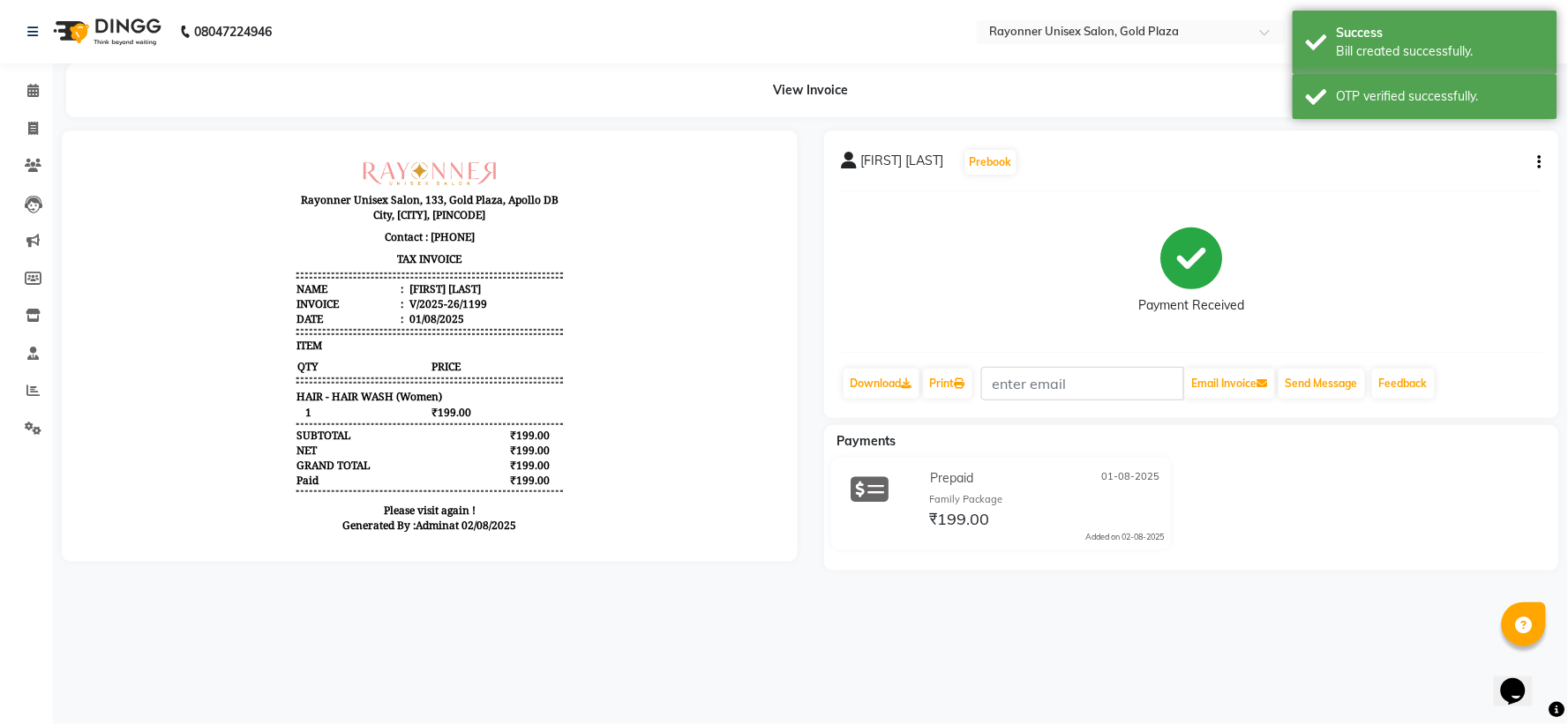scroll, scrollTop: 0, scrollLeft: 0, axis: both 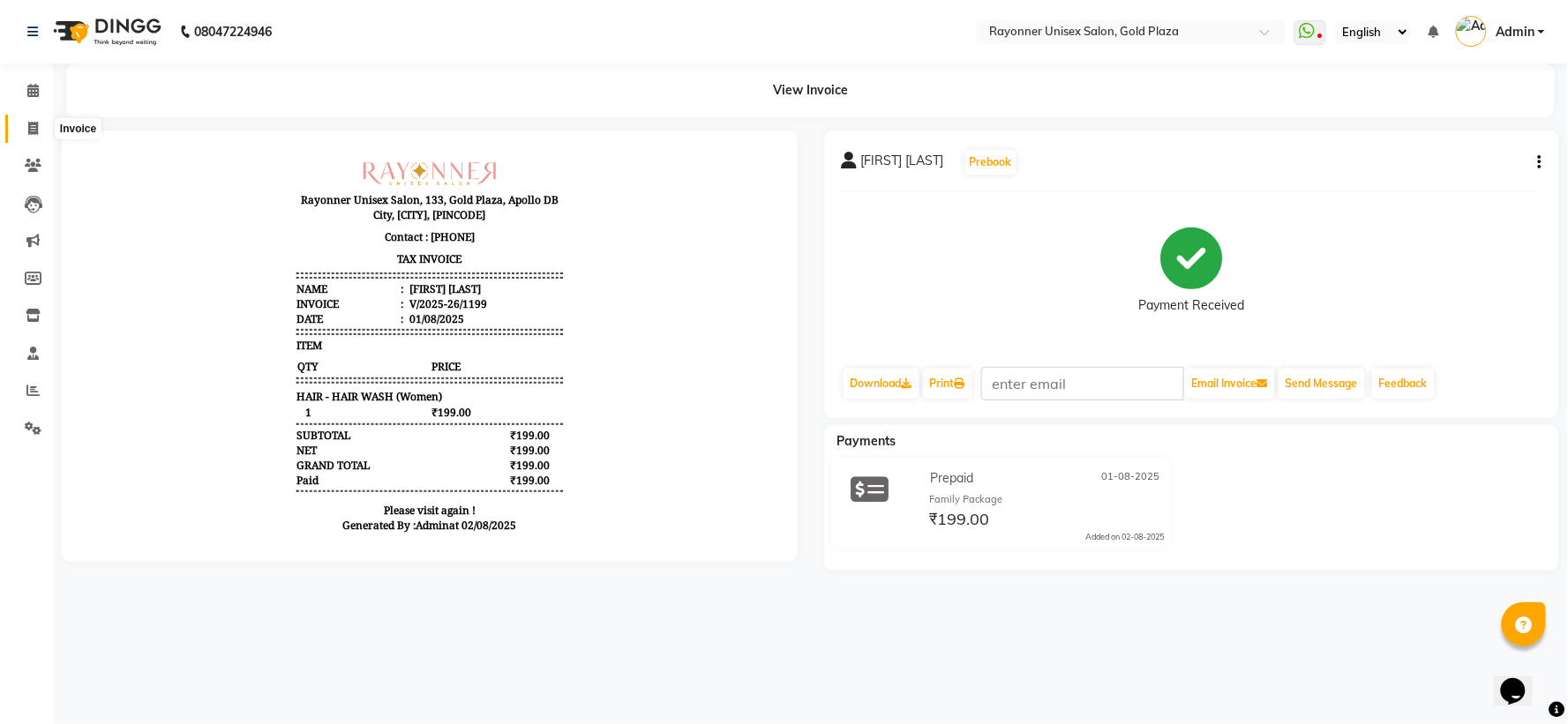 click 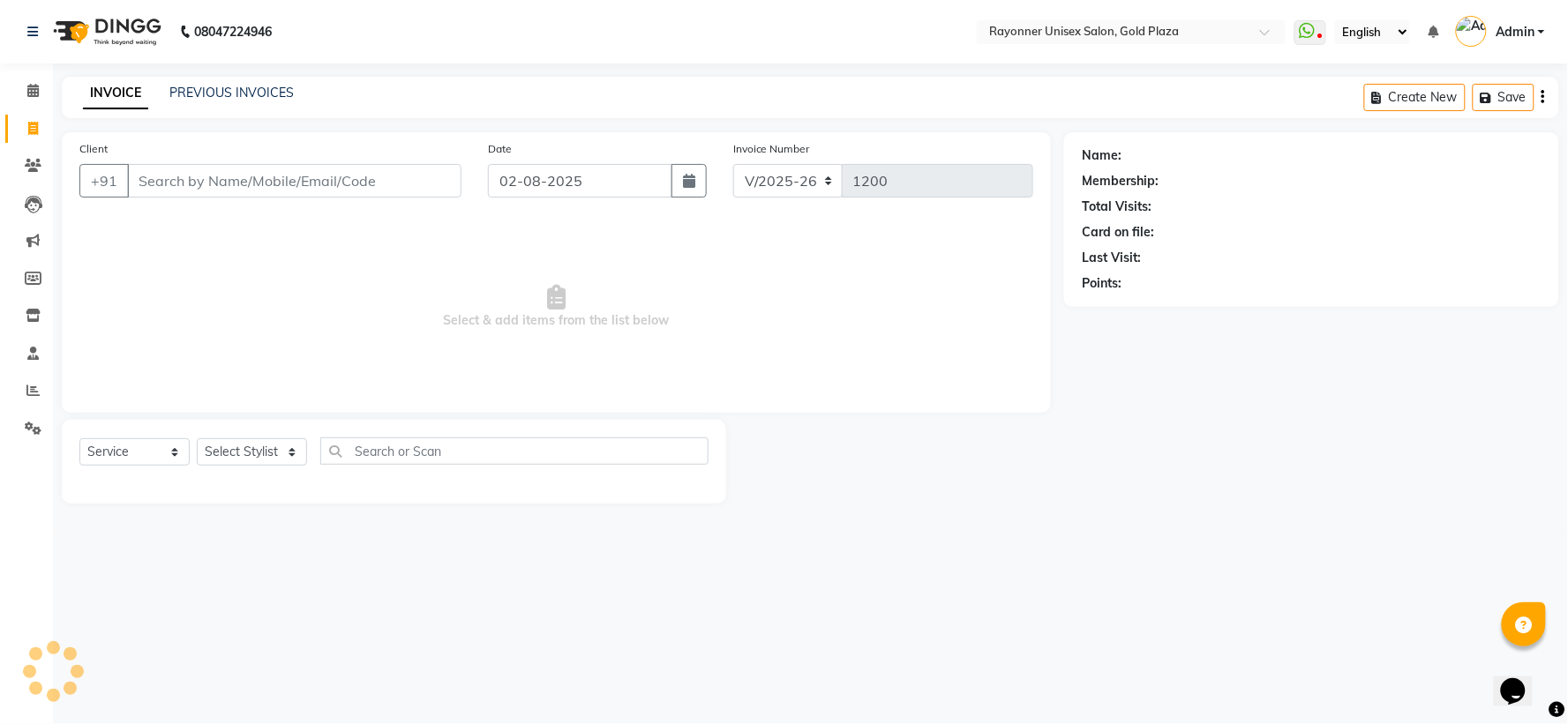 select on "P" 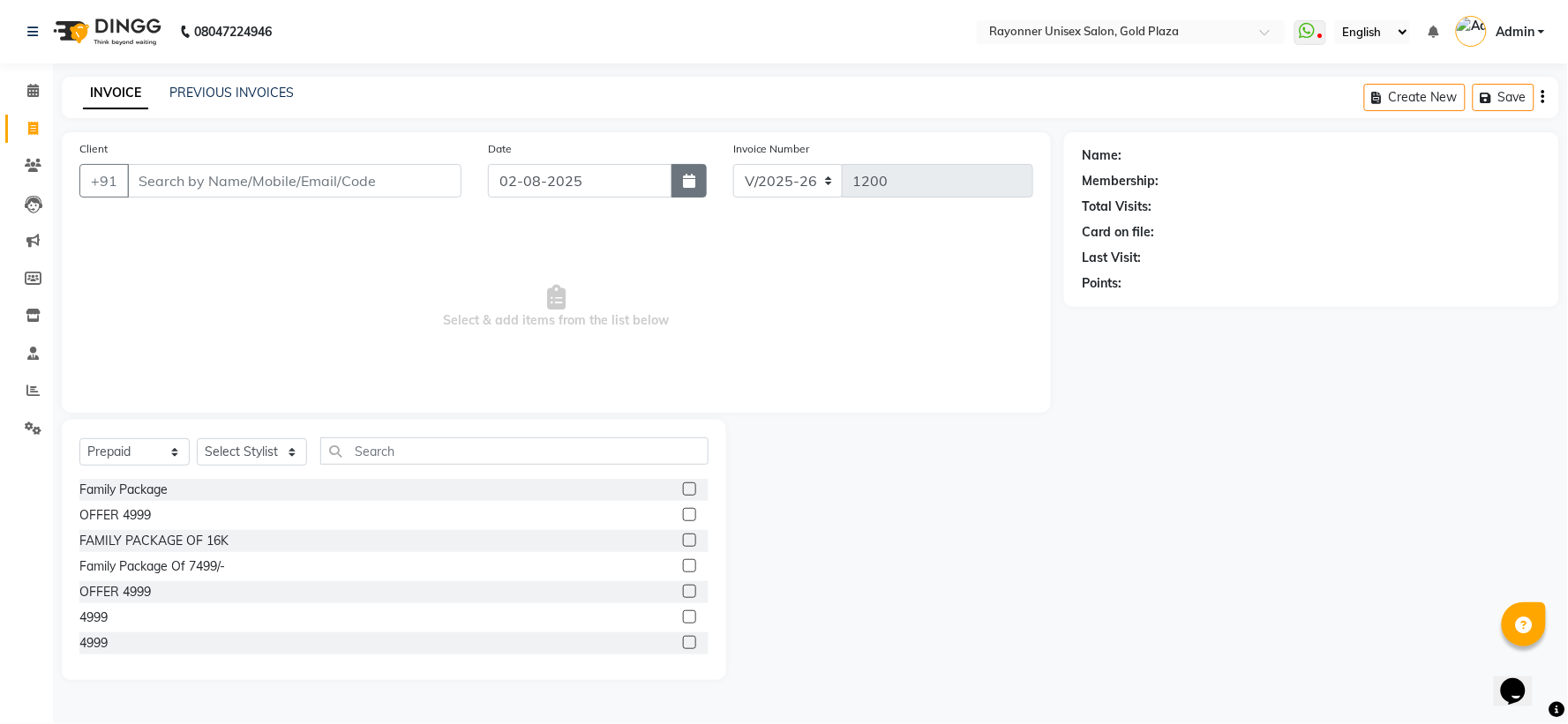 click 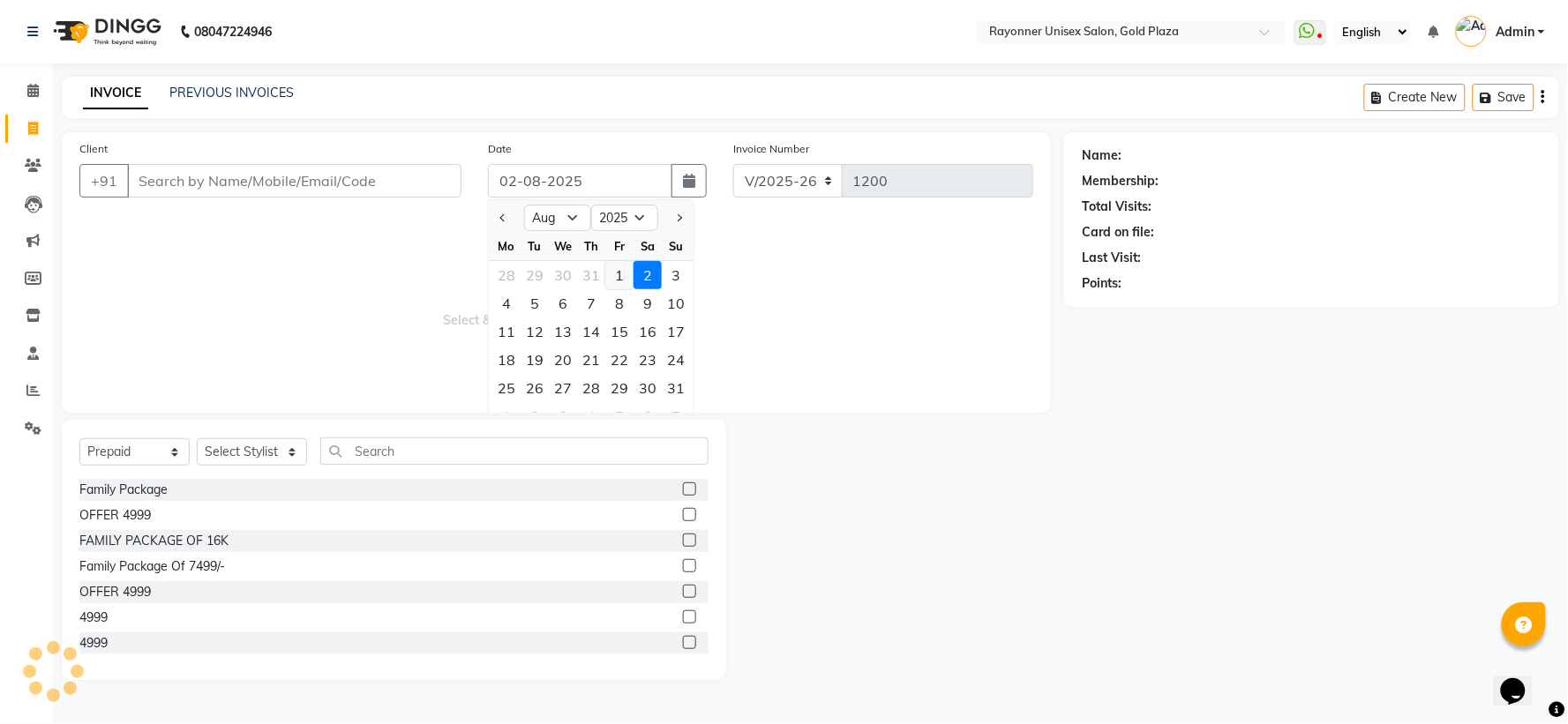 click on "1" 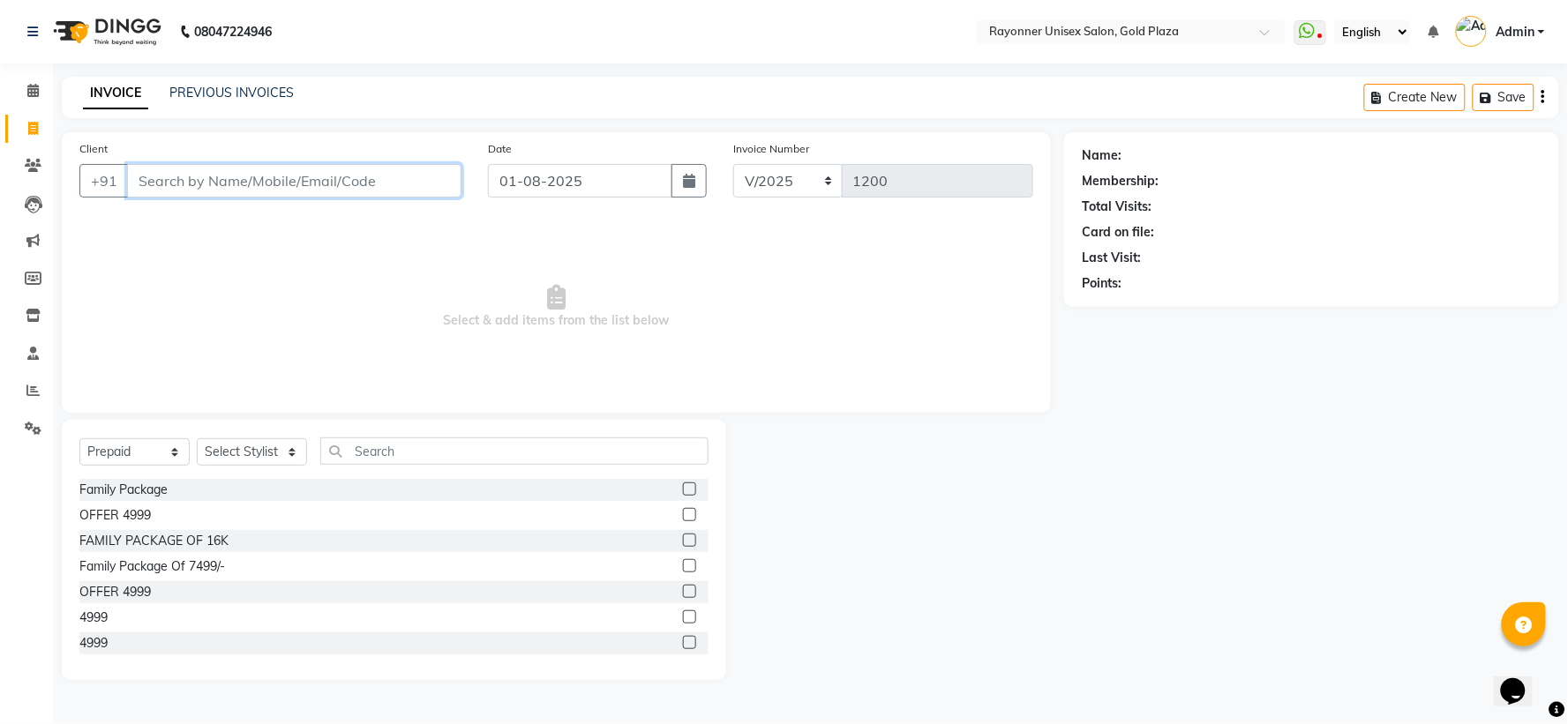 click on "Client" at bounding box center (294, 181) 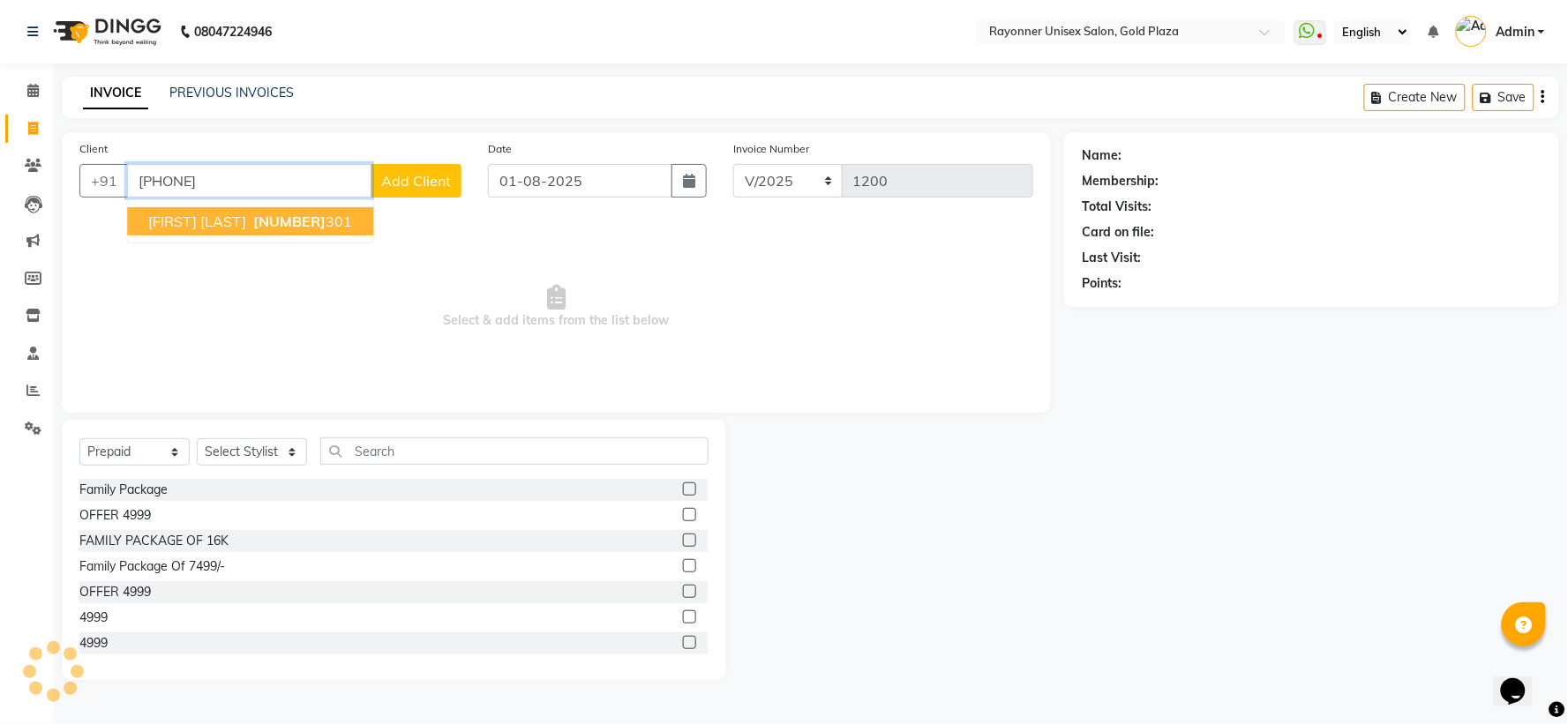 type on "[PHONE]" 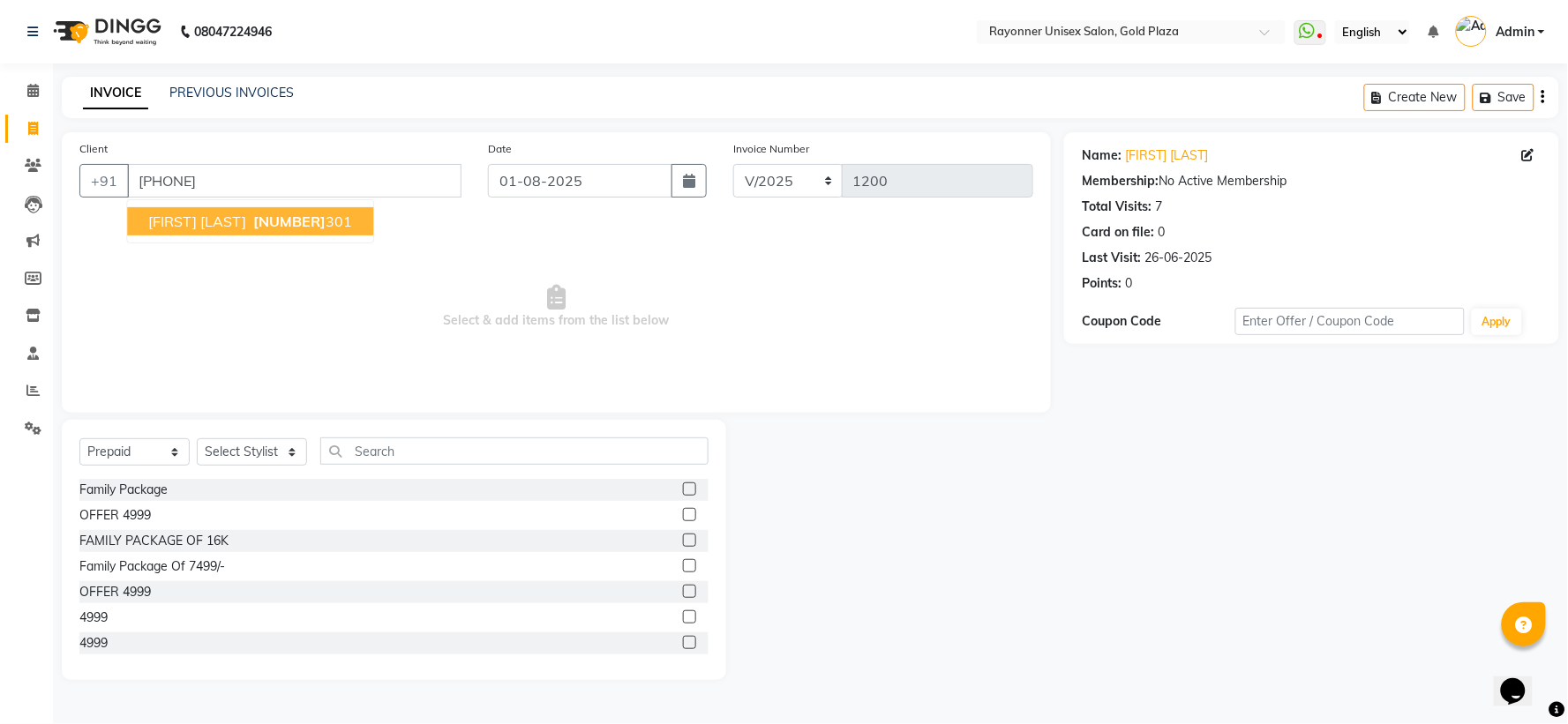 click on "[FIRST] [LAST]" at bounding box center [197, 221] 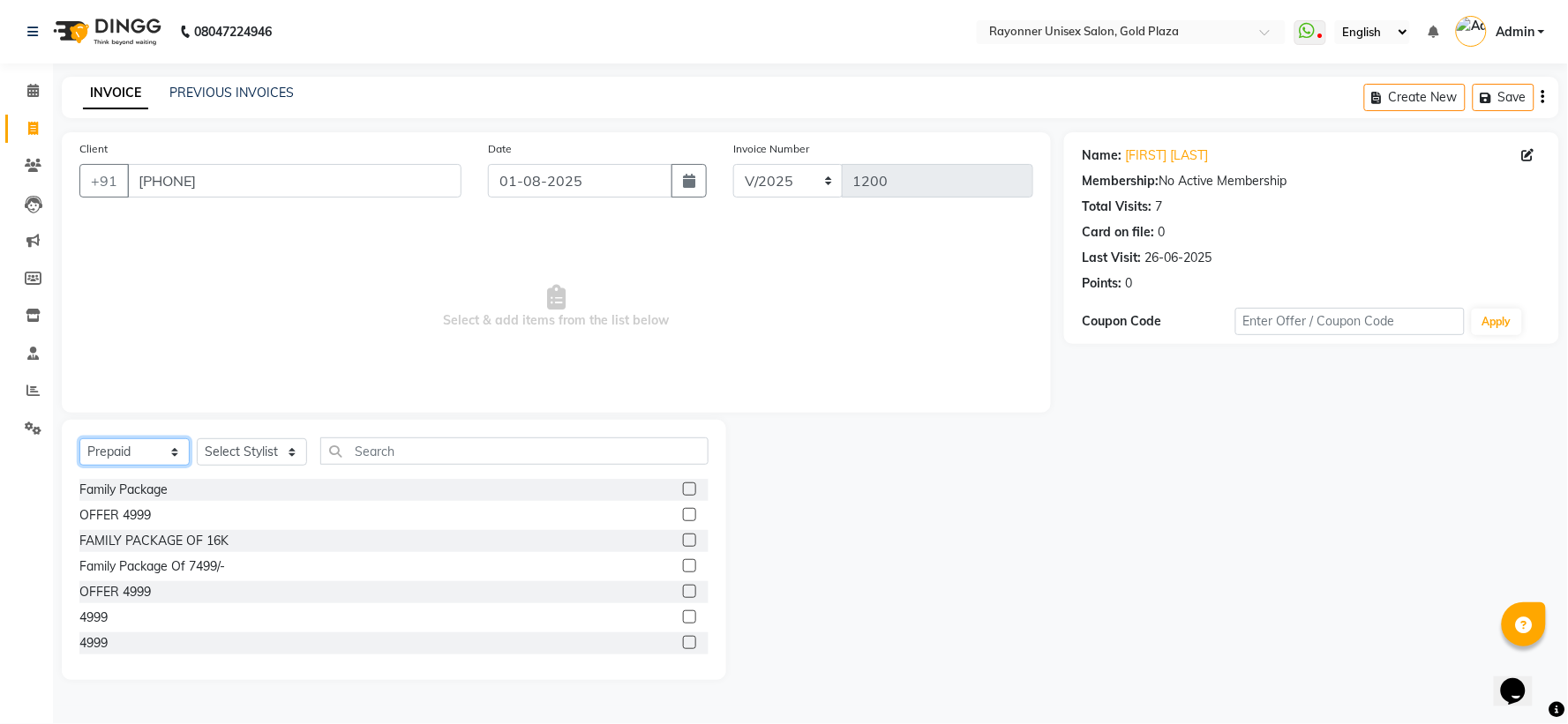 click on "Select  Service  Product  Membership  Package Voucher Prepaid Gift Card" 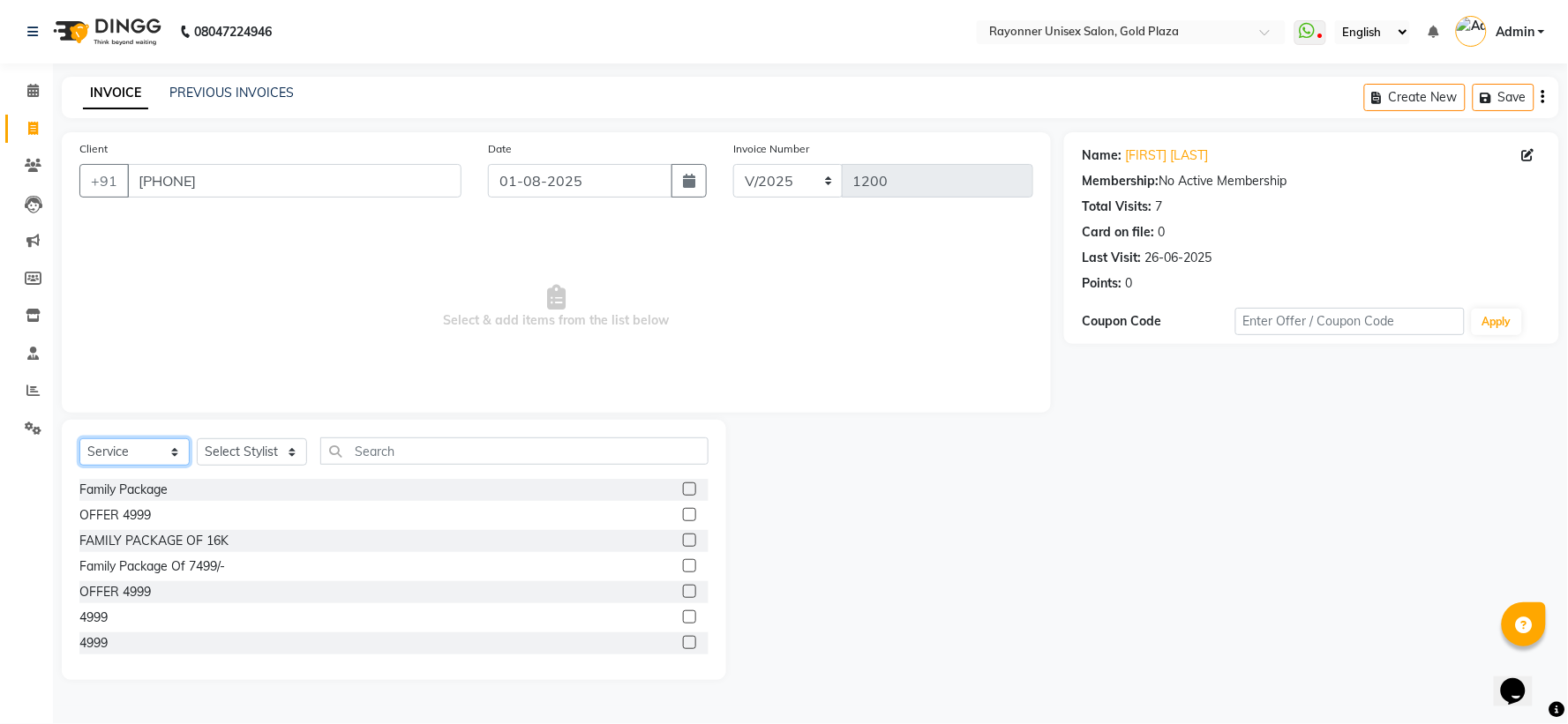 click on "Select  Service  Product  Membership  Package Voucher Prepaid Gift Card" 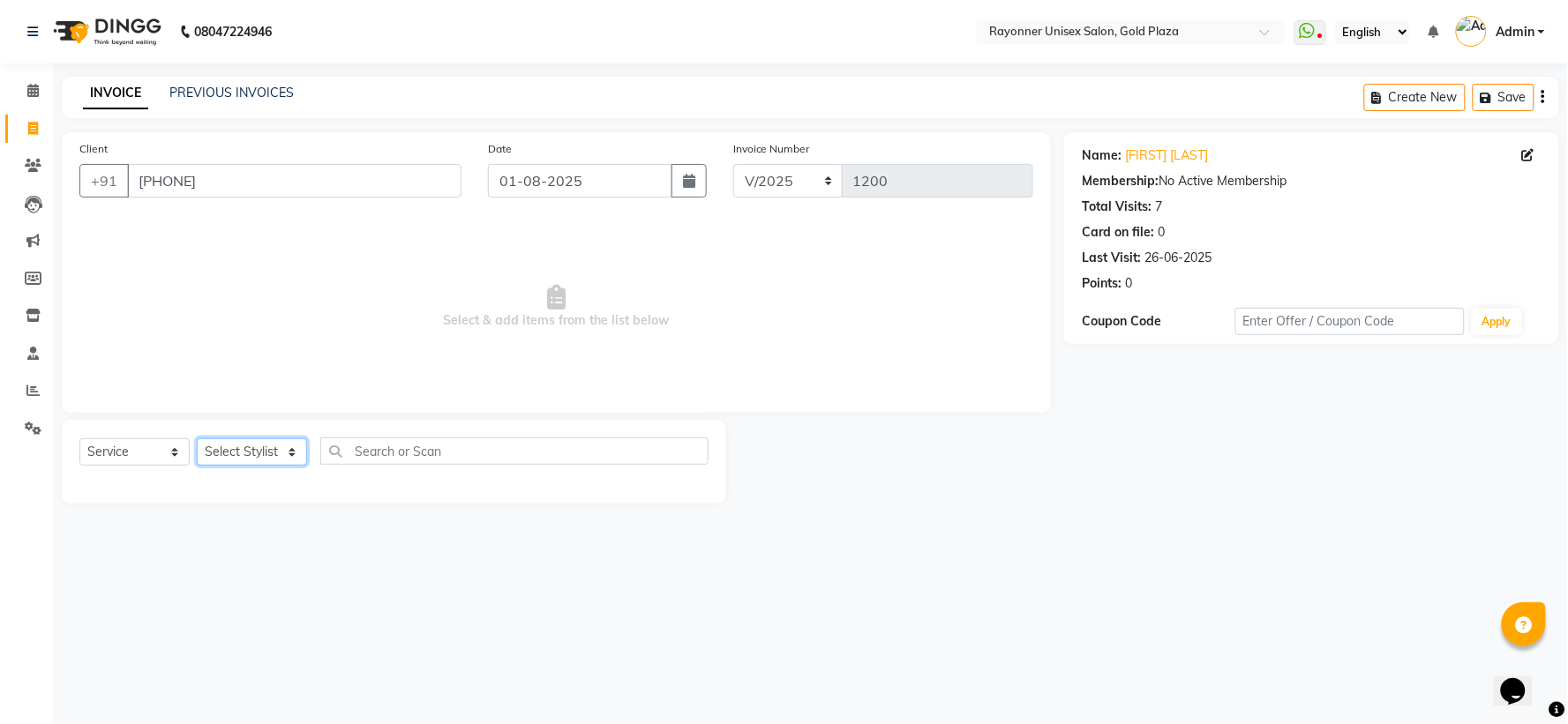 click on "Select Stylist" 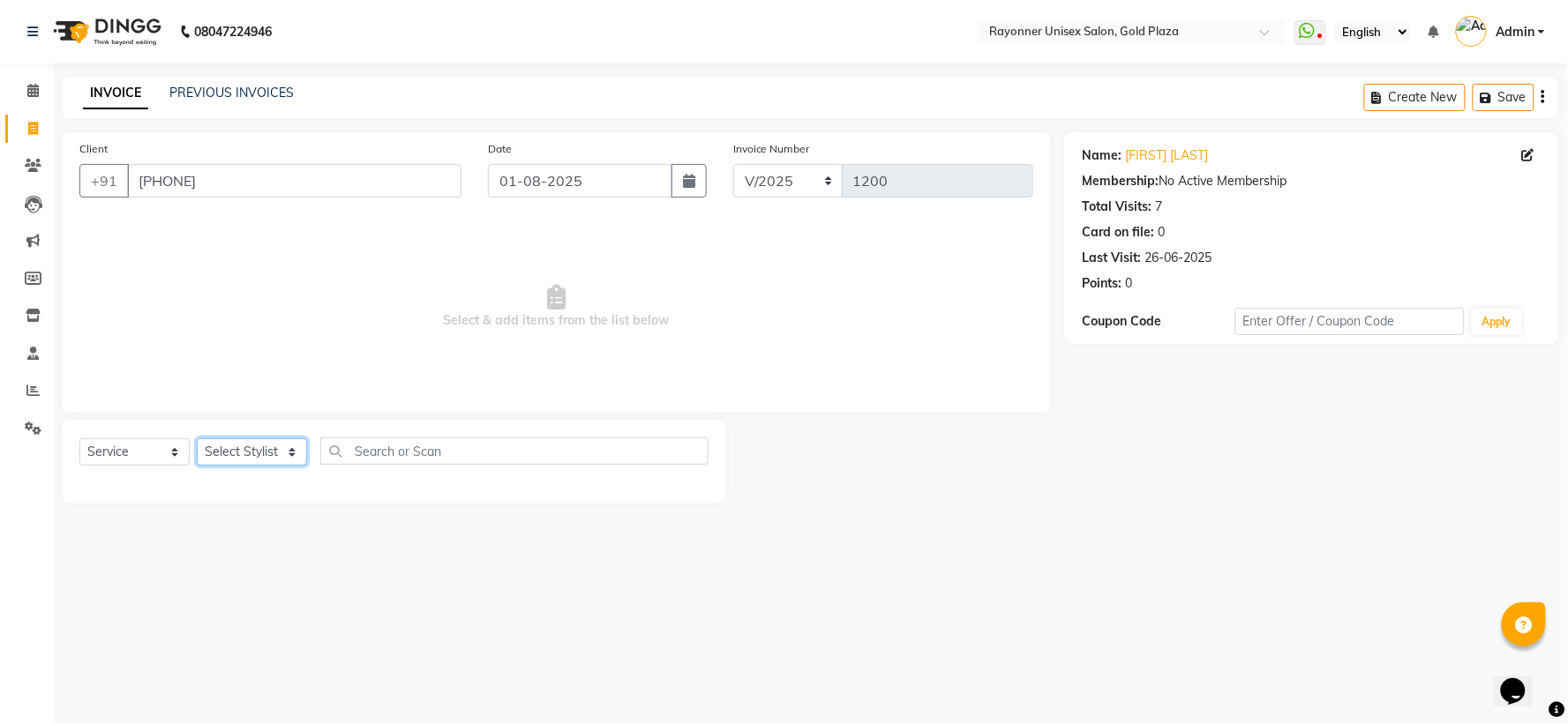 click on "Select Stylist" 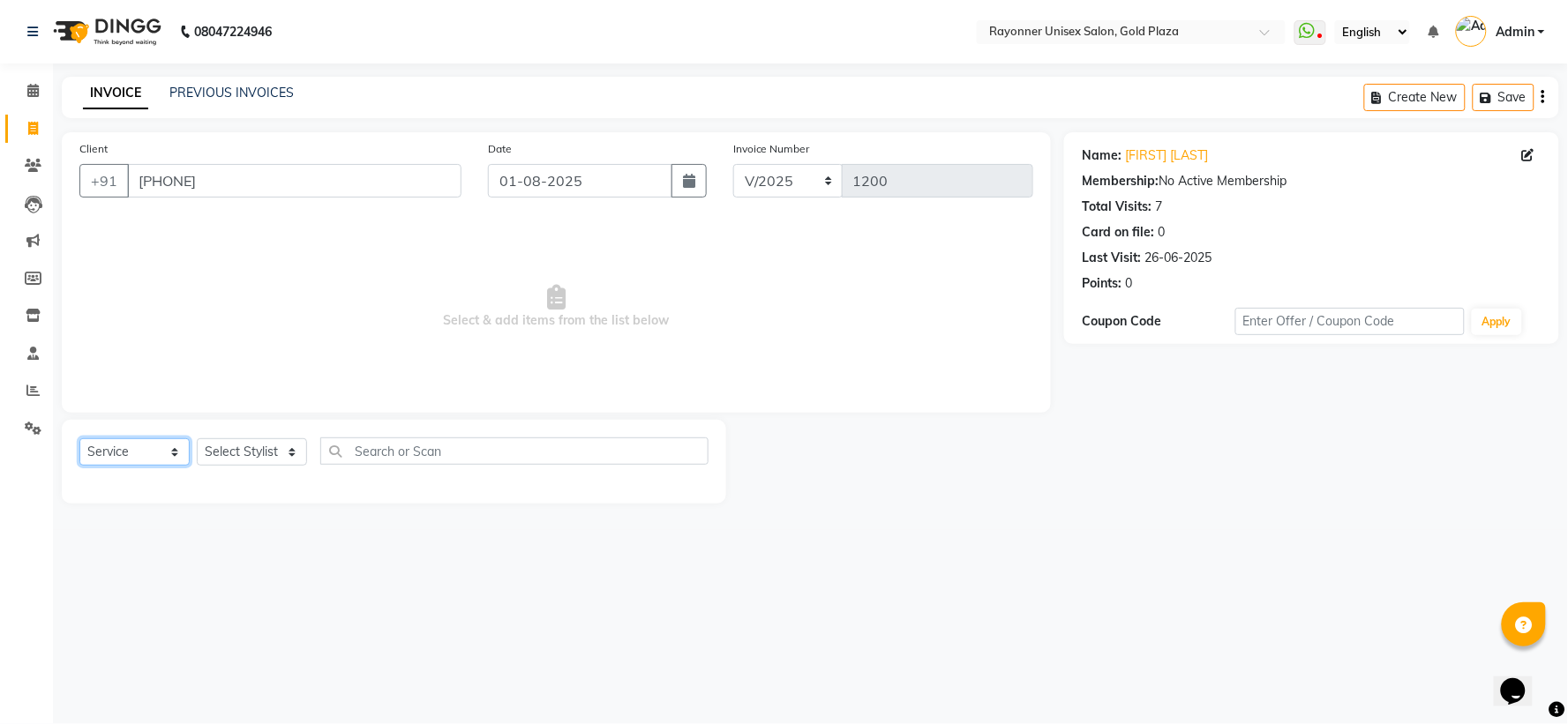 click on "Select  Service  Product  Membership  Package Voucher Prepaid Gift Card" 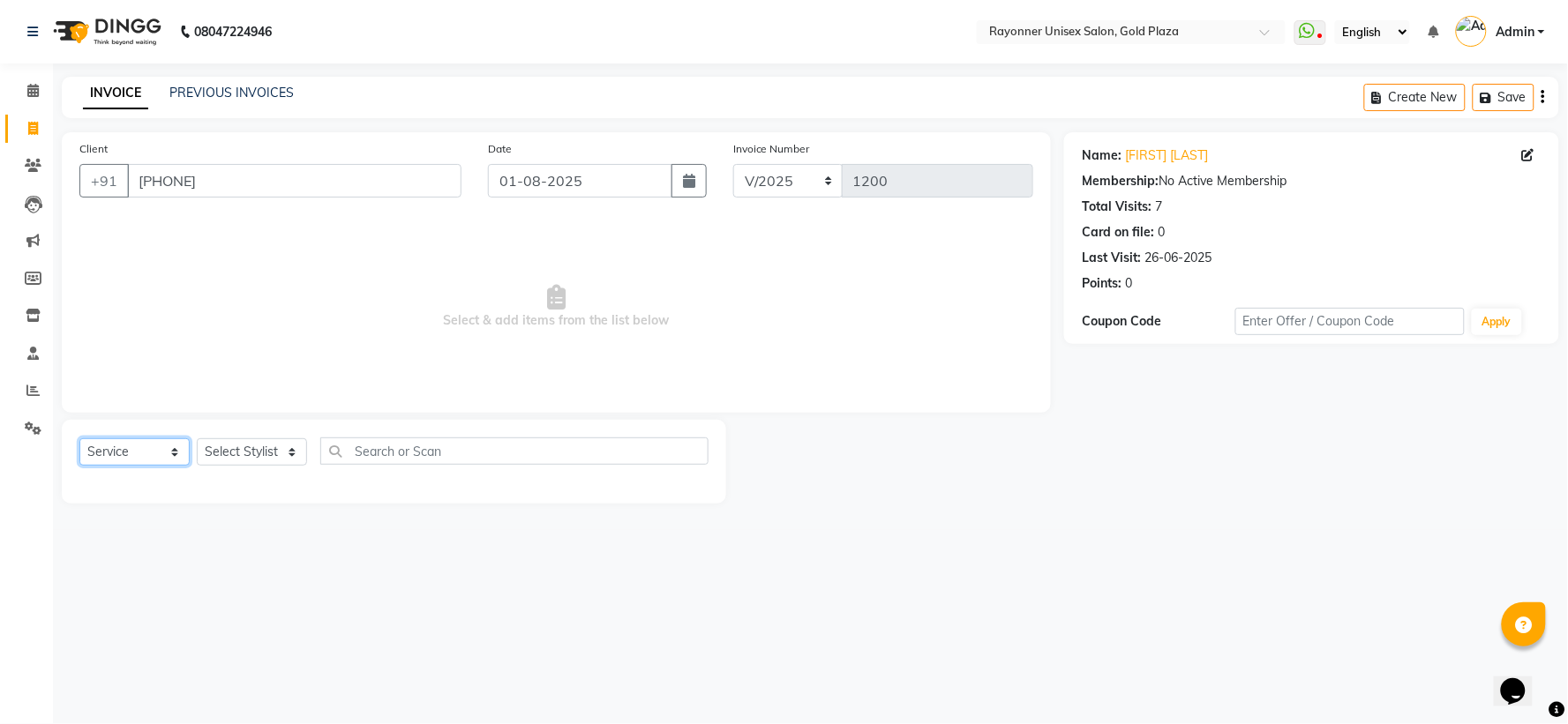 click on "Select  Service  Product  Membership  Package Voucher Prepaid Gift Card" 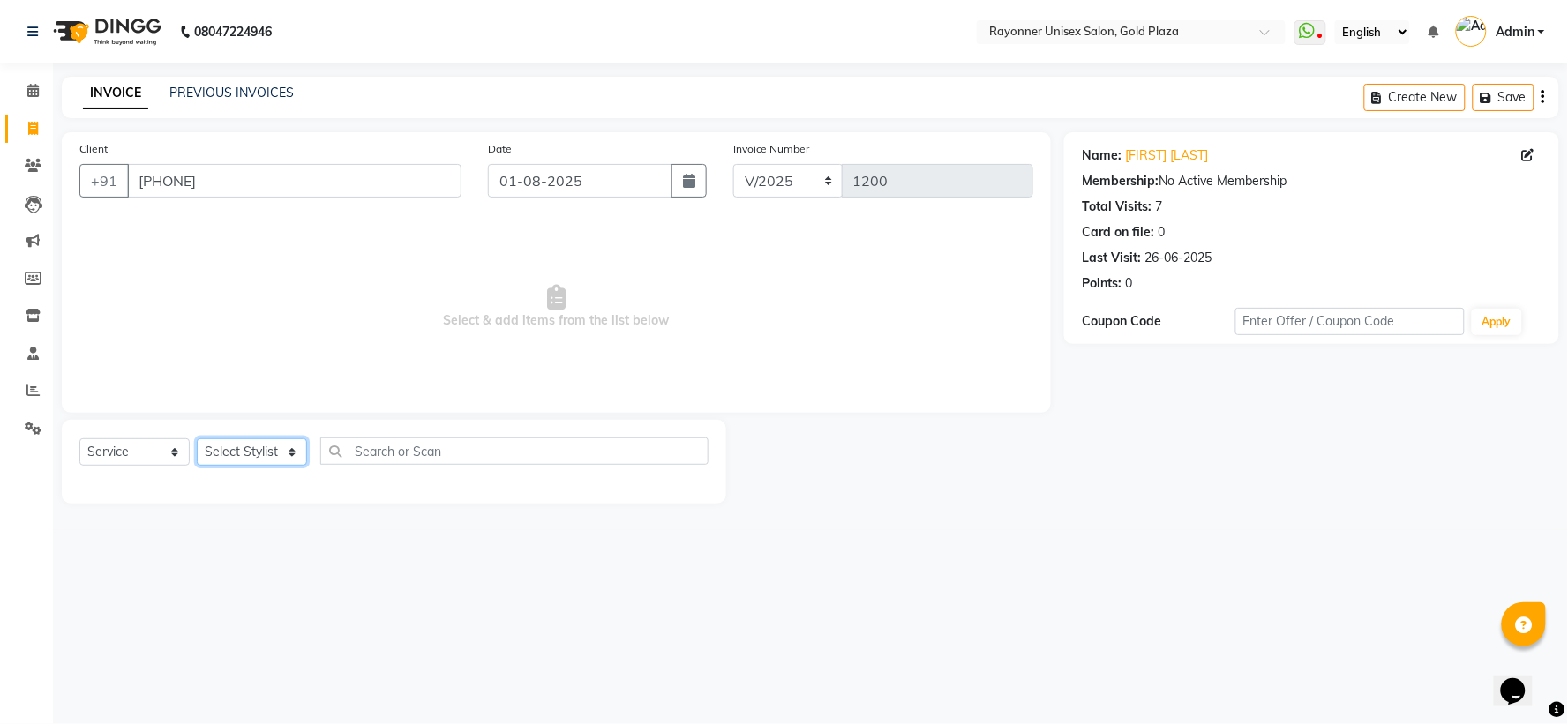 click on "Select Stylist" 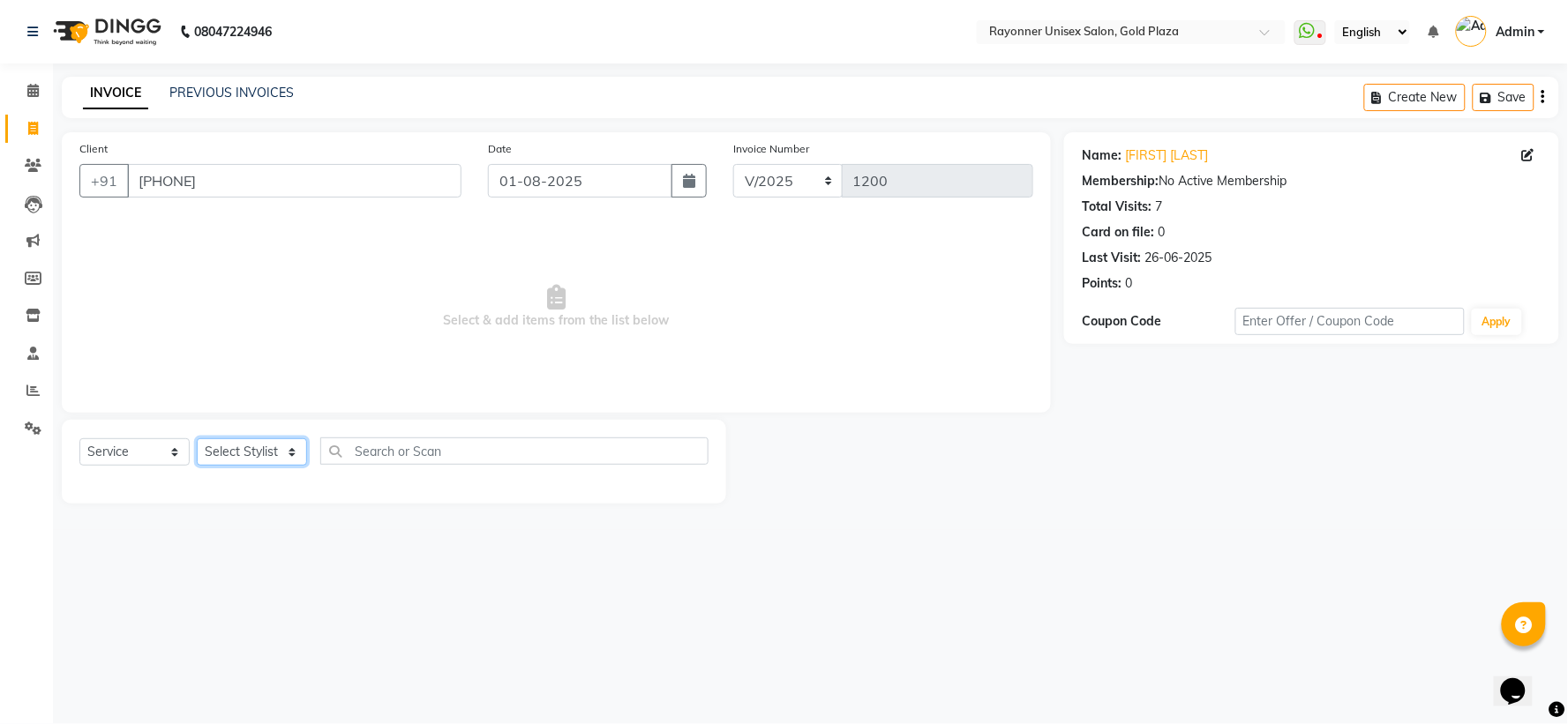 click on "Select Stylist" 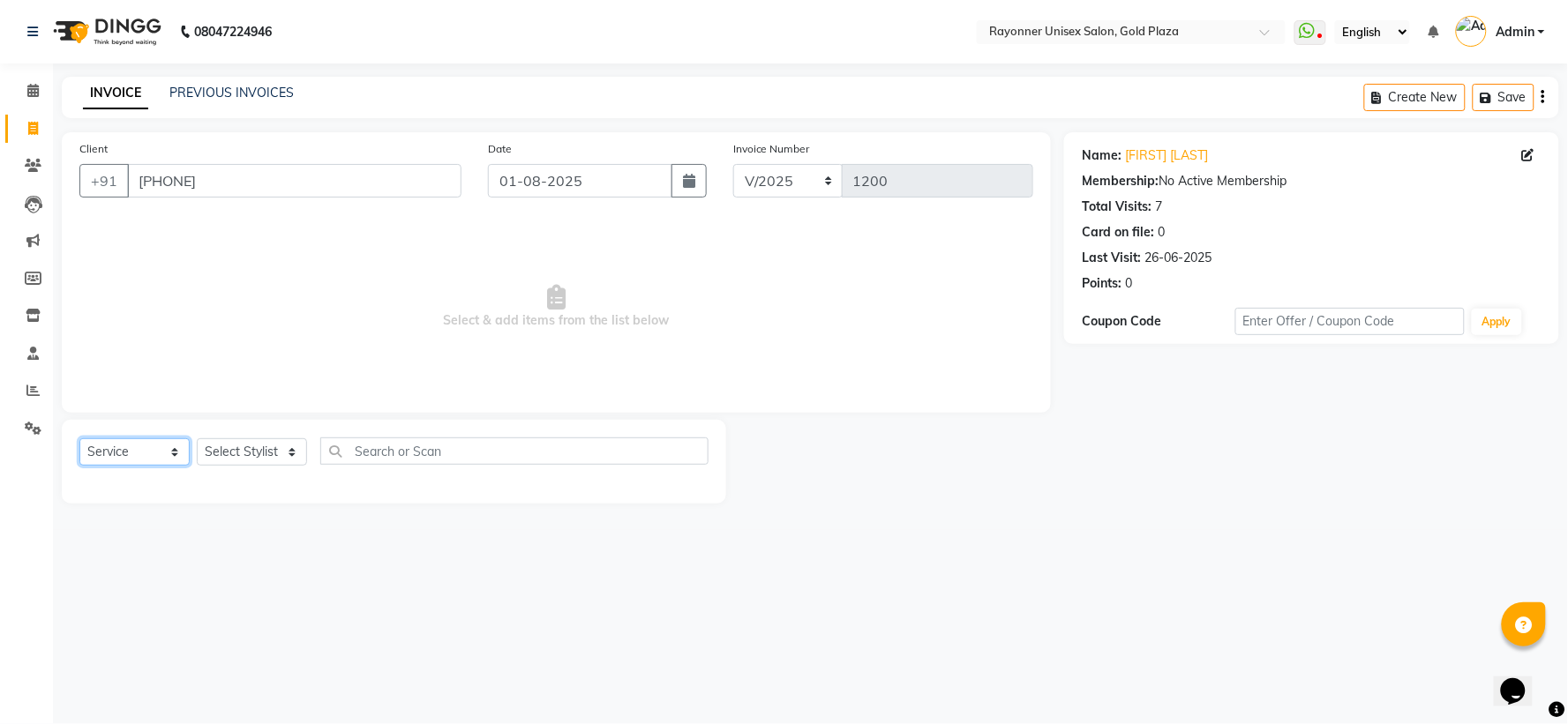 click on "Select  Service  Product  Membership  Package Voucher Prepaid Gift Card" 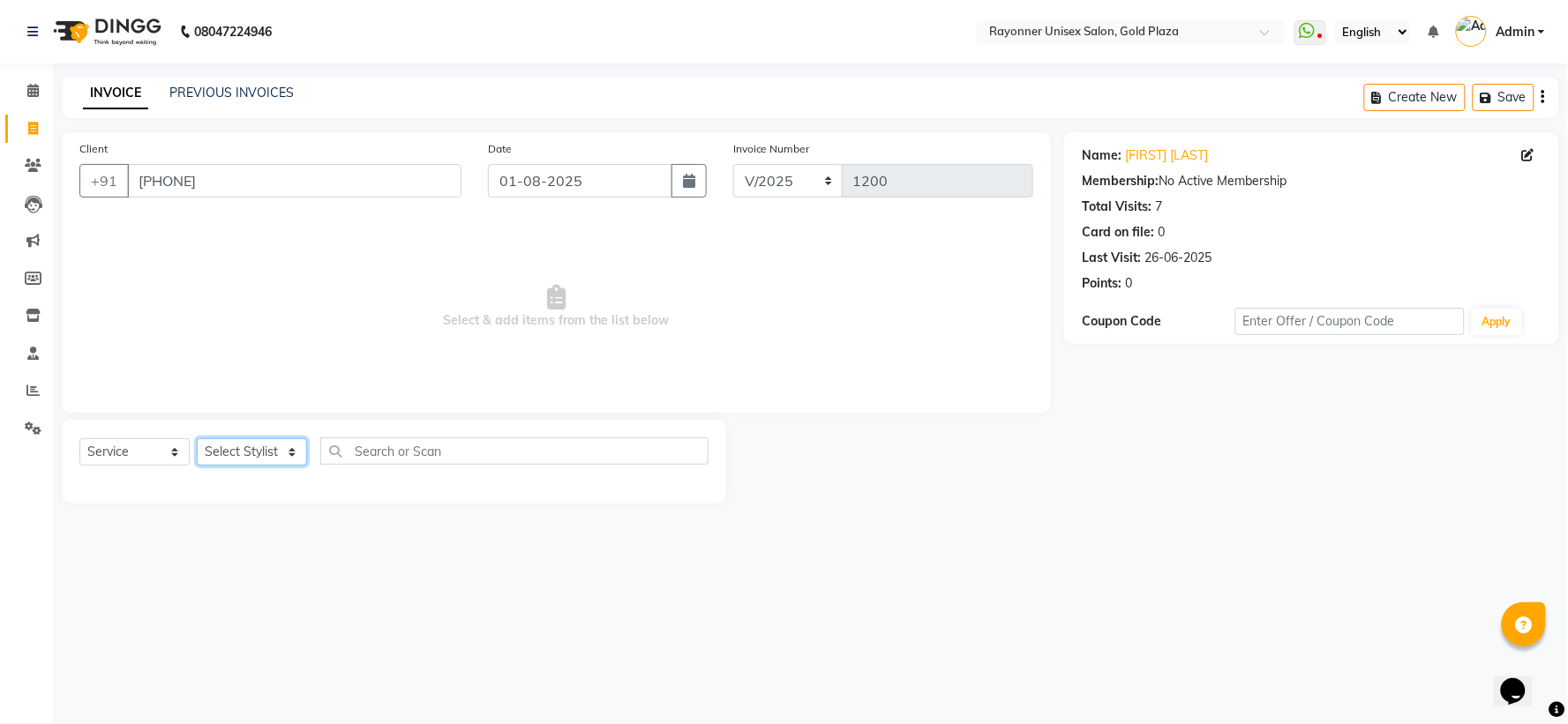 click on "Select Stylist" 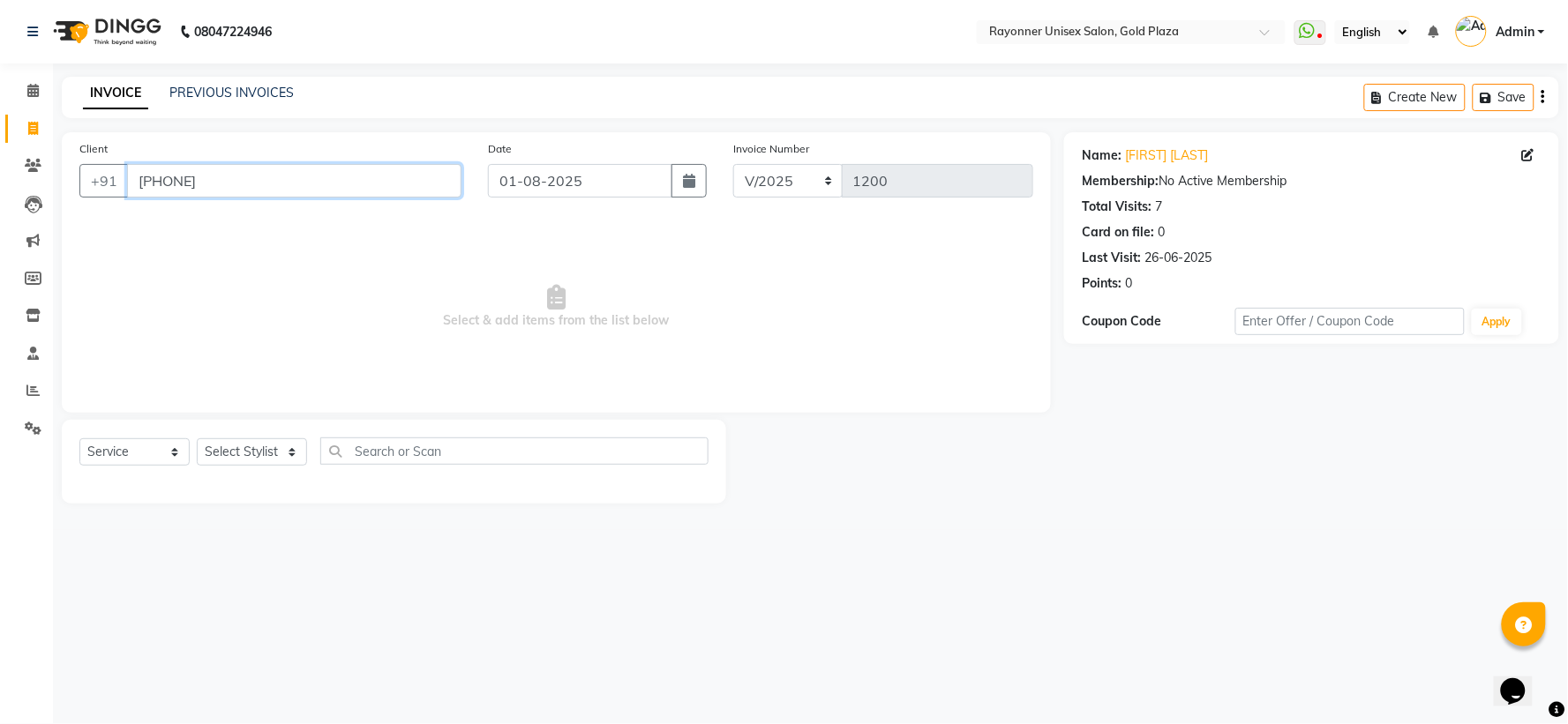click on "[PHONE]" at bounding box center (294, 181) 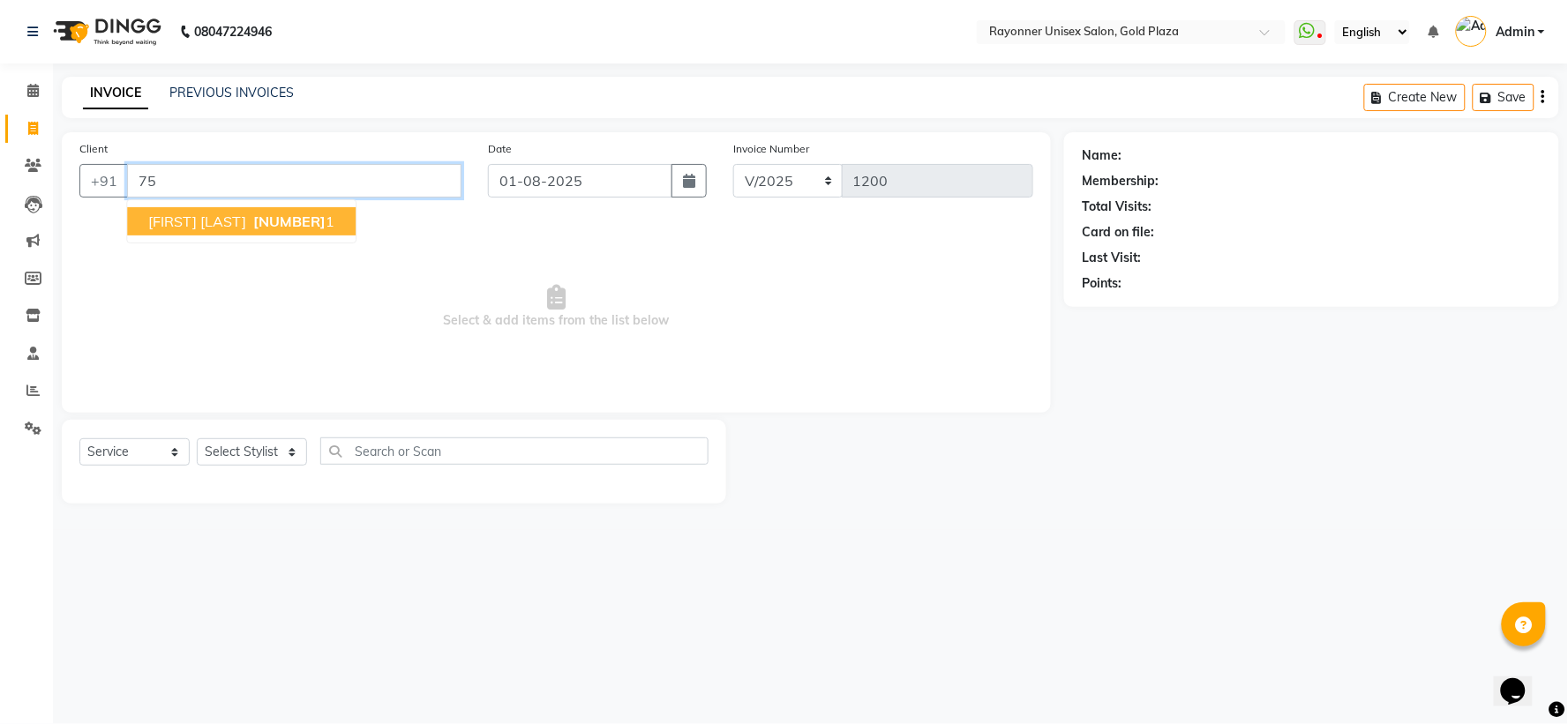 type on "7" 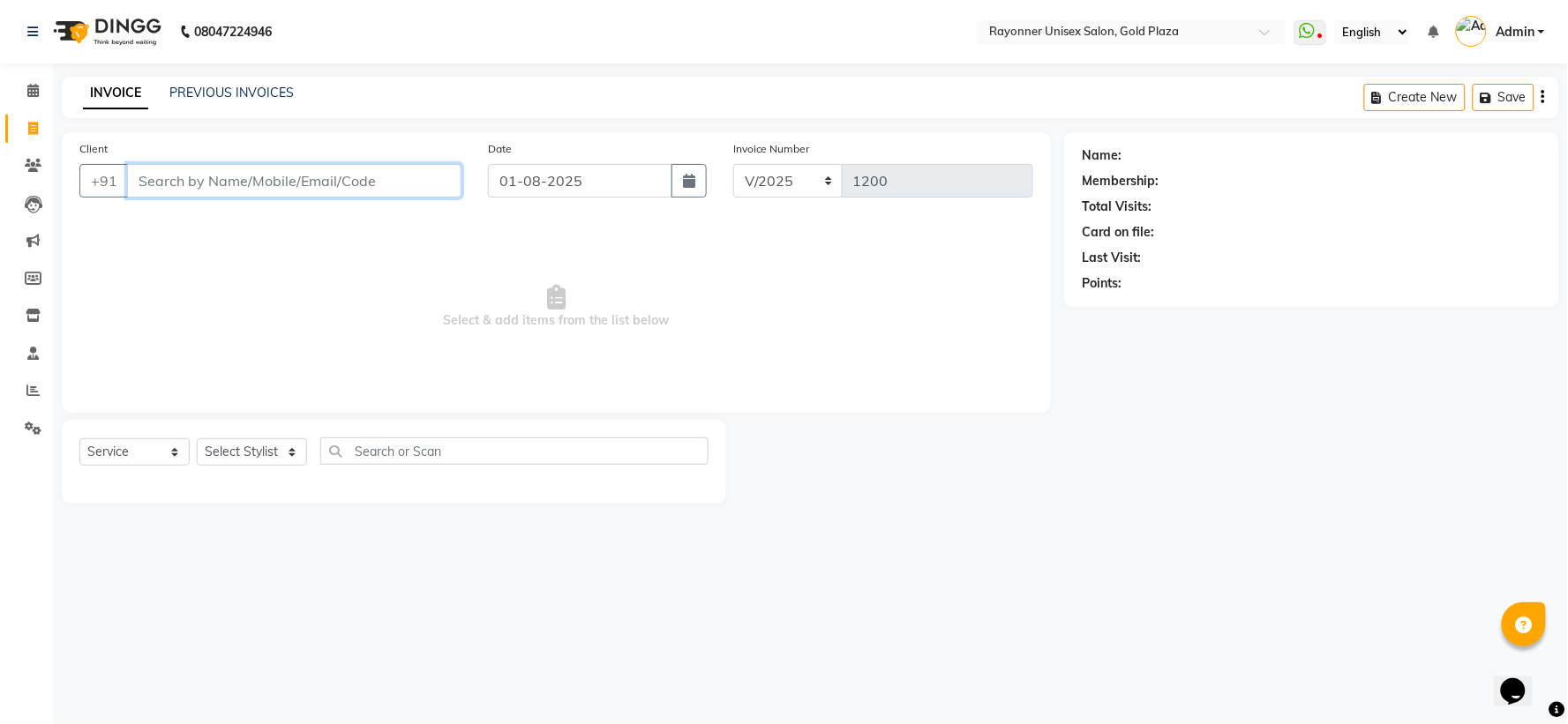 type 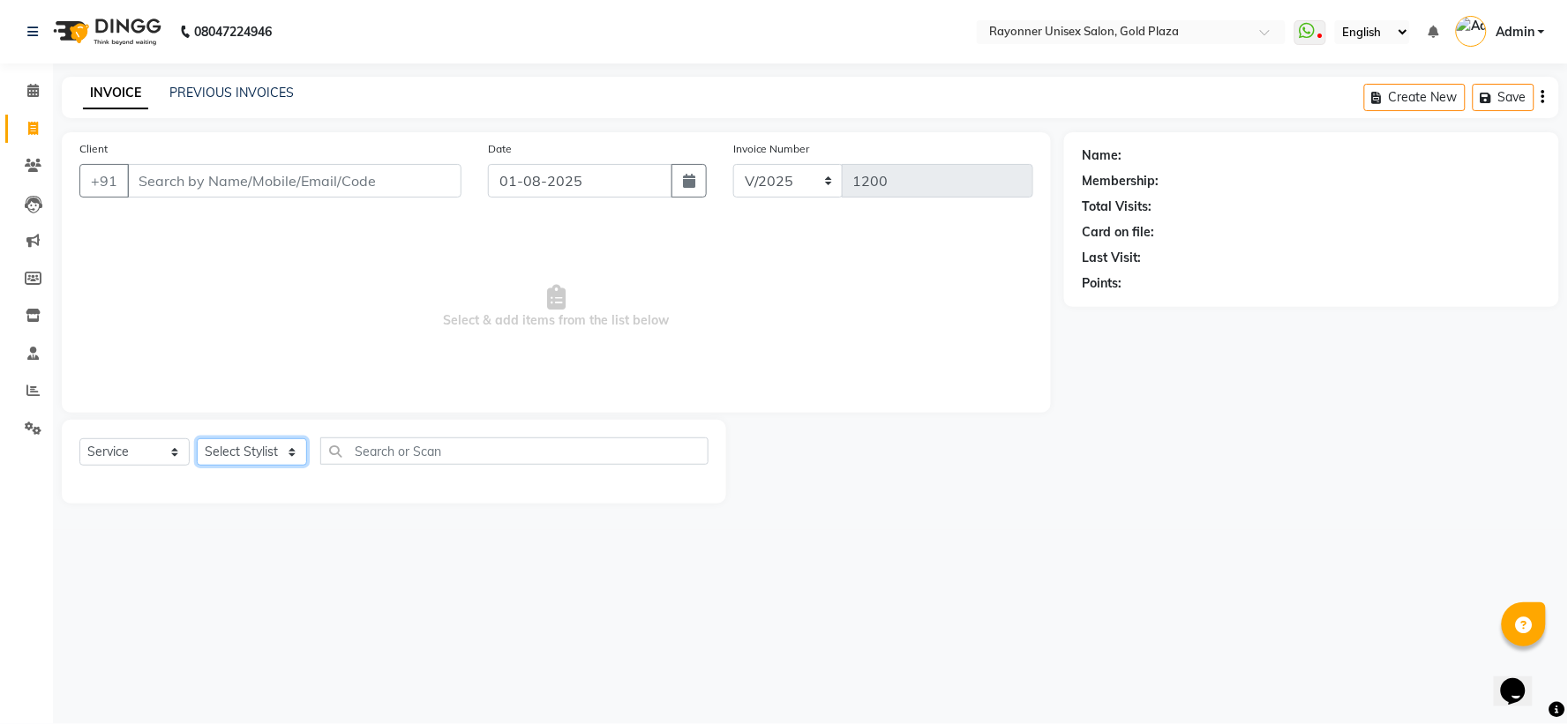 click on "Select Stylist" 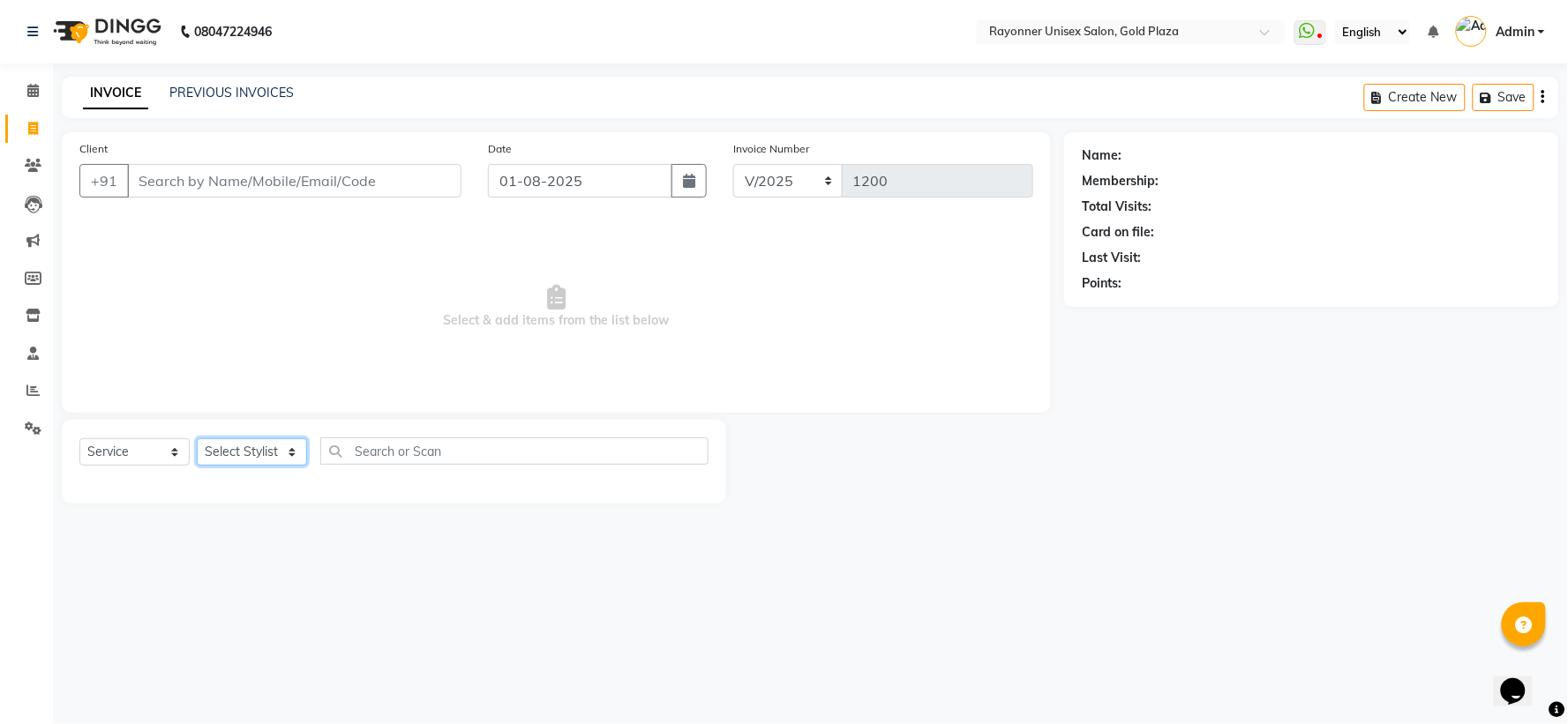 click on "Select Stylist" 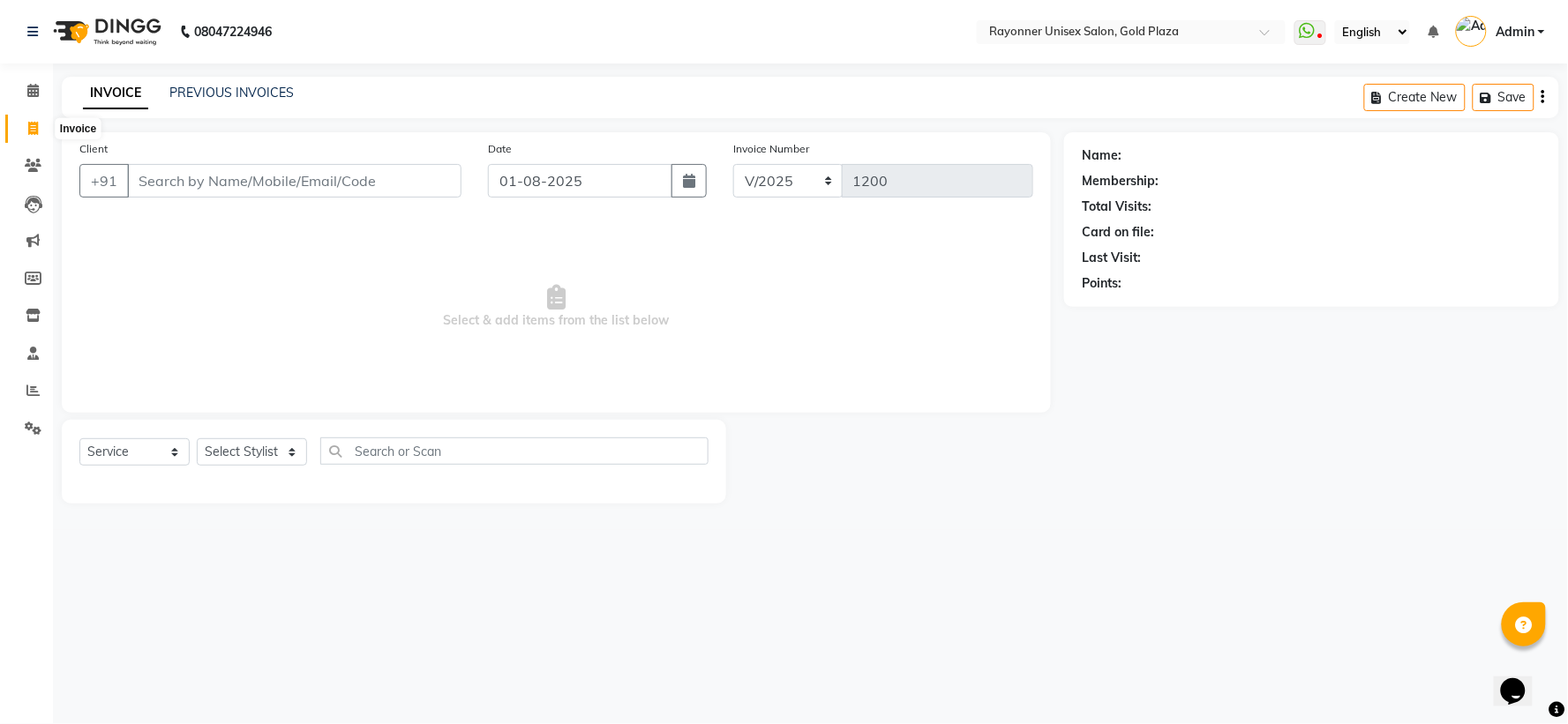 click 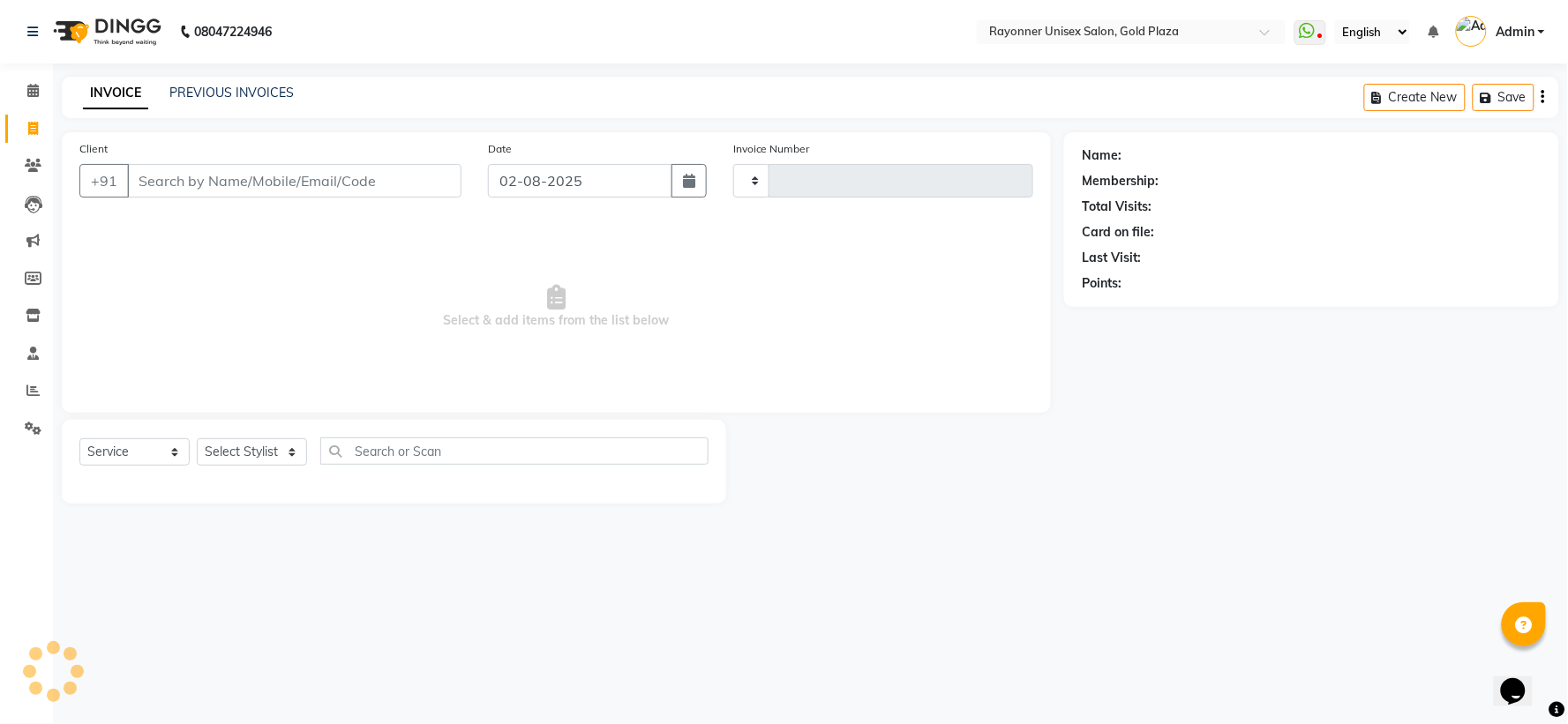type on "1200" 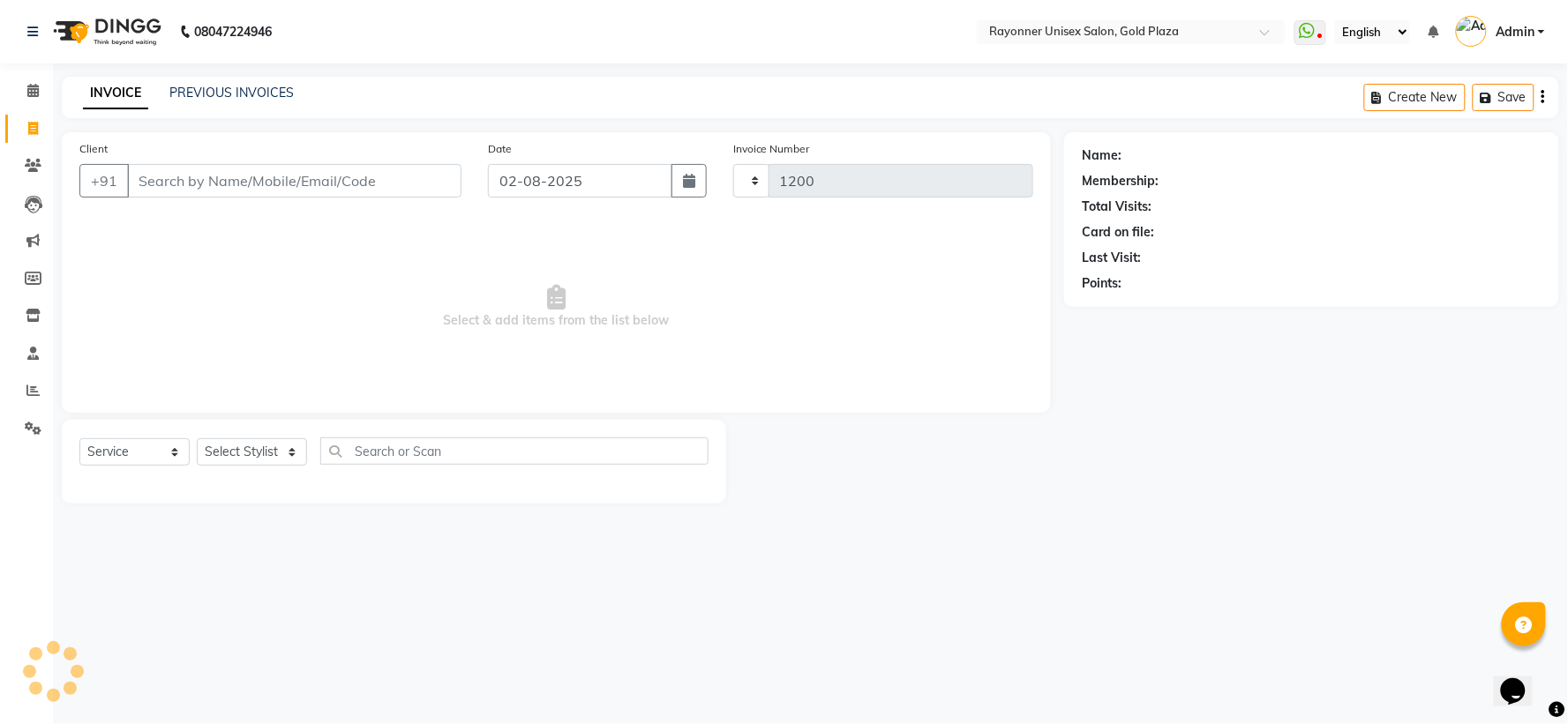 select on "5201" 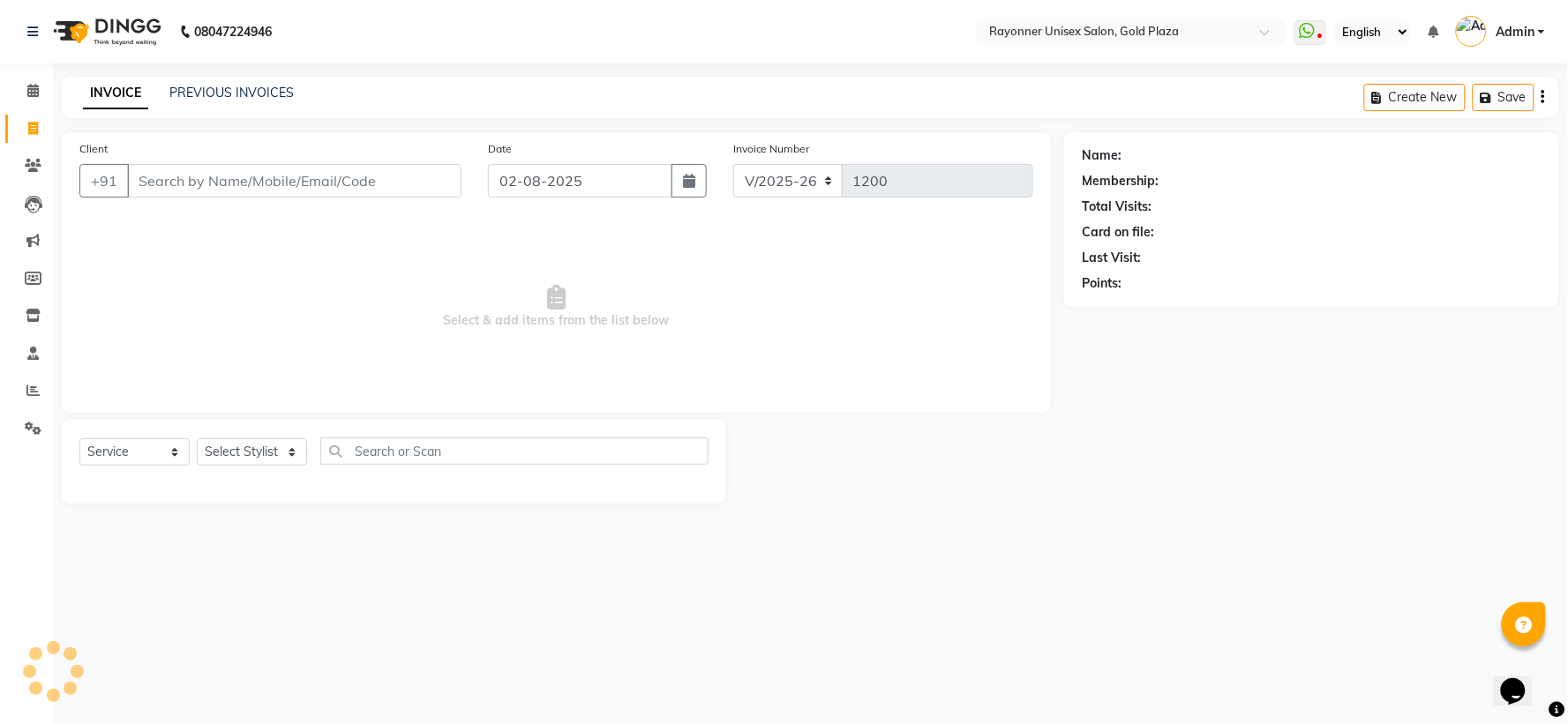 select on "P" 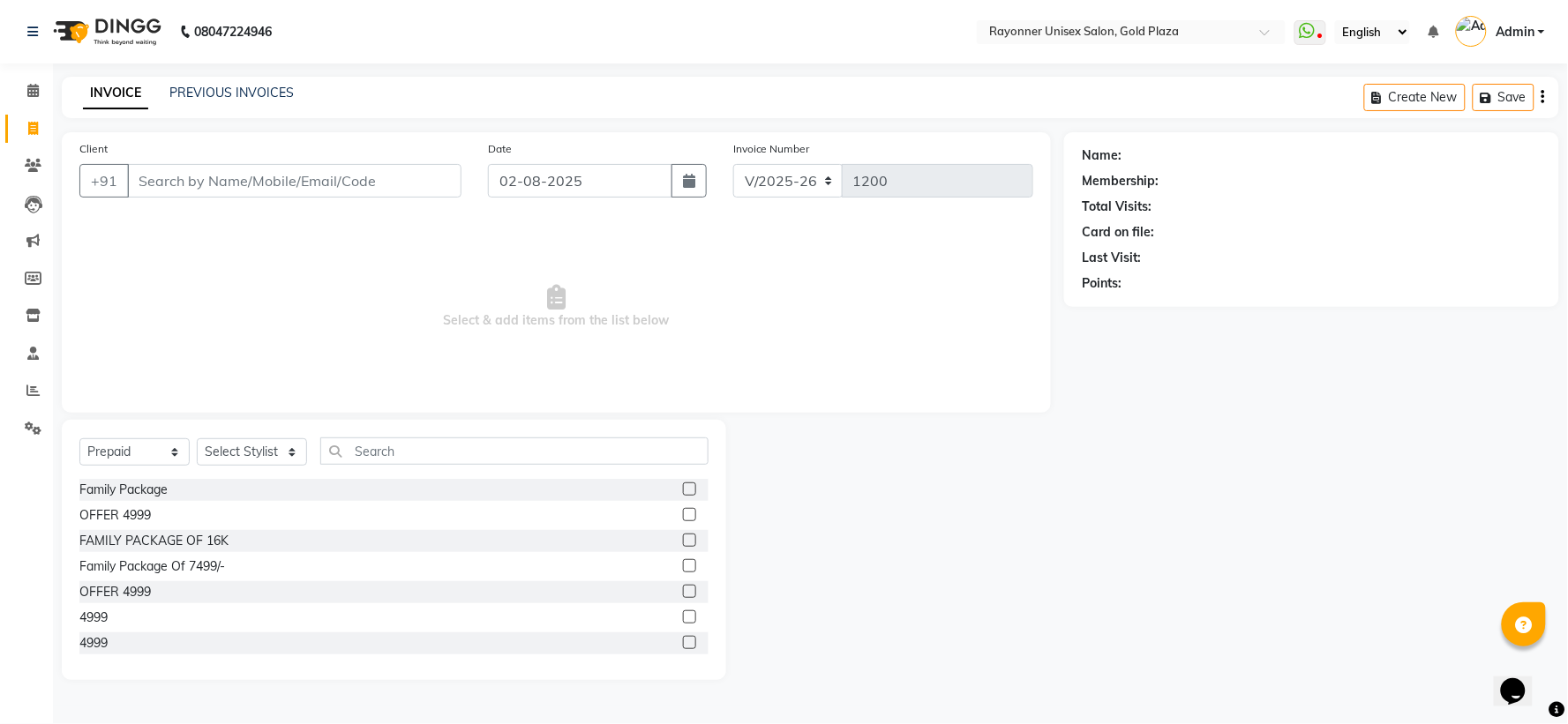 click on "Client" at bounding box center (294, 181) 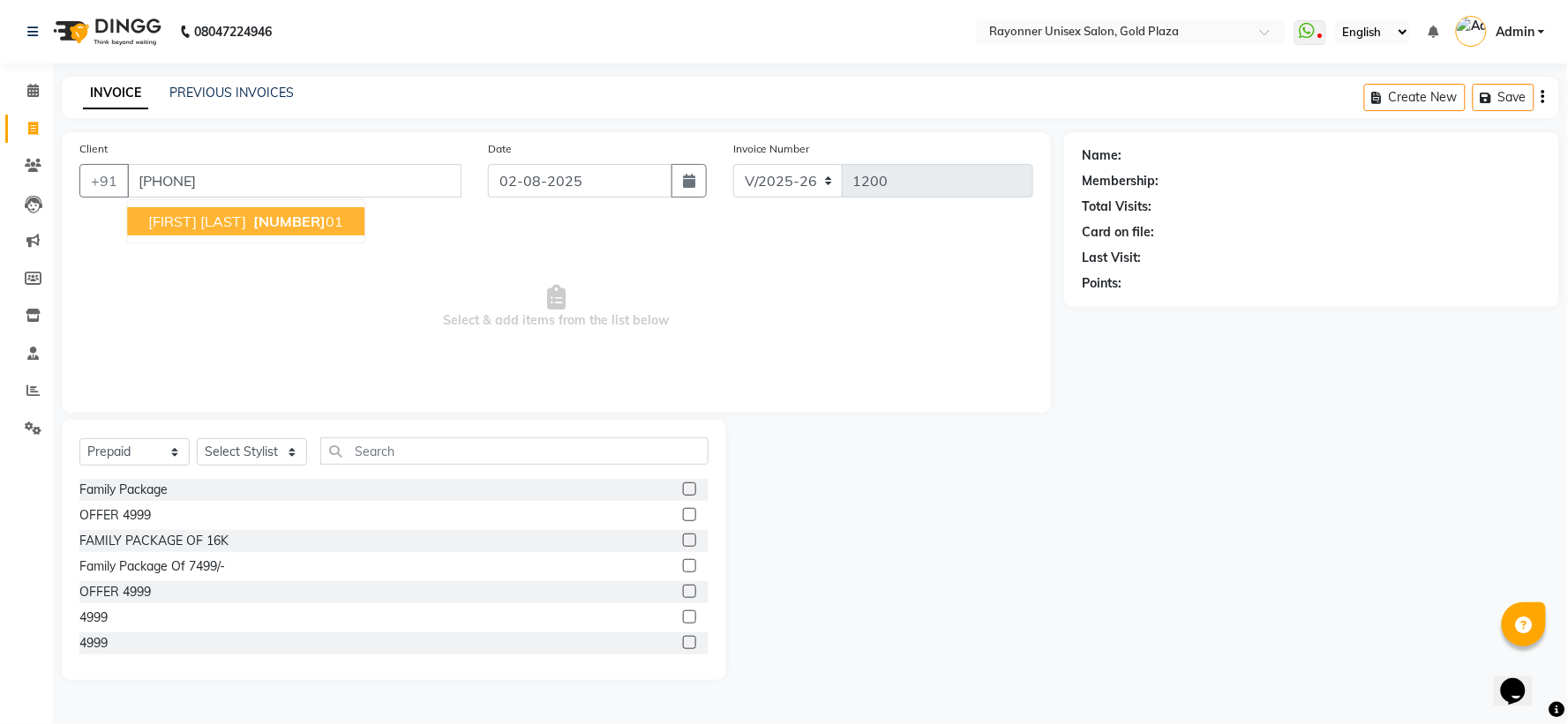type on "[PHONE]" 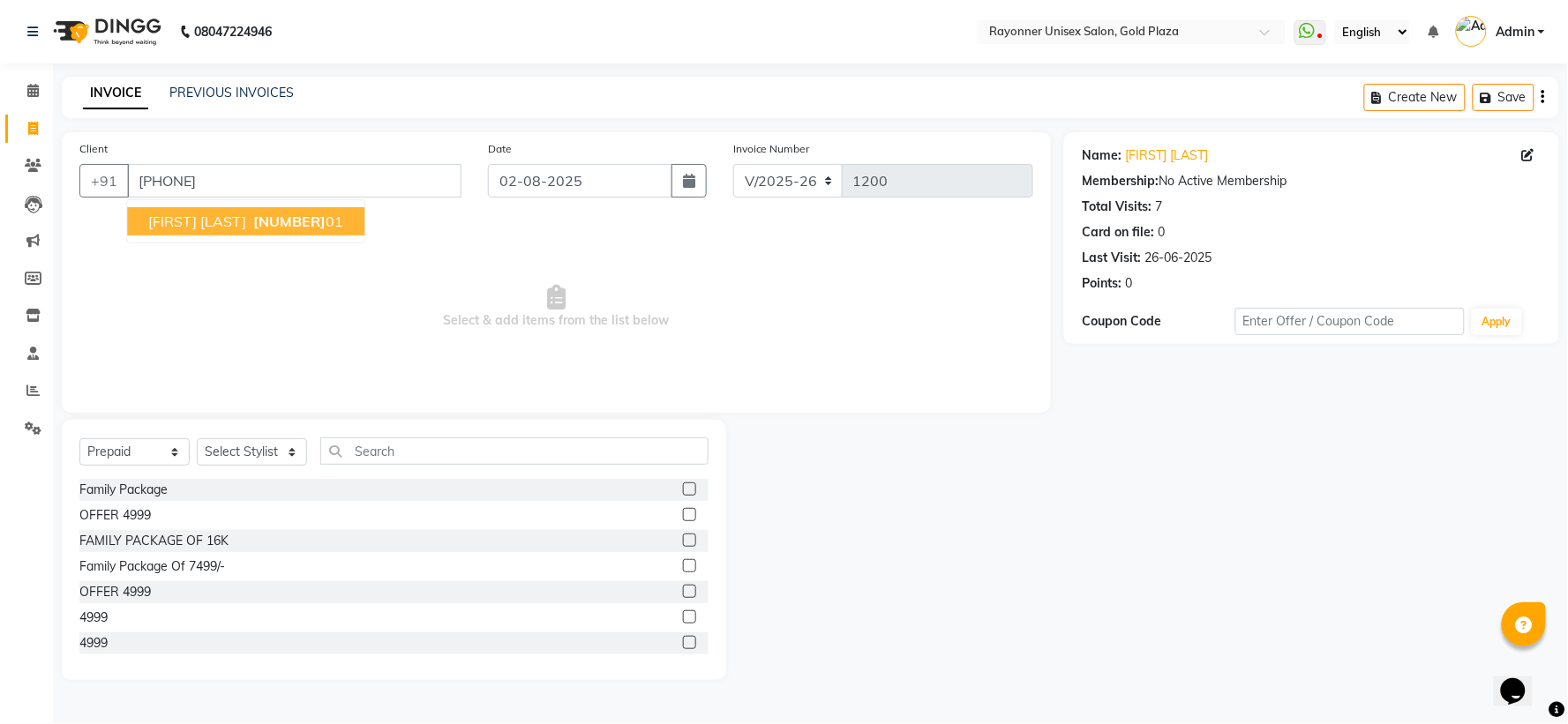 click on "[FIRST] [LAST]" at bounding box center (197, 221) 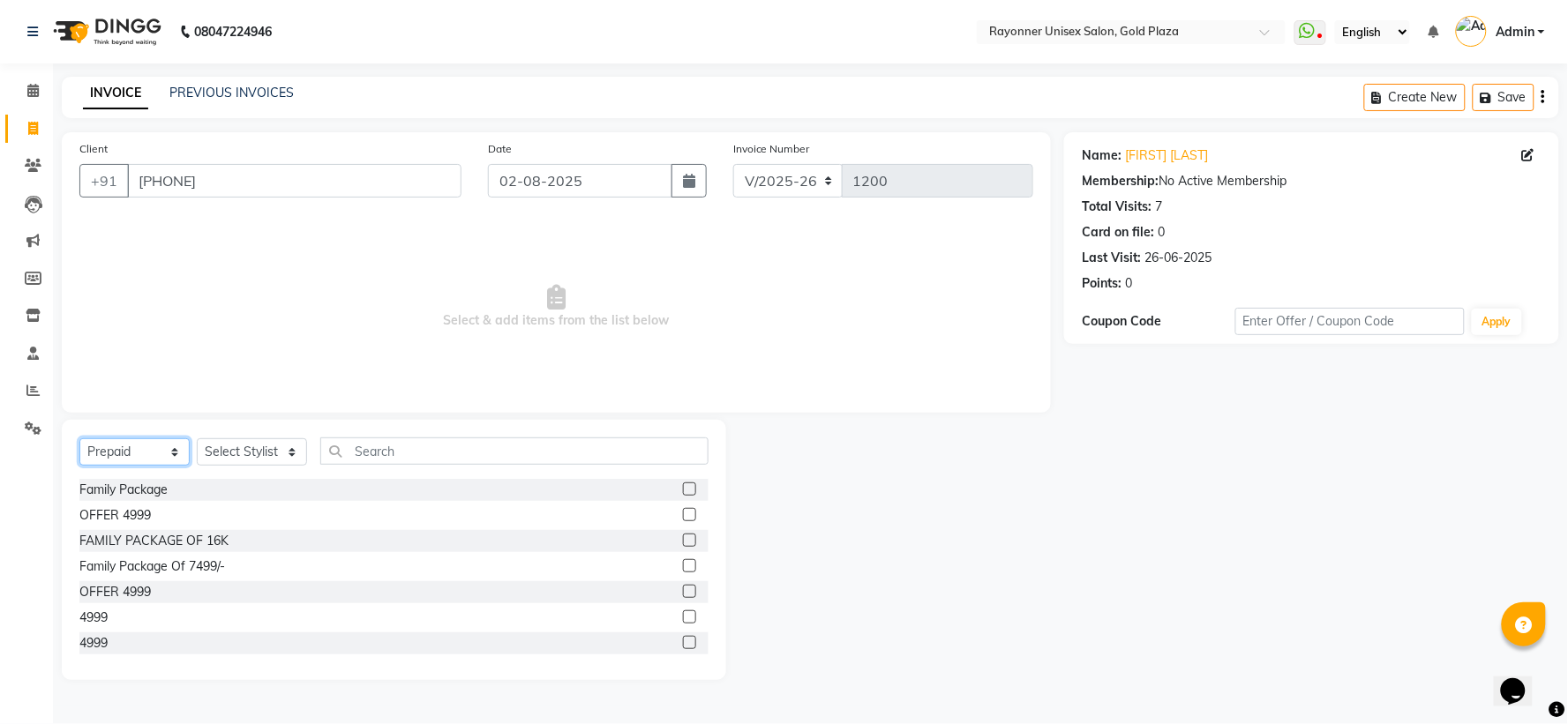 click on "Select  Service  Product  Membership  Package Voucher Prepaid Gift Card" 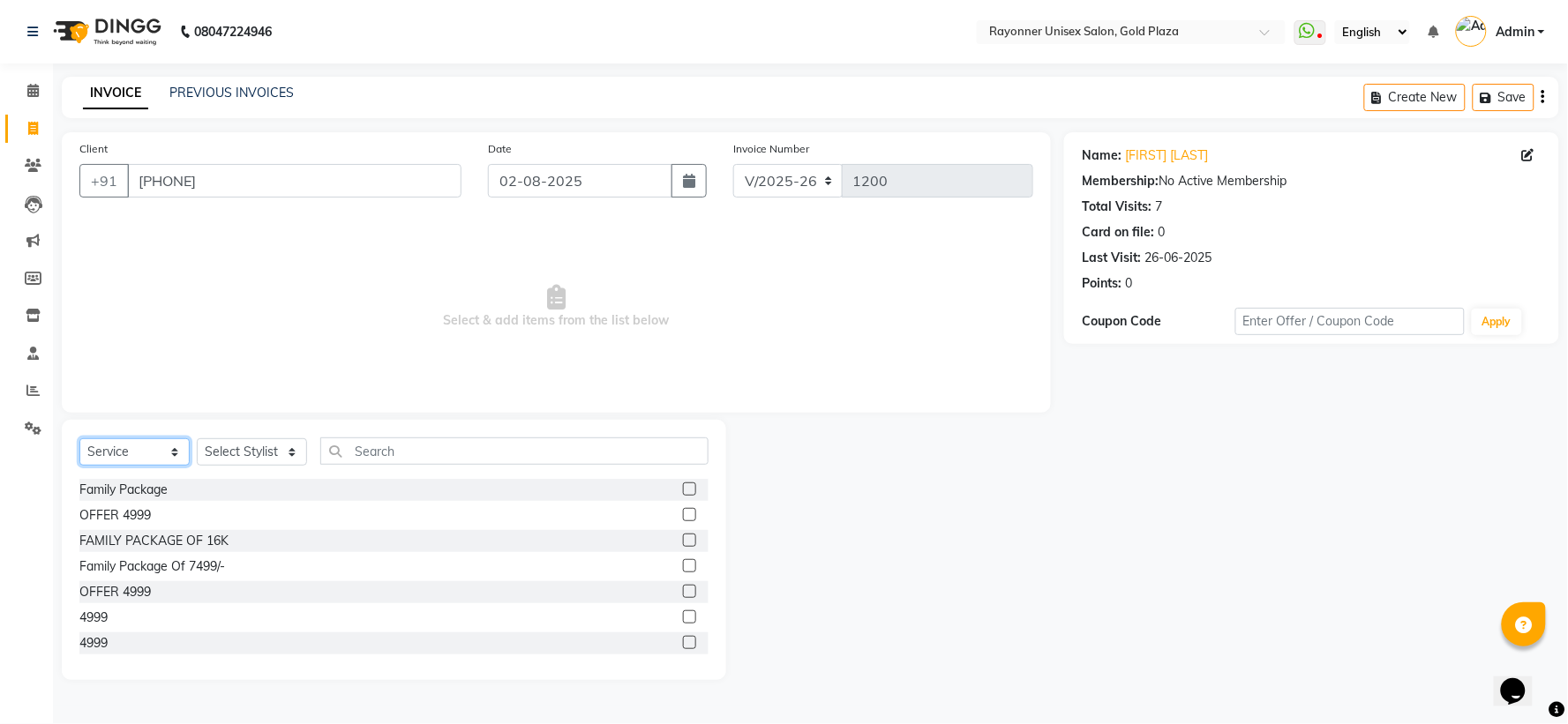 click on "Select  Service  Product  Membership  Package Voucher Prepaid Gift Card" 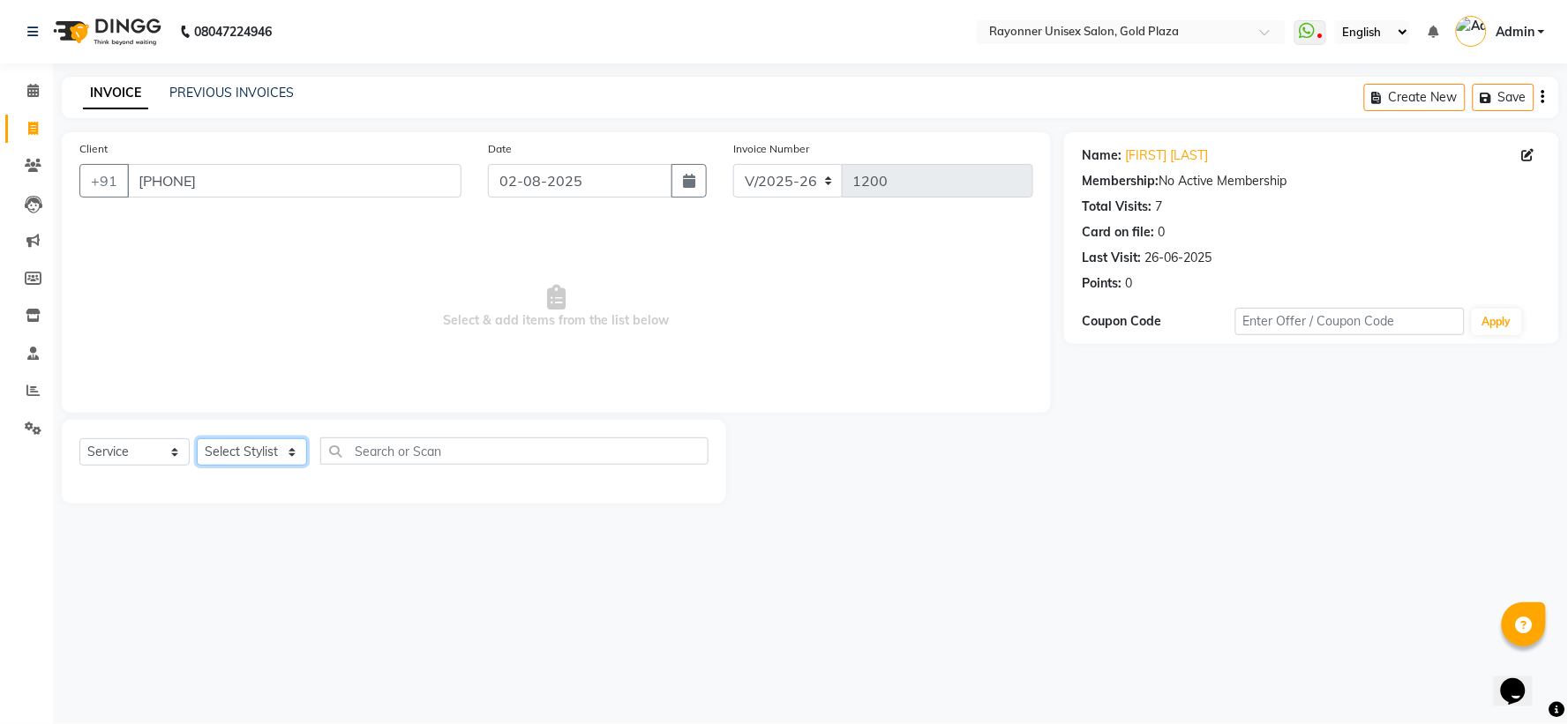click on "Select Stylist [FIRST] [LAST] [FIRST] [LAST] [FIRST] [LAST] [FIRST] [LAST] [FIRST] [LAST]" 